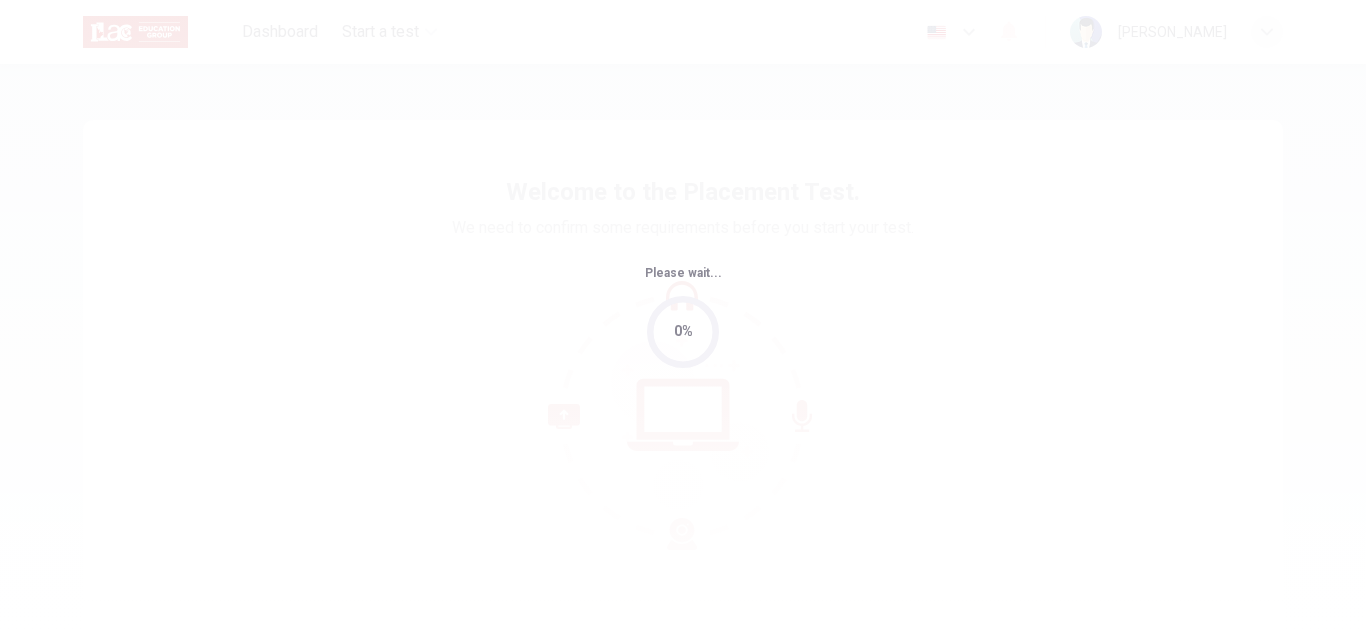 scroll, scrollTop: 0, scrollLeft: 0, axis: both 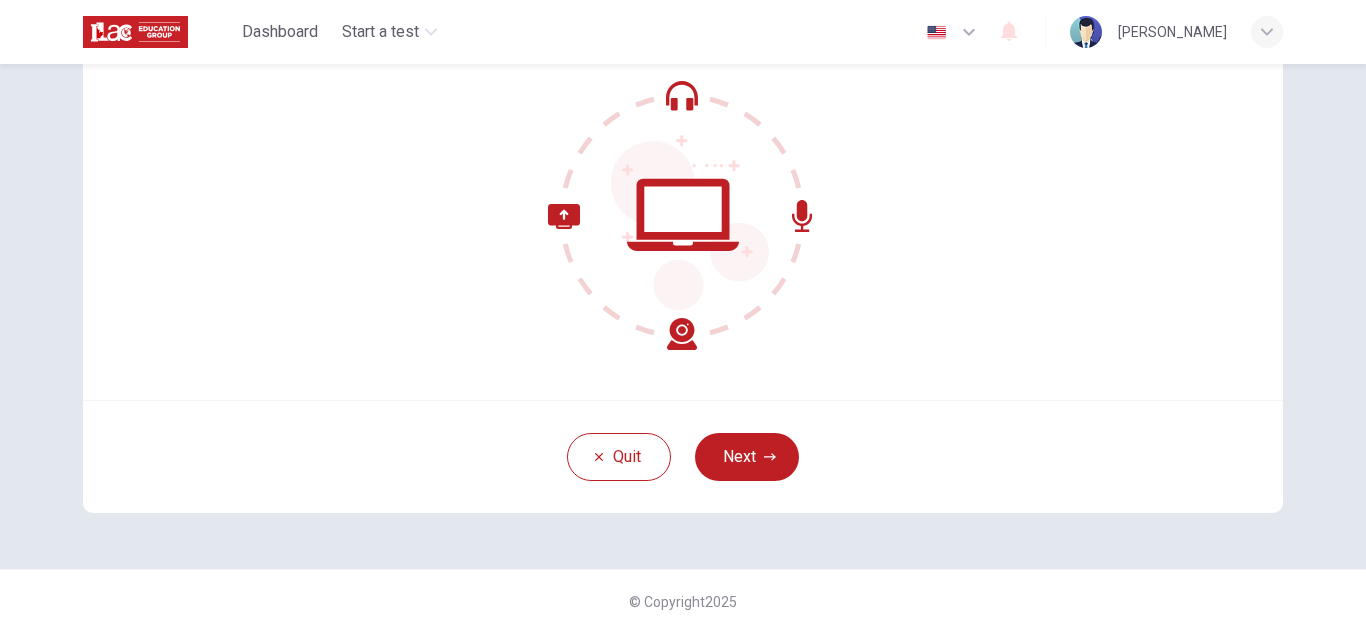 click on "Next" at bounding box center [747, 457] 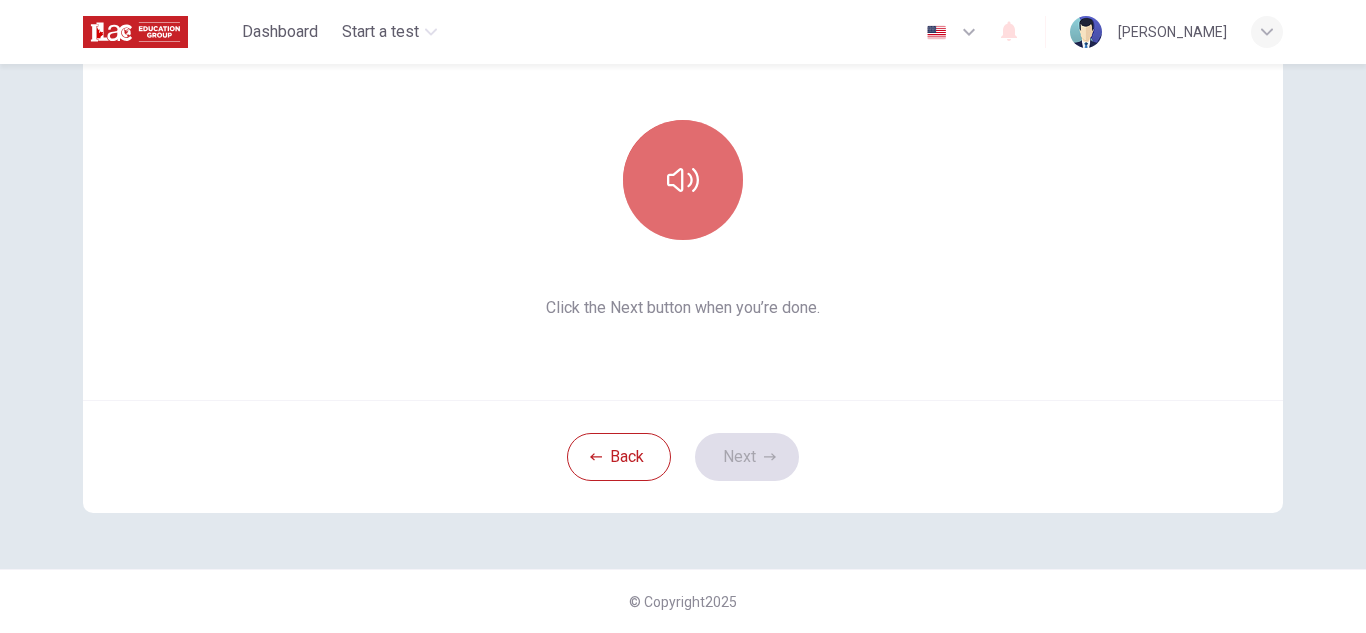 click at bounding box center [683, 180] 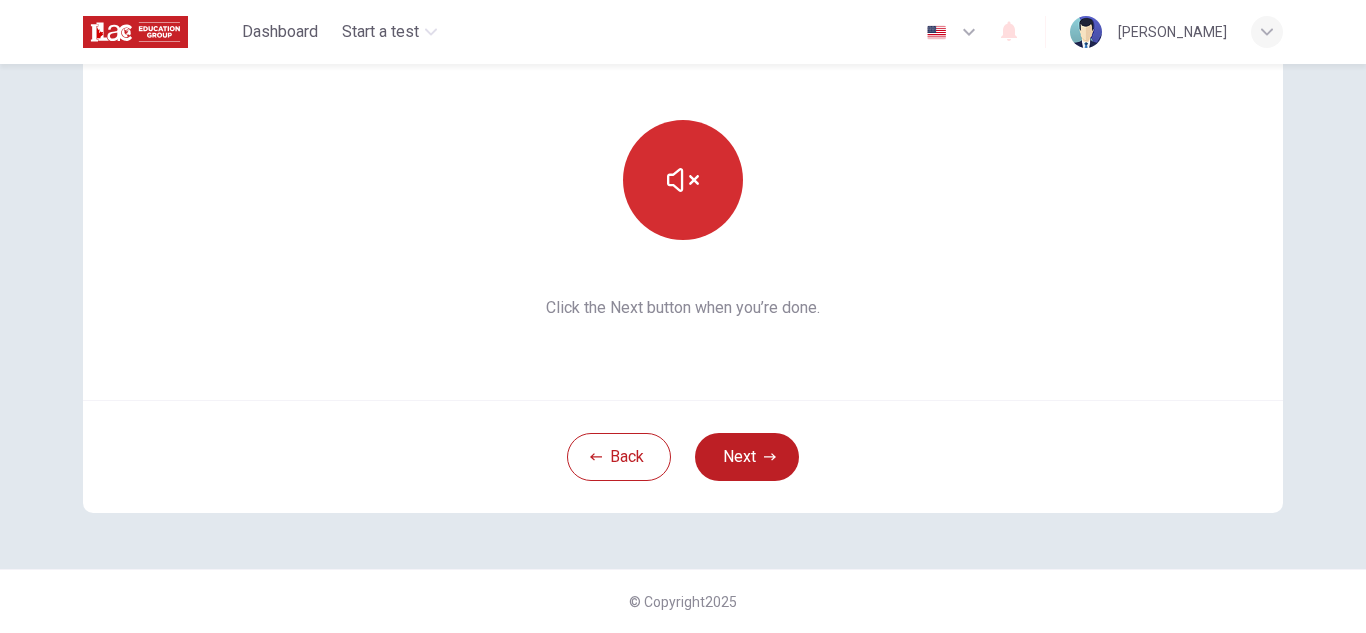 click at bounding box center (683, 180) 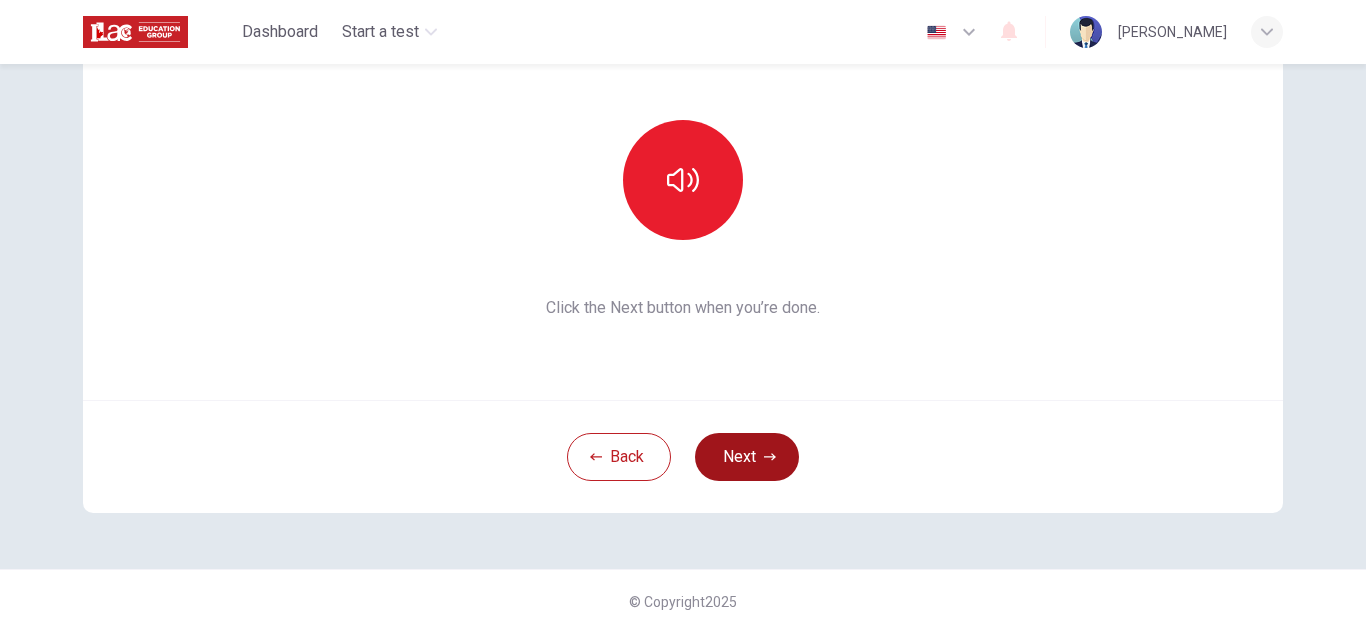 click on "Next" at bounding box center [747, 457] 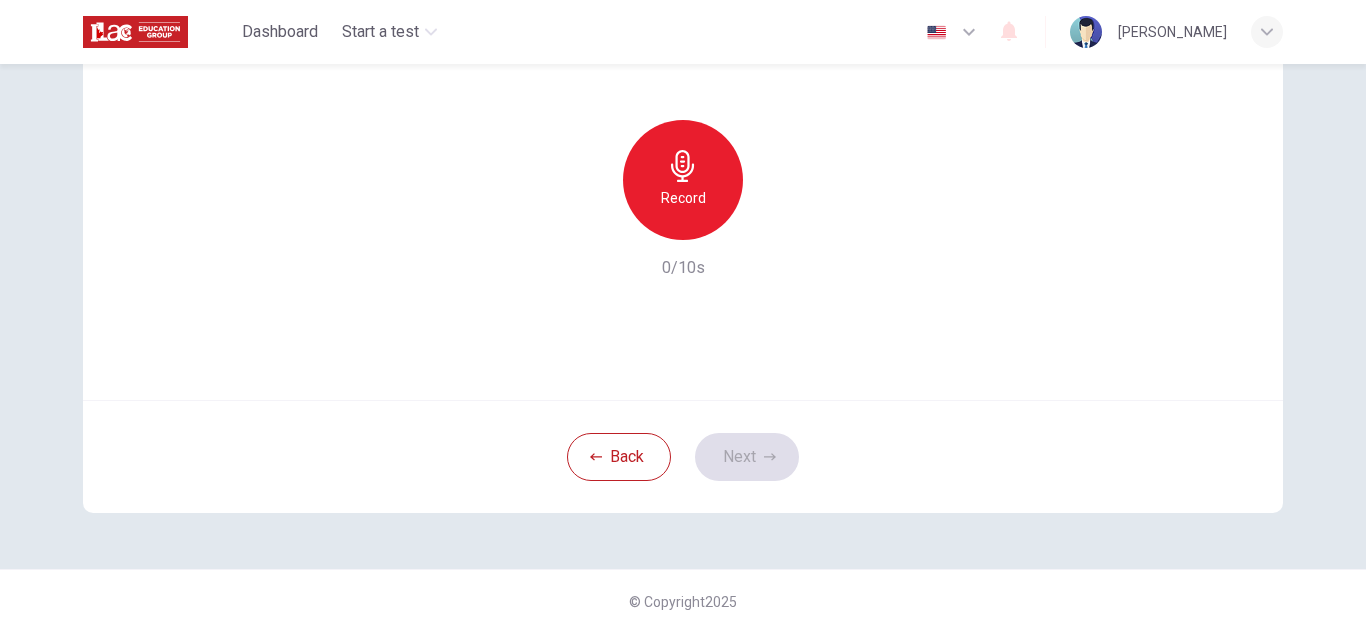 click on "Record" at bounding box center (683, 180) 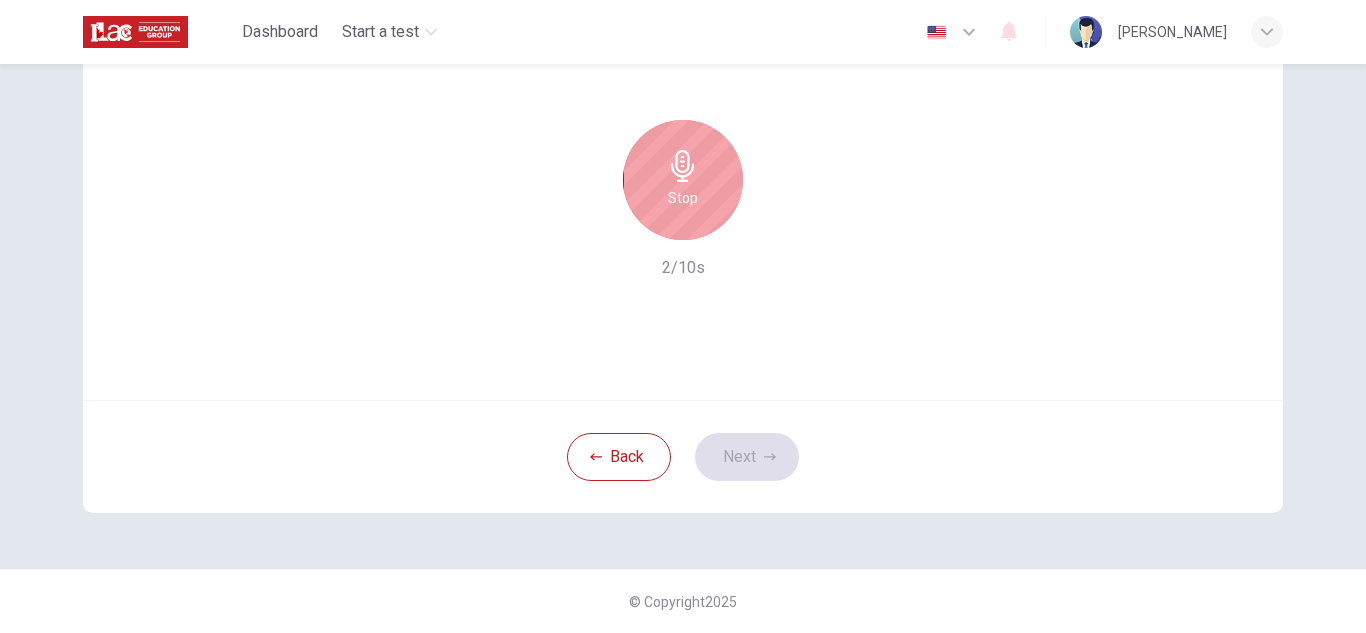 click on "Stop" at bounding box center [683, 198] 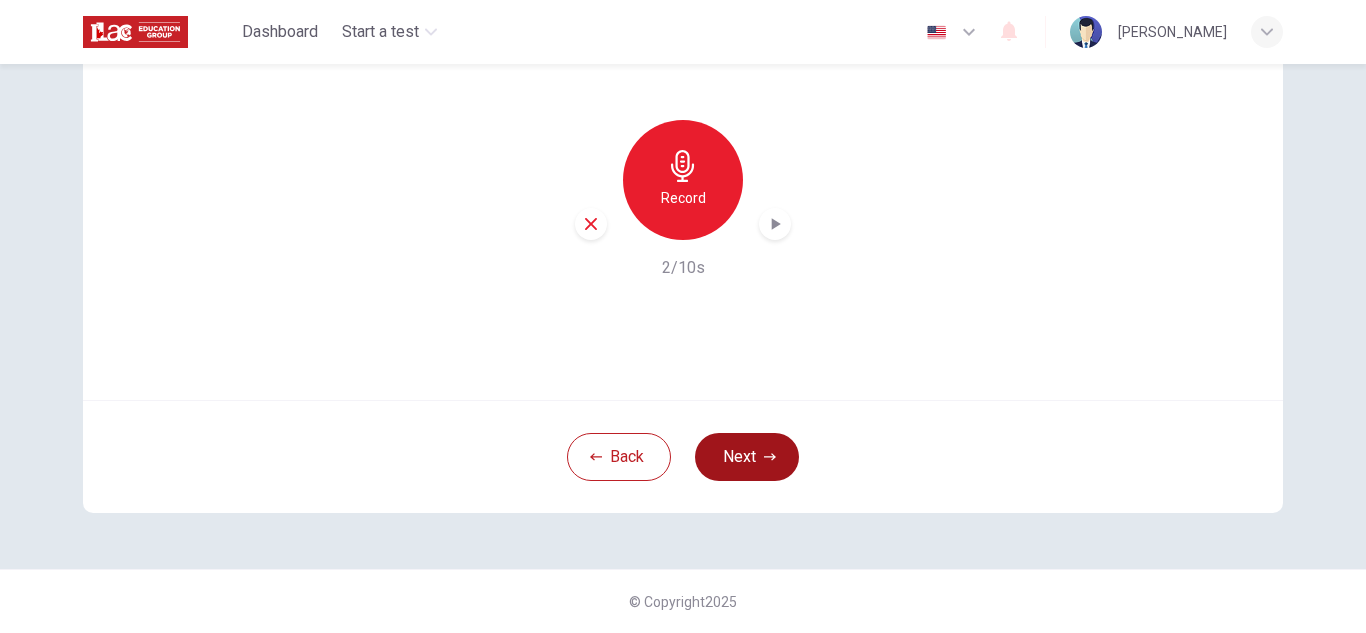 click 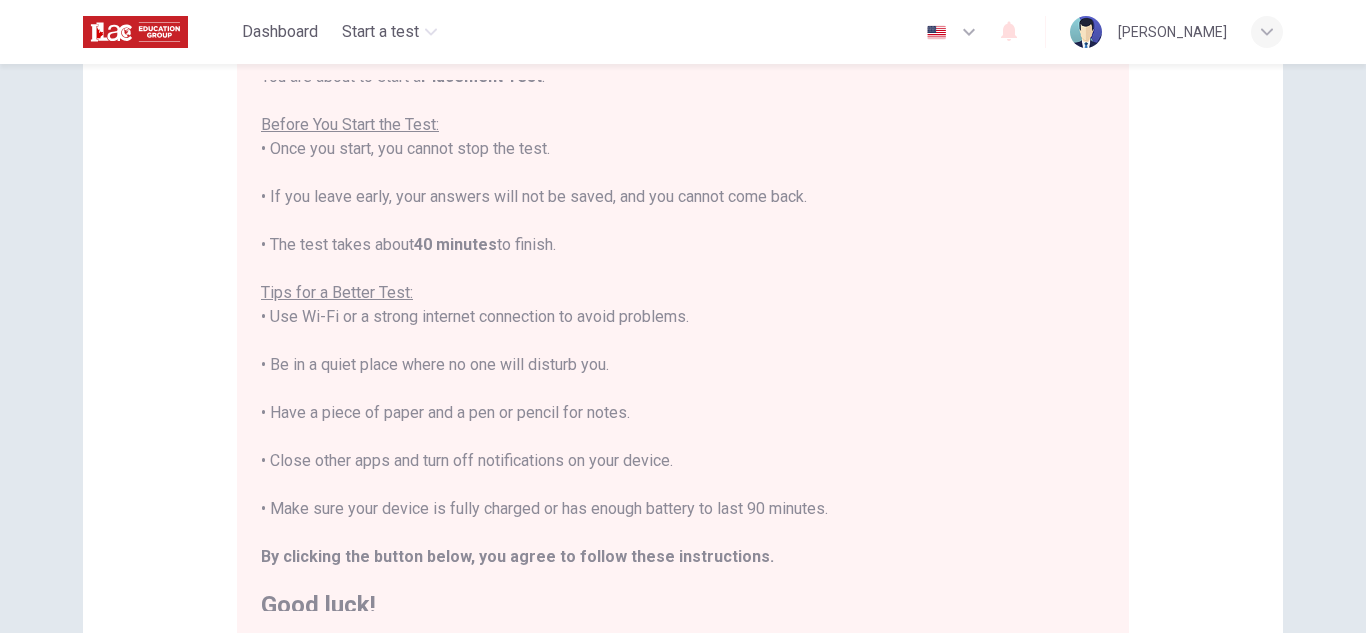 scroll, scrollTop: 23, scrollLeft: 0, axis: vertical 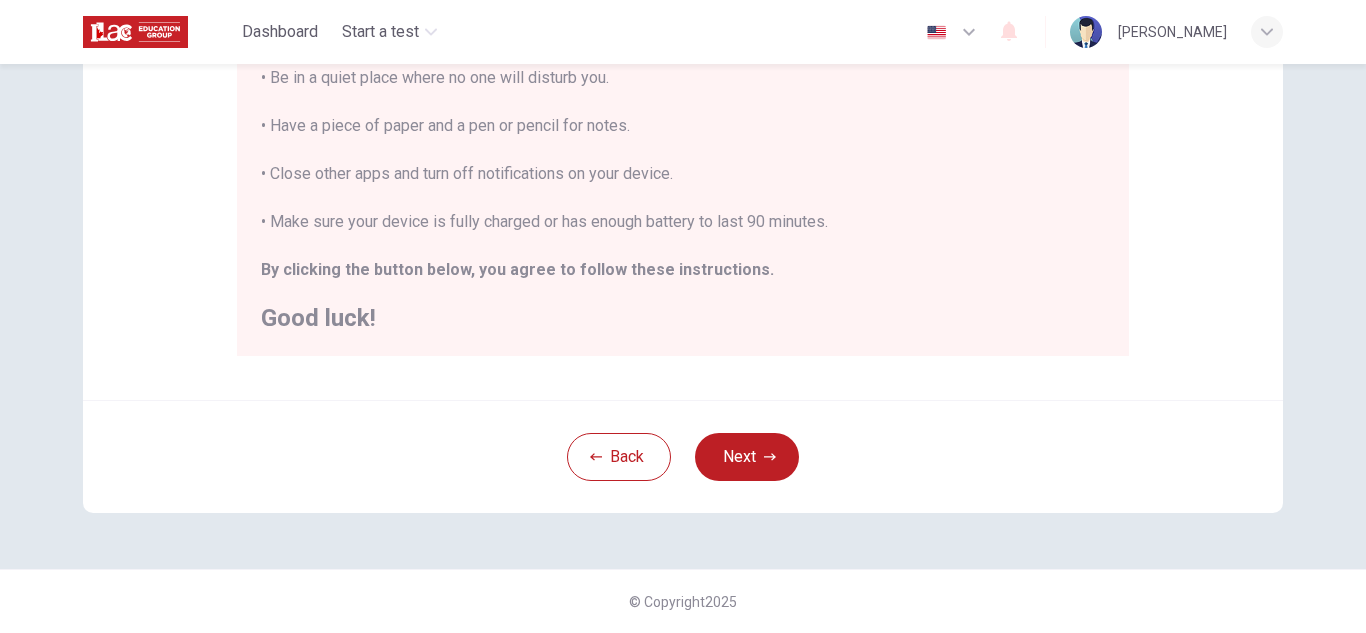 type 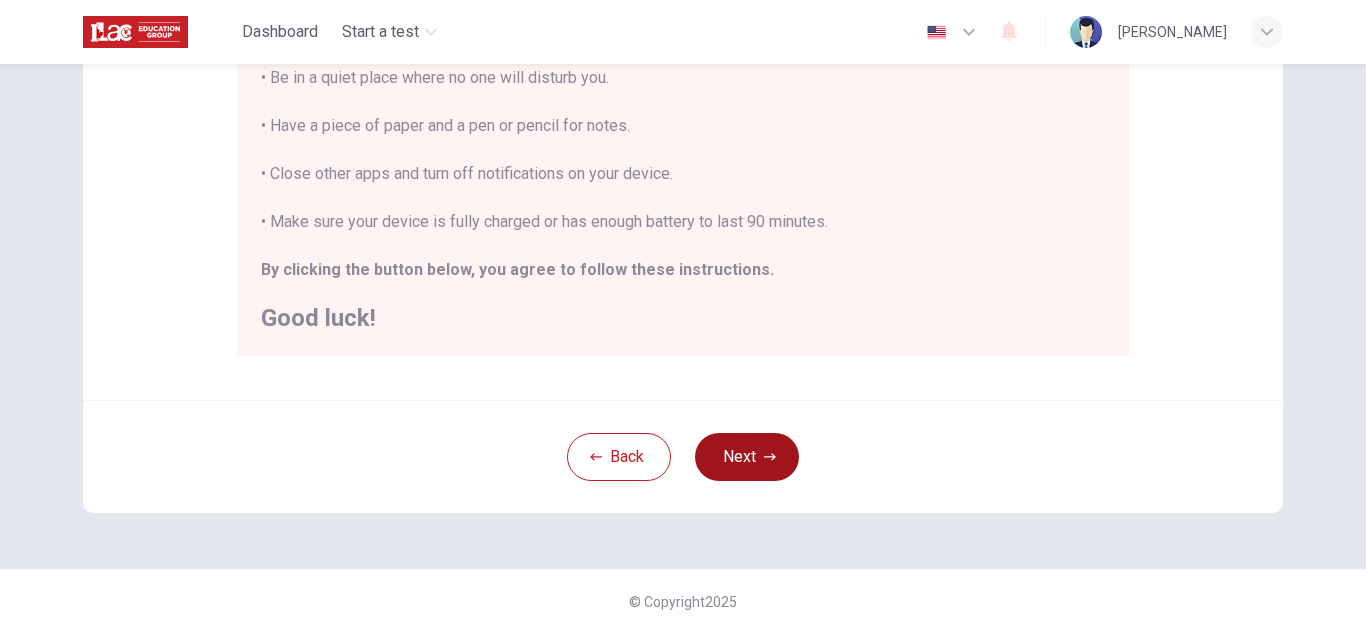 click on "Next" at bounding box center [747, 457] 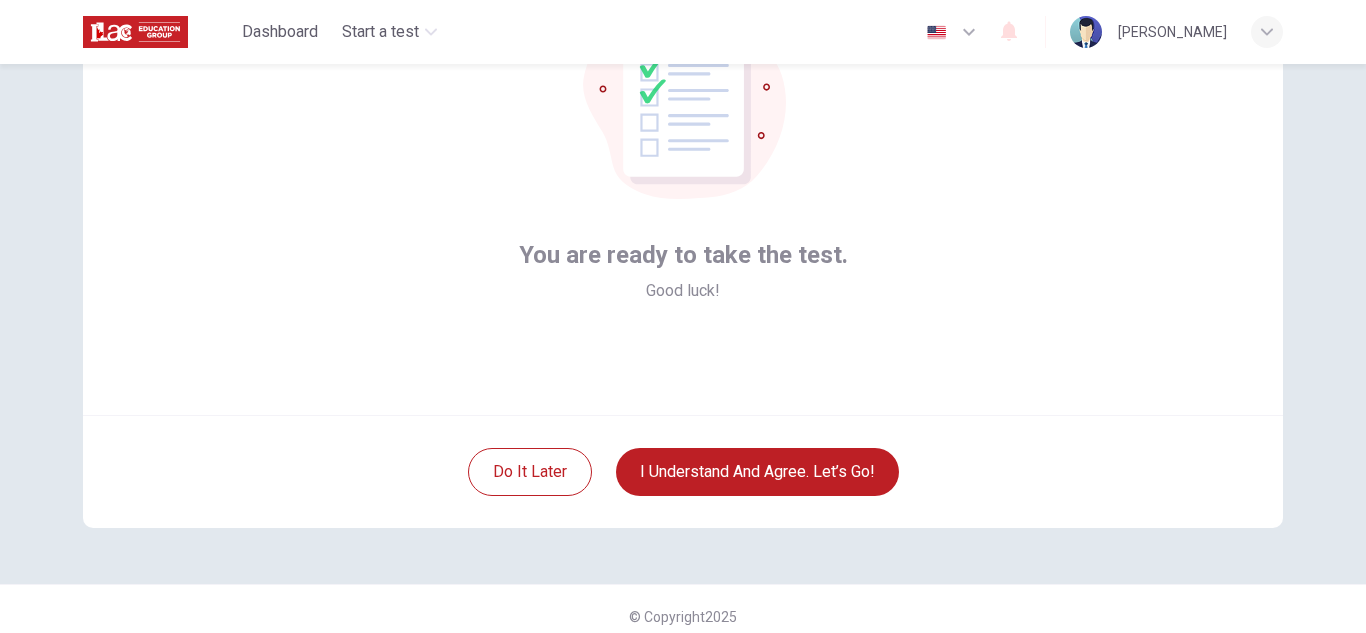 scroll, scrollTop: 200, scrollLeft: 0, axis: vertical 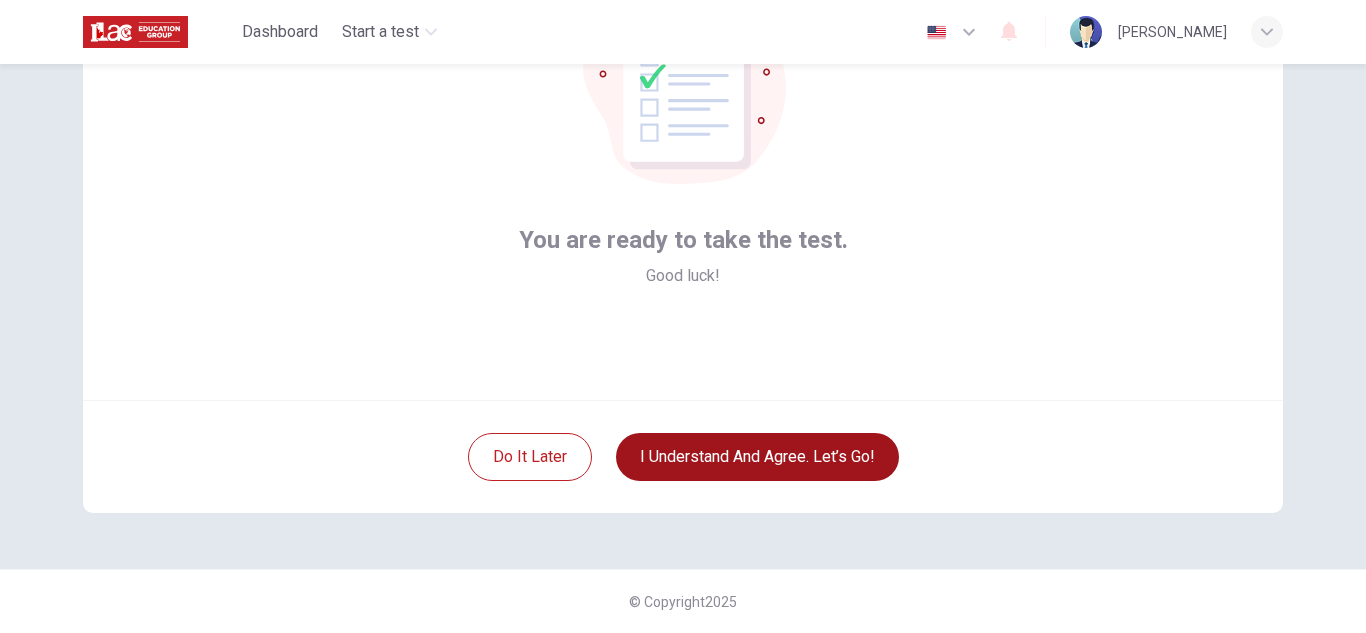 click on "I understand and agree. Let’s go!" at bounding box center [757, 457] 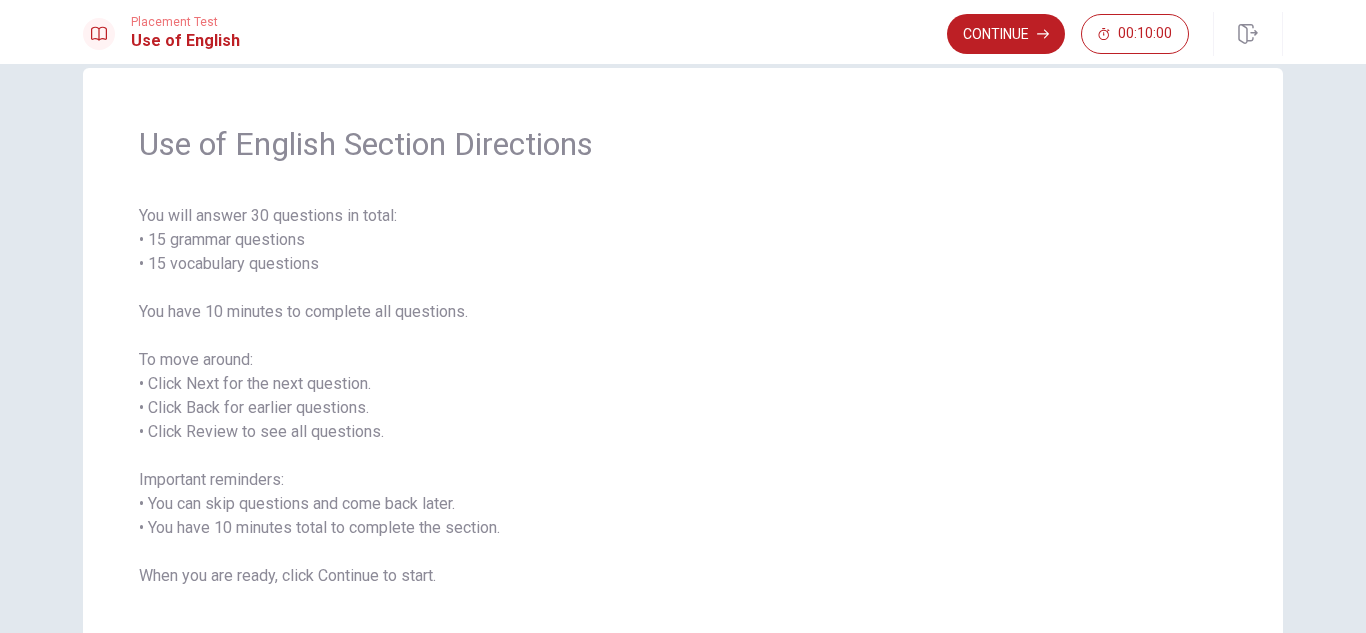 scroll, scrollTop: 100, scrollLeft: 0, axis: vertical 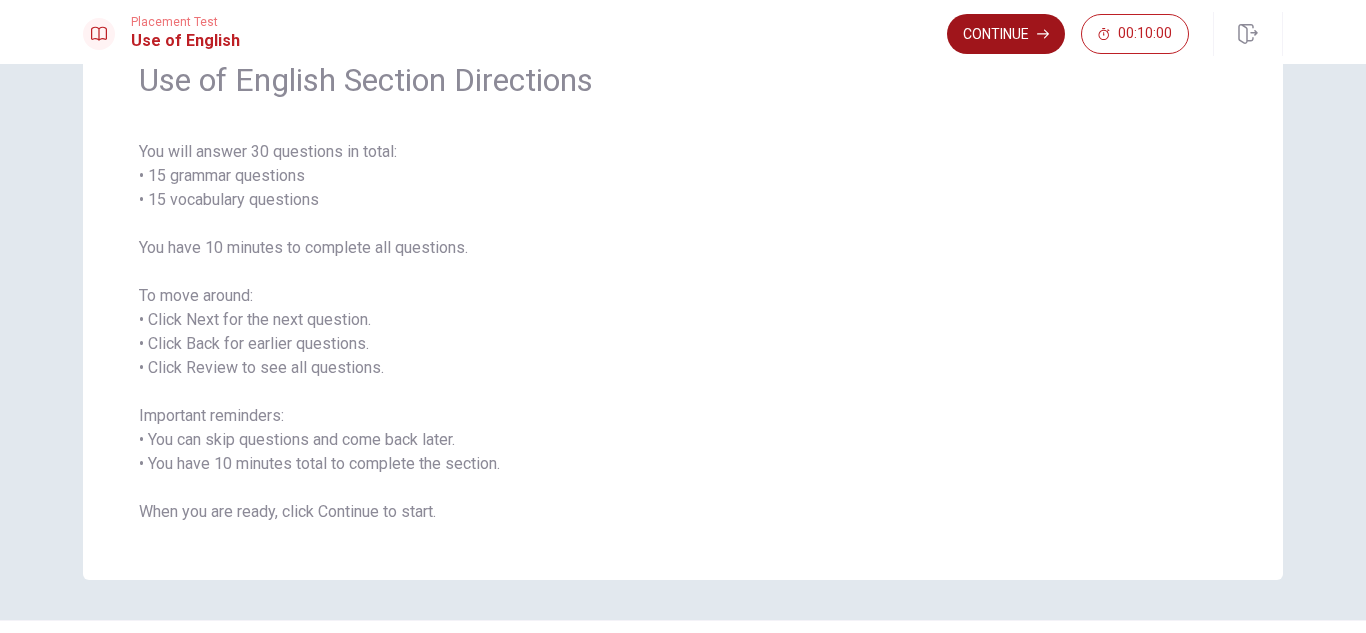click on "Continue" at bounding box center [1006, 34] 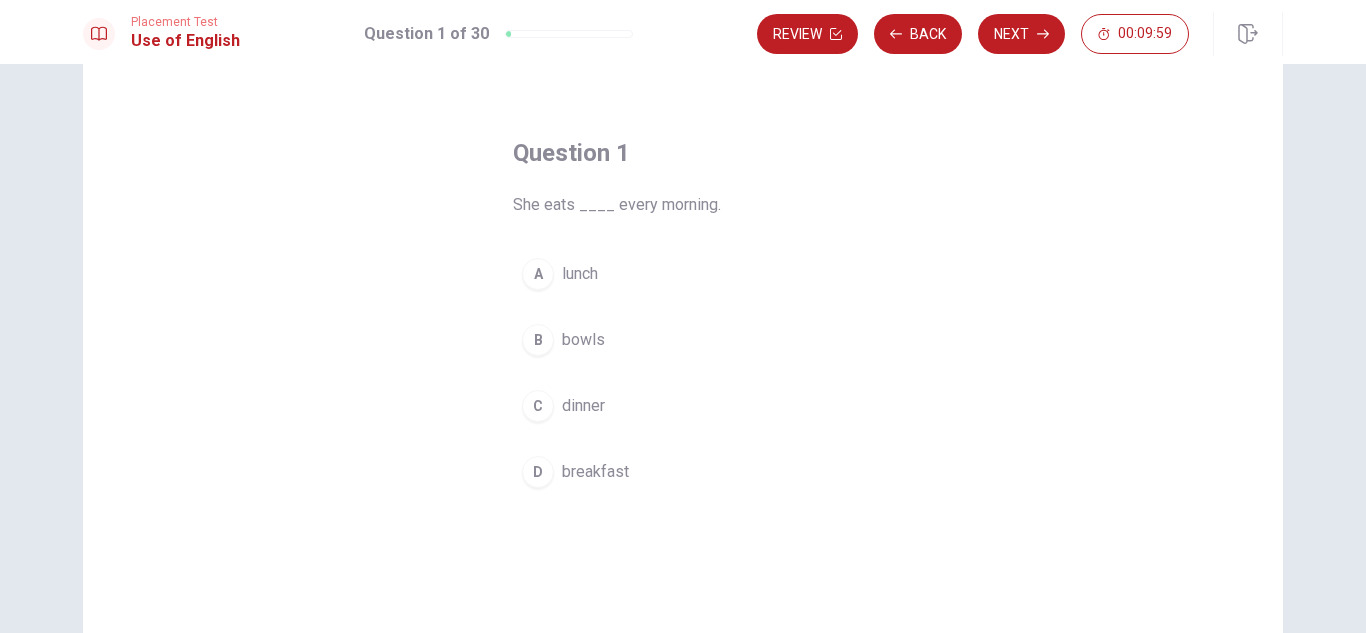 scroll, scrollTop: 0, scrollLeft: 0, axis: both 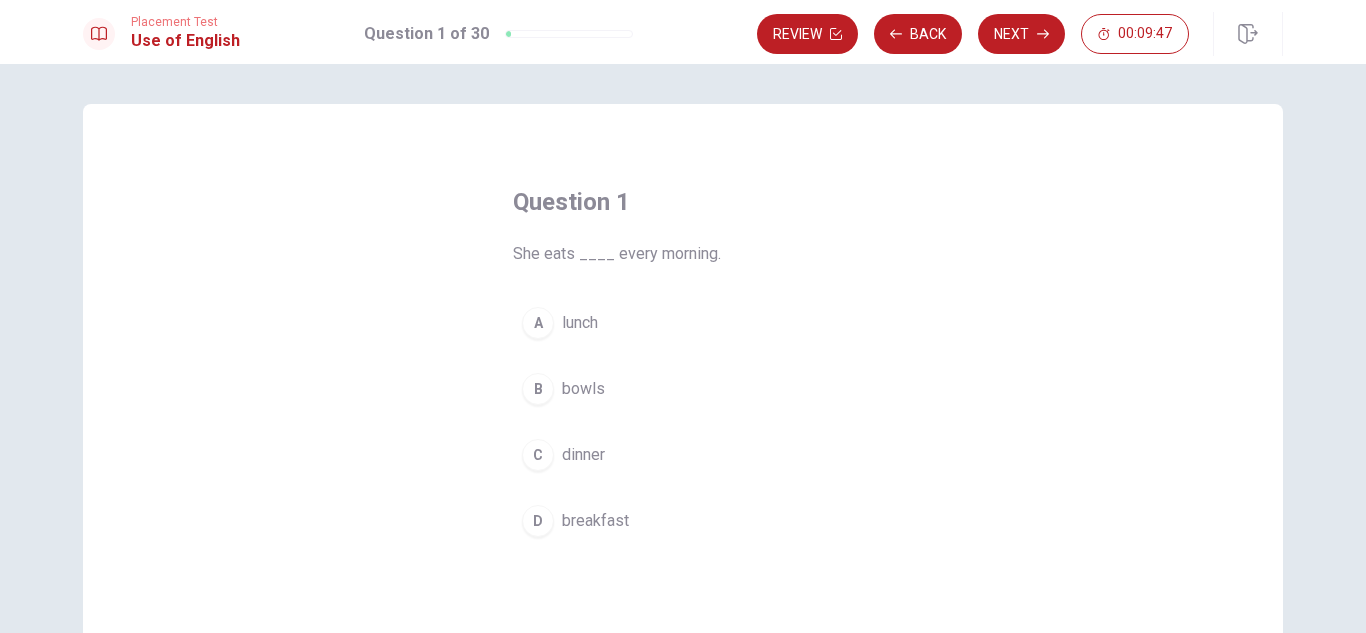 click on "D" at bounding box center [538, 521] 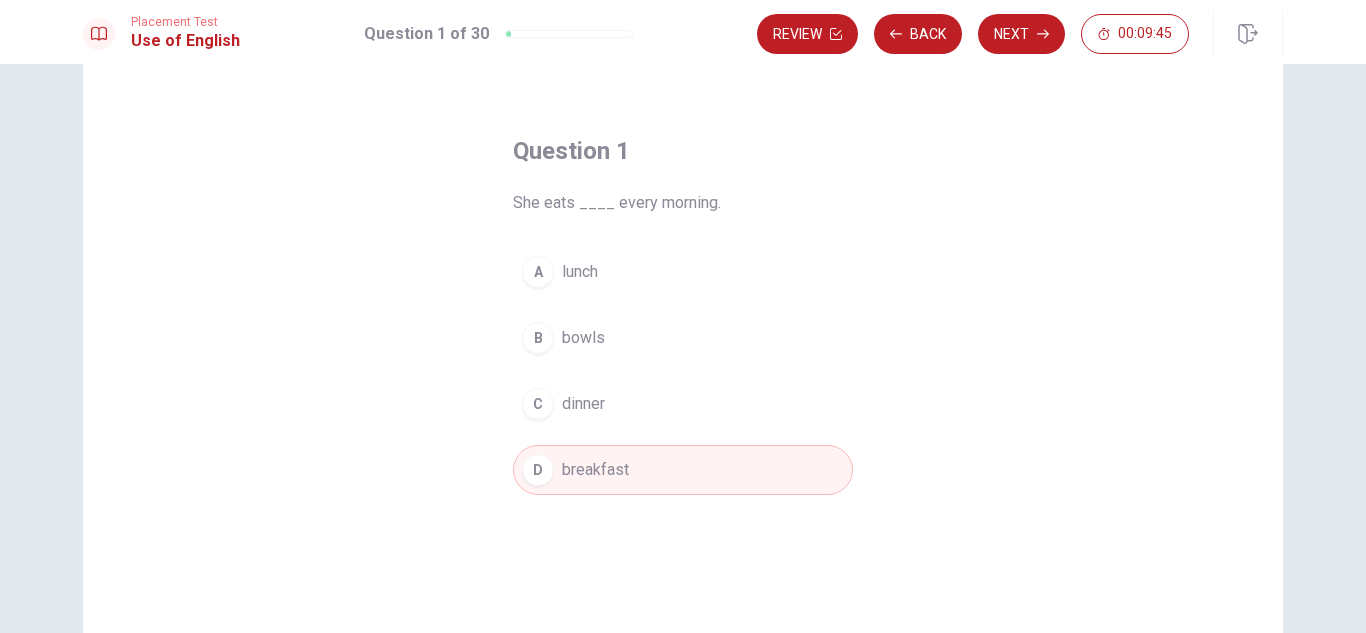 scroll, scrollTop: 100, scrollLeft: 0, axis: vertical 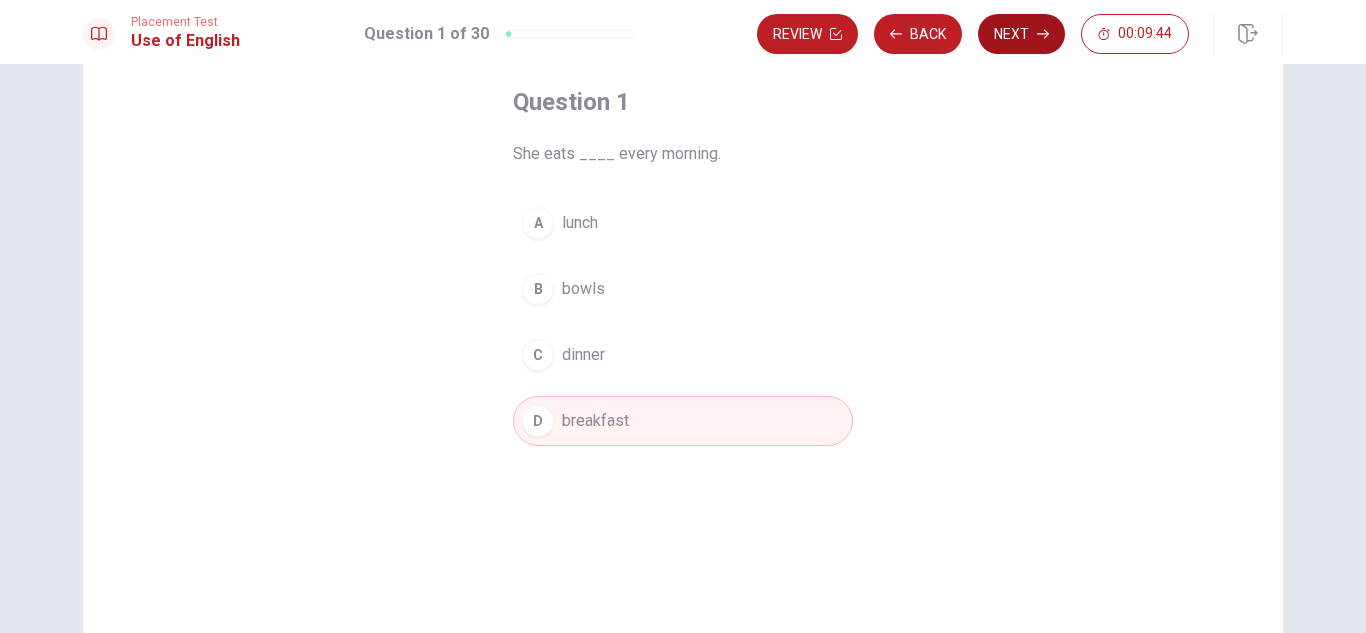 click on "Next" at bounding box center (1021, 34) 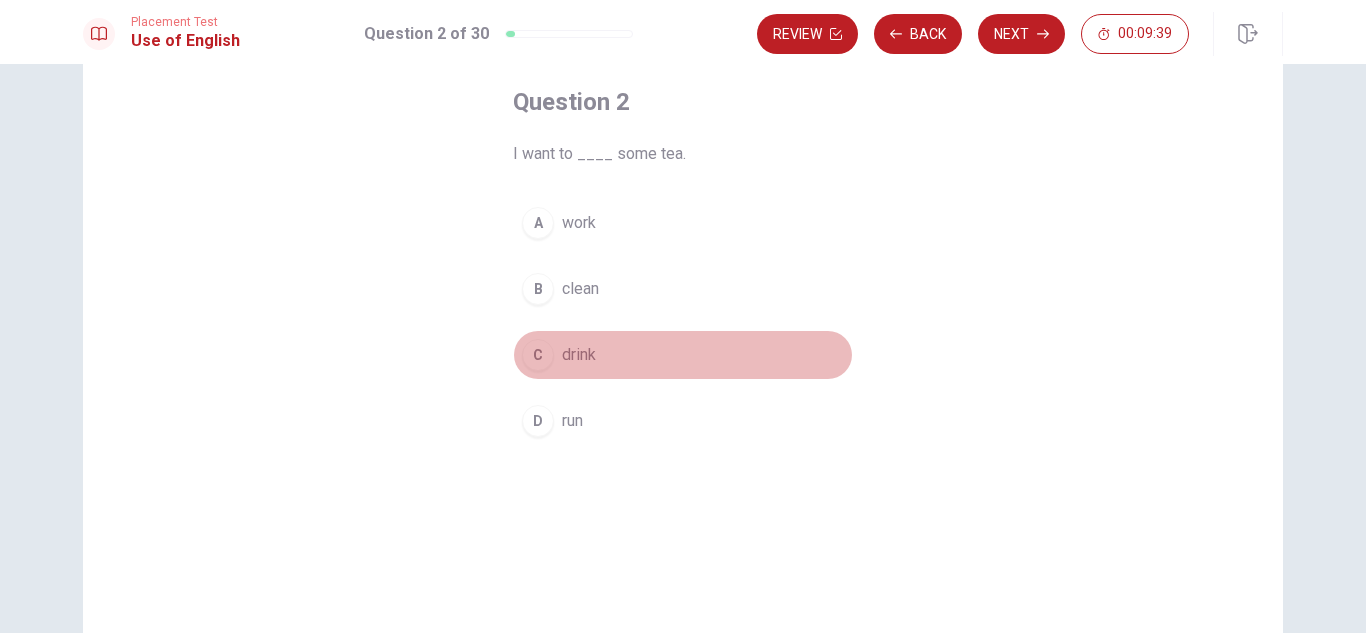 click on "C" at bounding box center (538, 355) 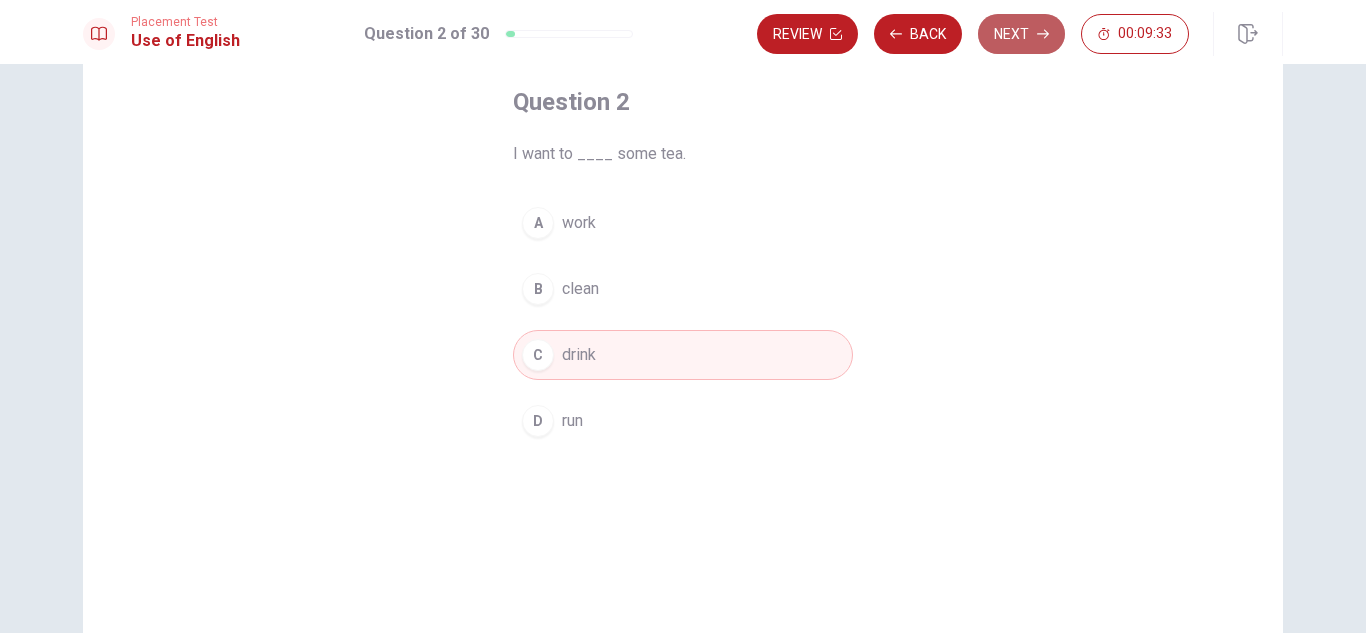 click on "Next" at bounding box center [1021, 34] 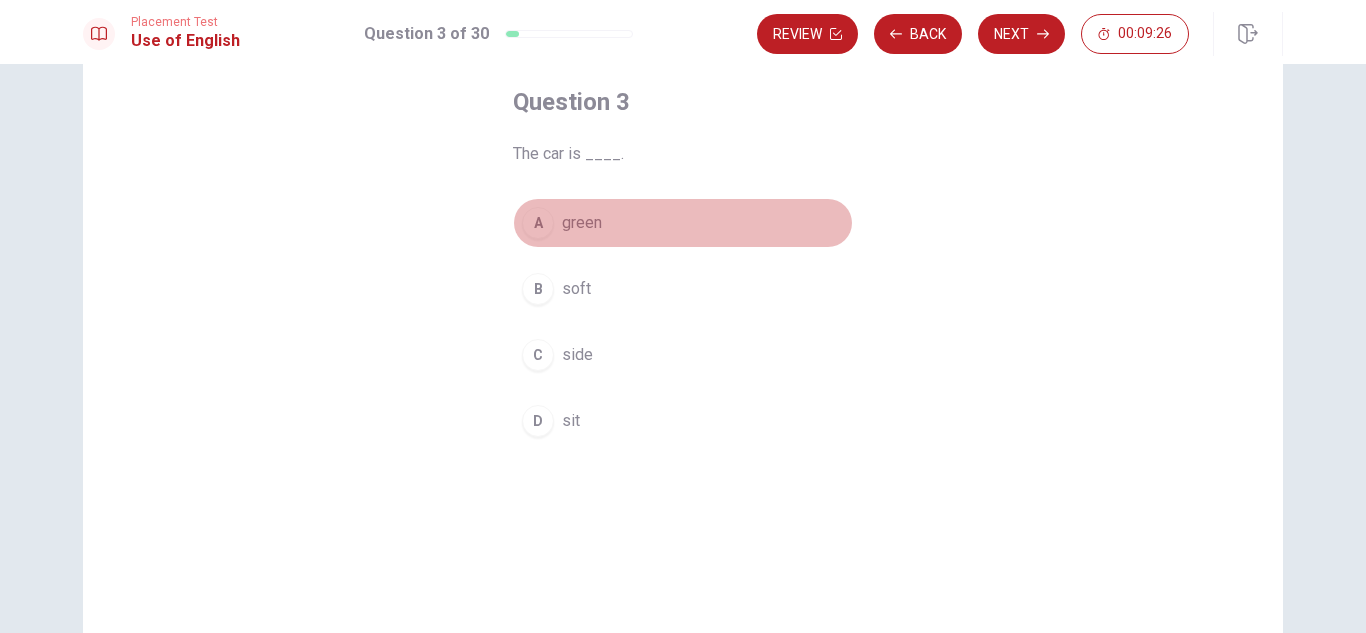 click on "A" at bounding box center [538, 223] 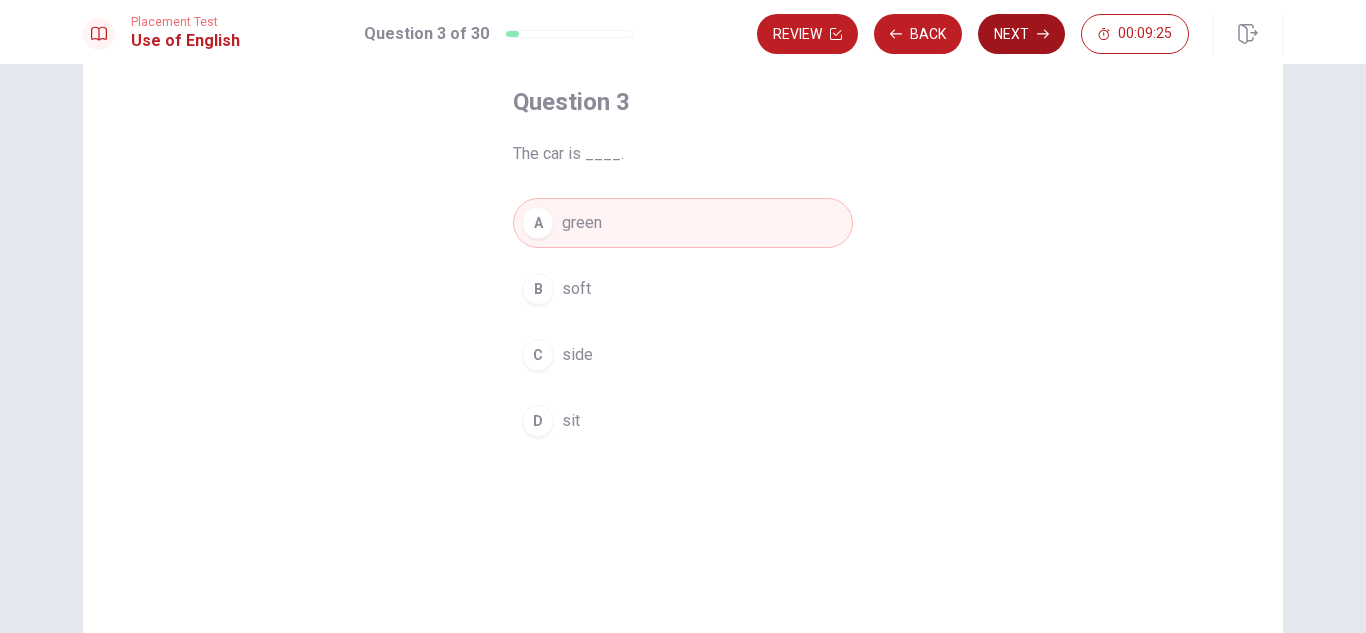 click on "Next" at bounding box center (1021, 34) 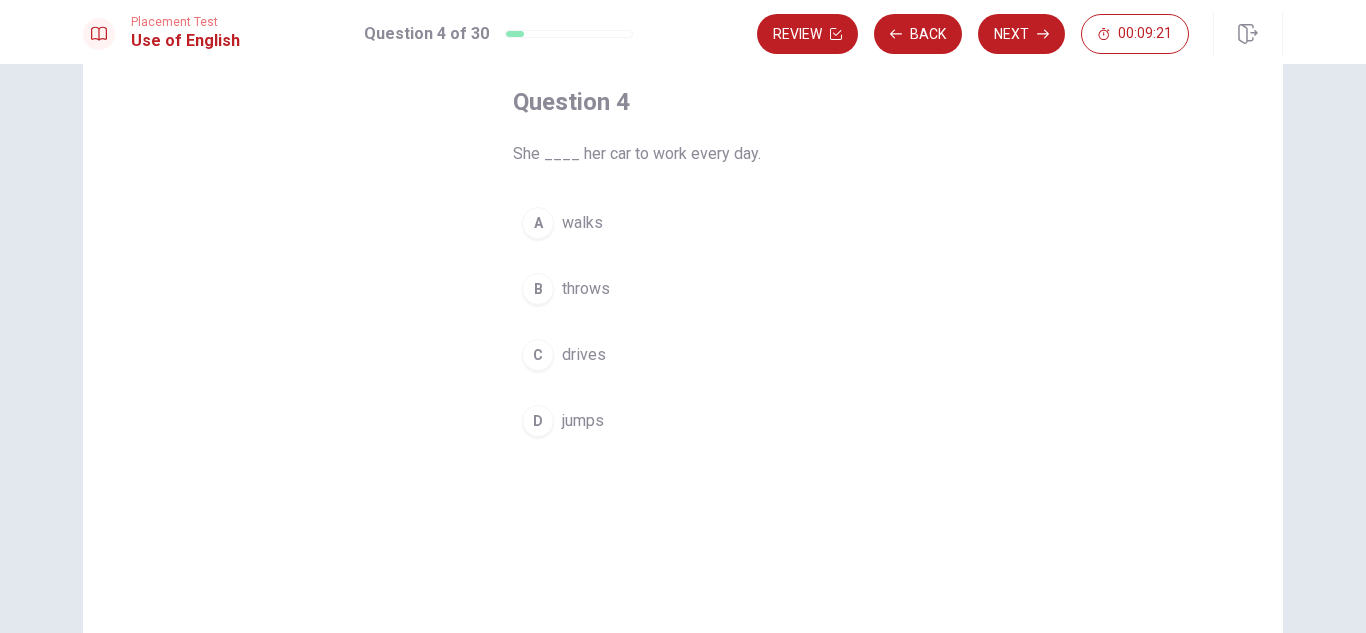 click on "C" at bounding box center (538, 355) 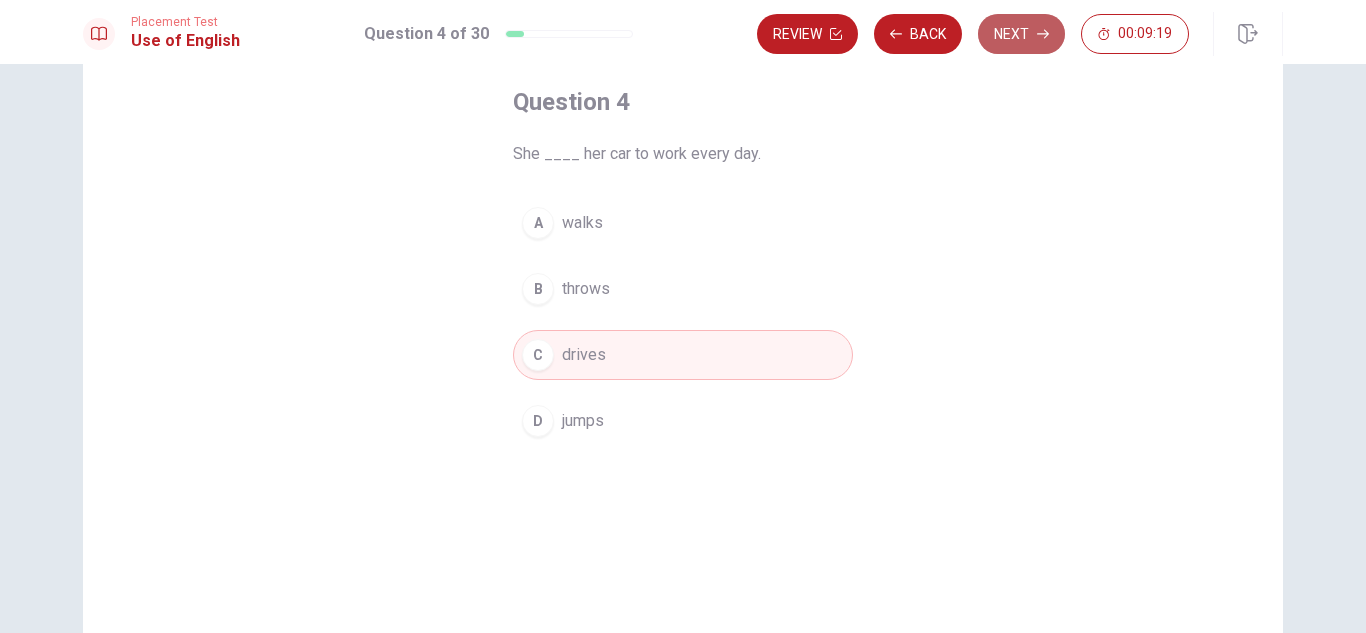 click 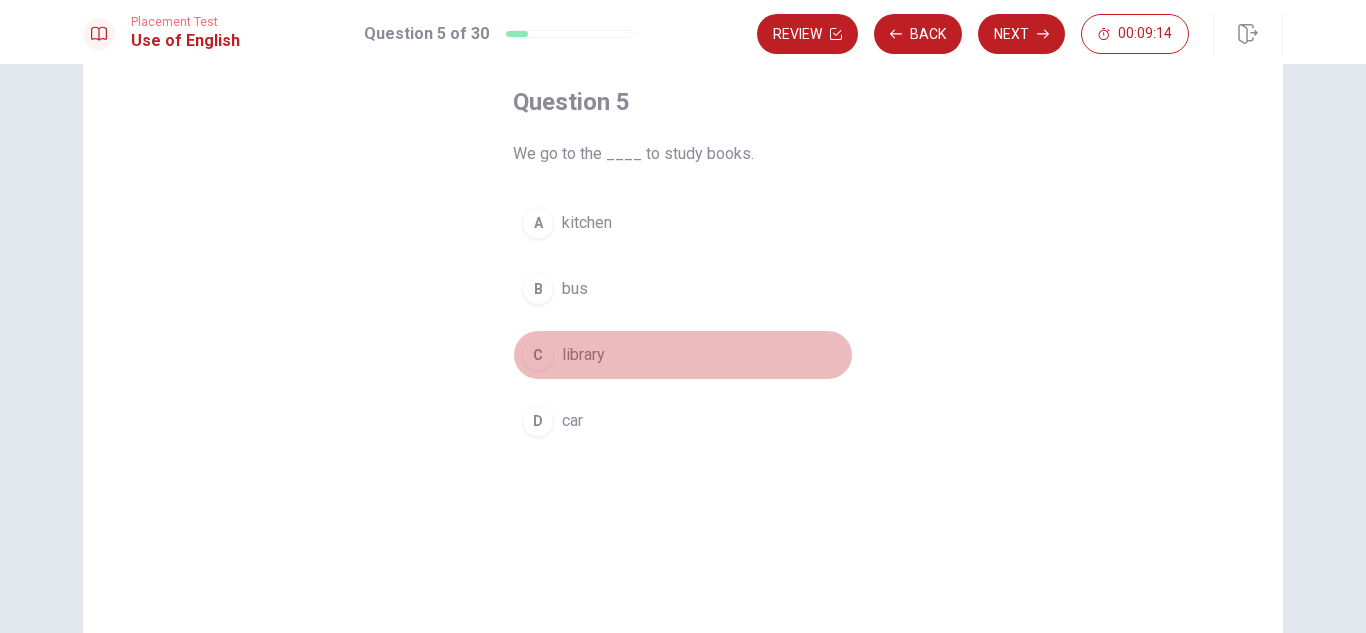 click on "C" at bounding box center (538, 355) 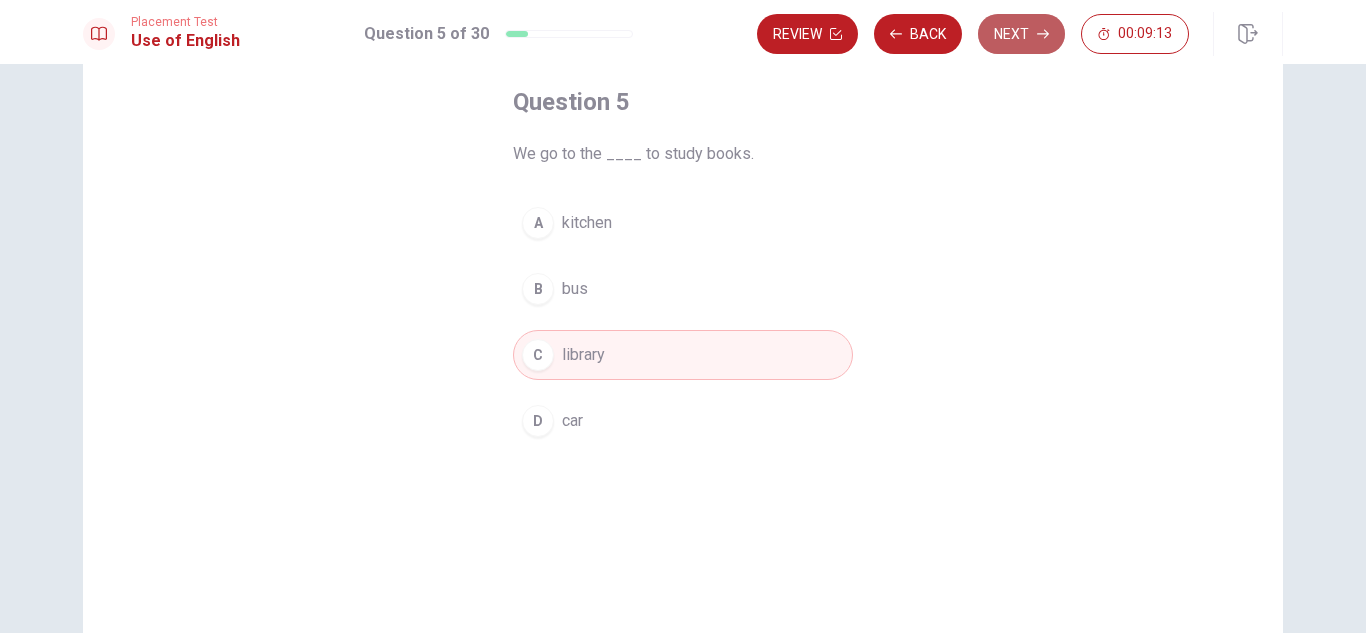 click on "Next" at bounding box center (1021, 34) 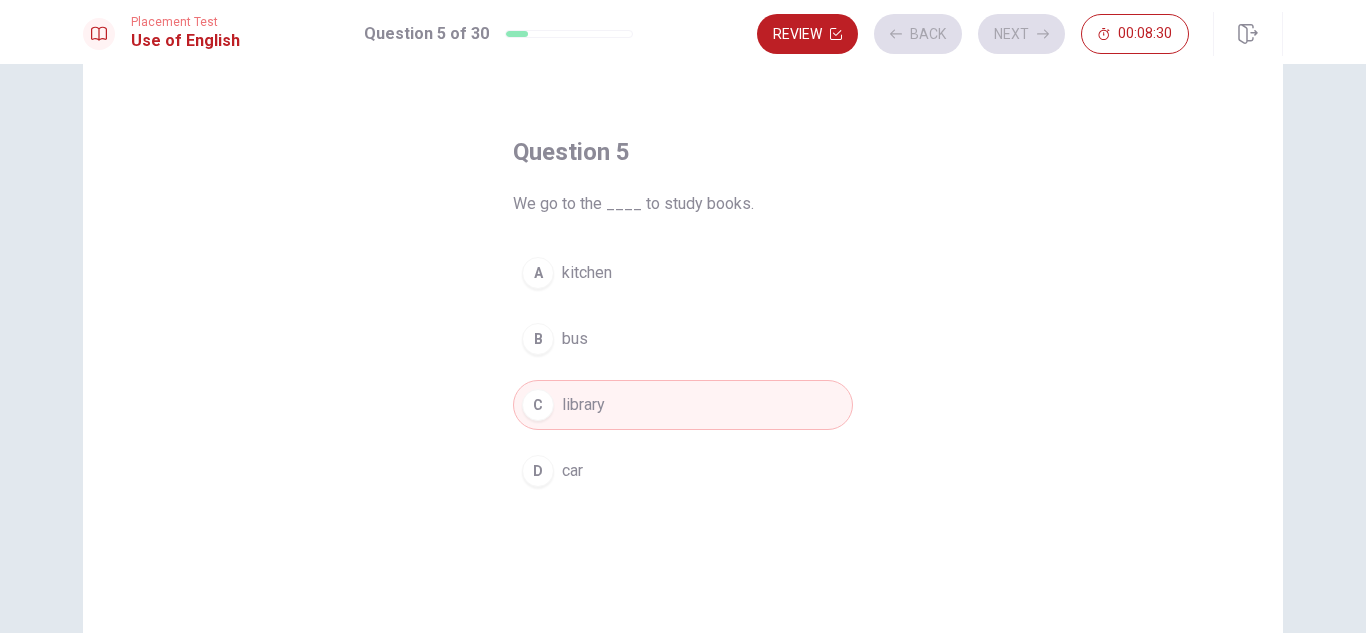 scroll, scrollTop: 0, scrollLeft: 0, axis: both 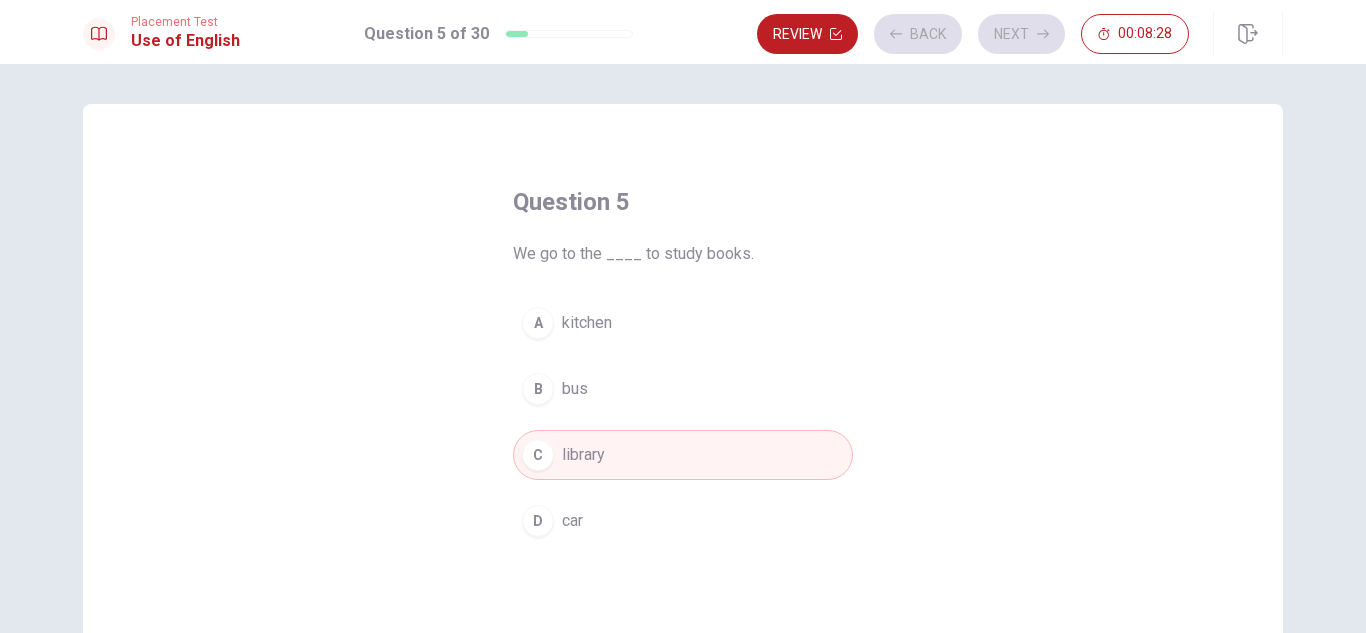 click on "C library" at bounding box center (683, 455) 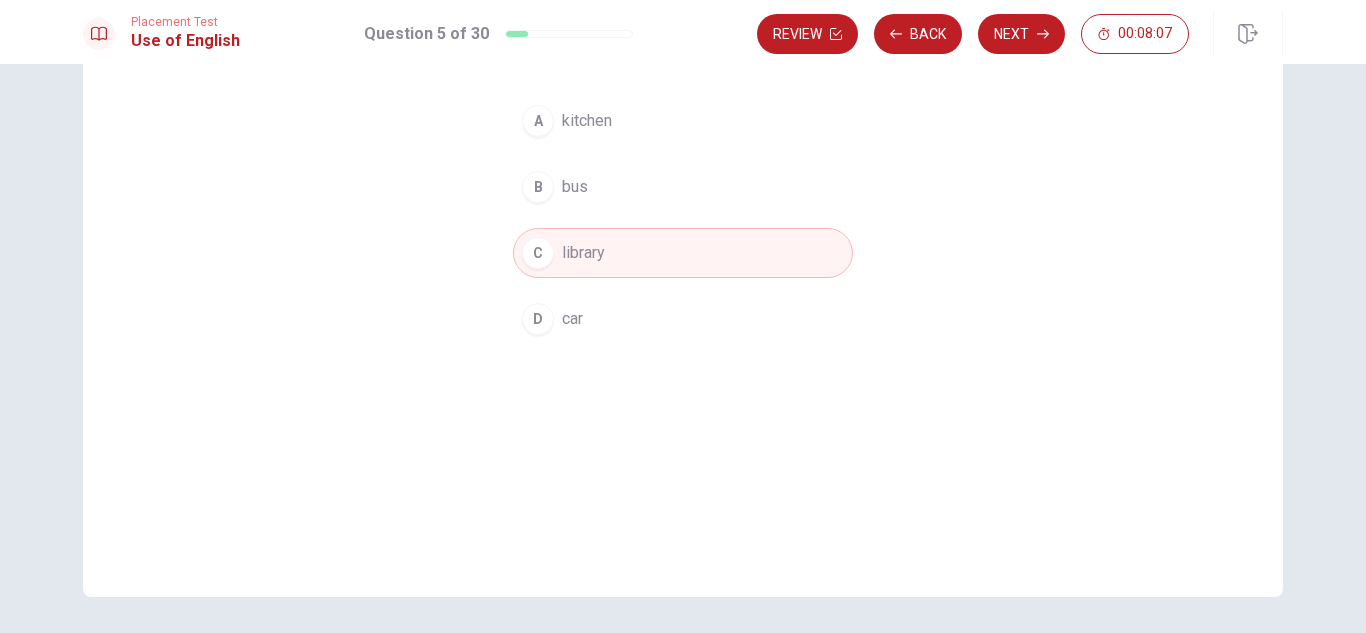 scroll, scrollTop: 70, scrollLeft: 0, axis: vertical 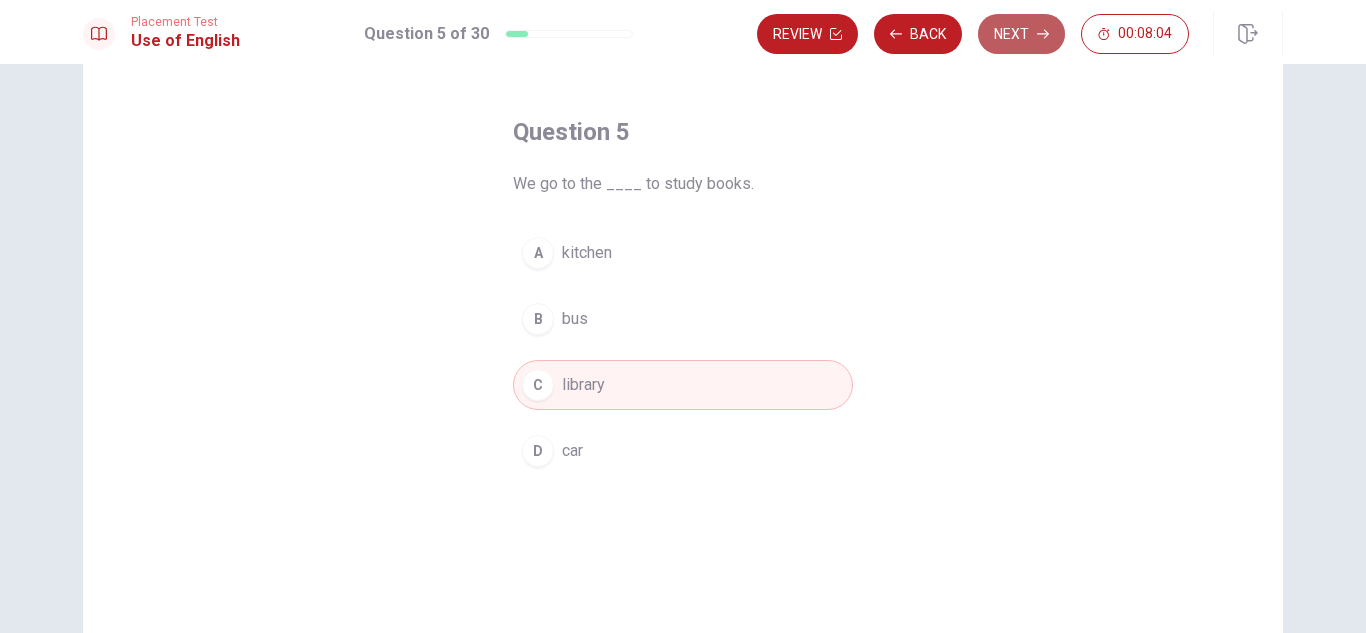 click on "Next" at bounding box center [1021, 34] 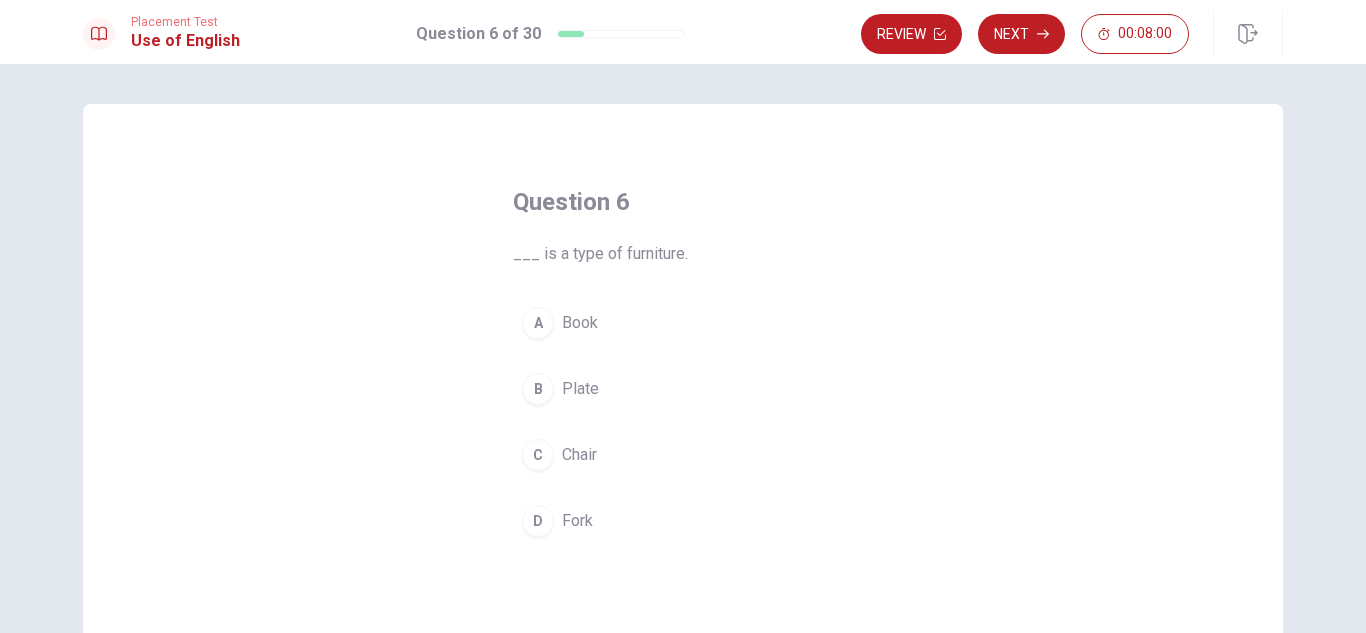 scroll, scrollTop: 100, scrollLeft: 0, axis: vertical 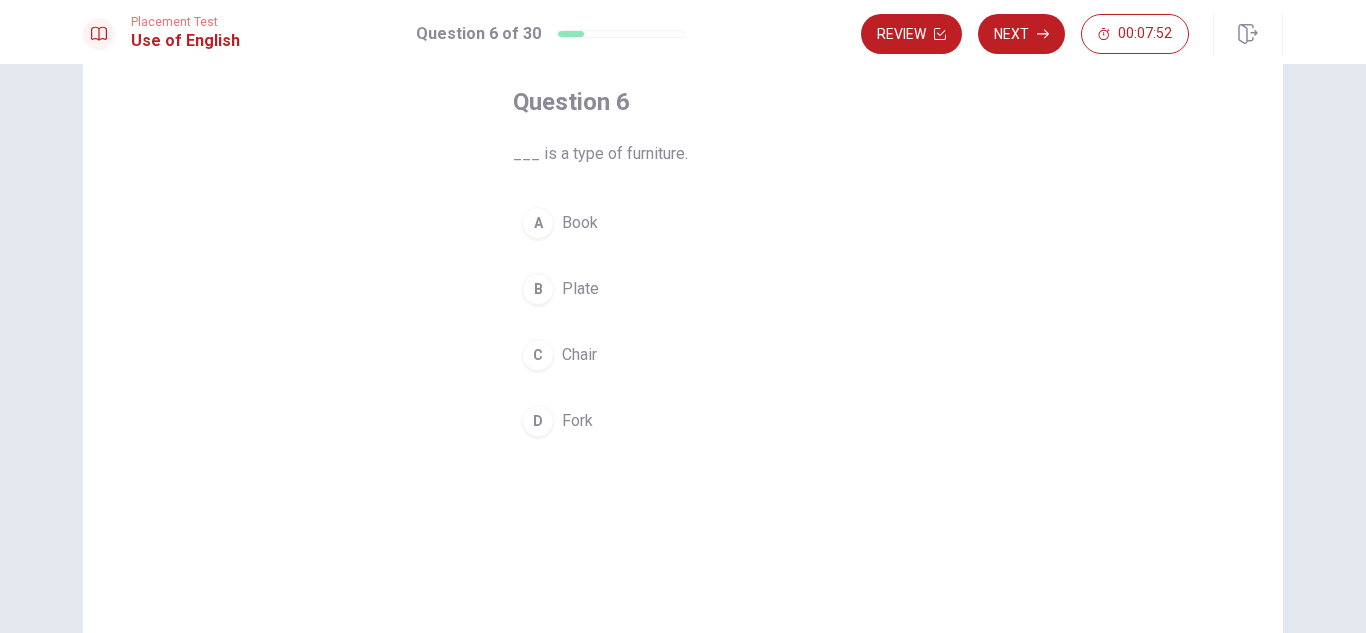click on "Chair" at bounding box center [579, 355] 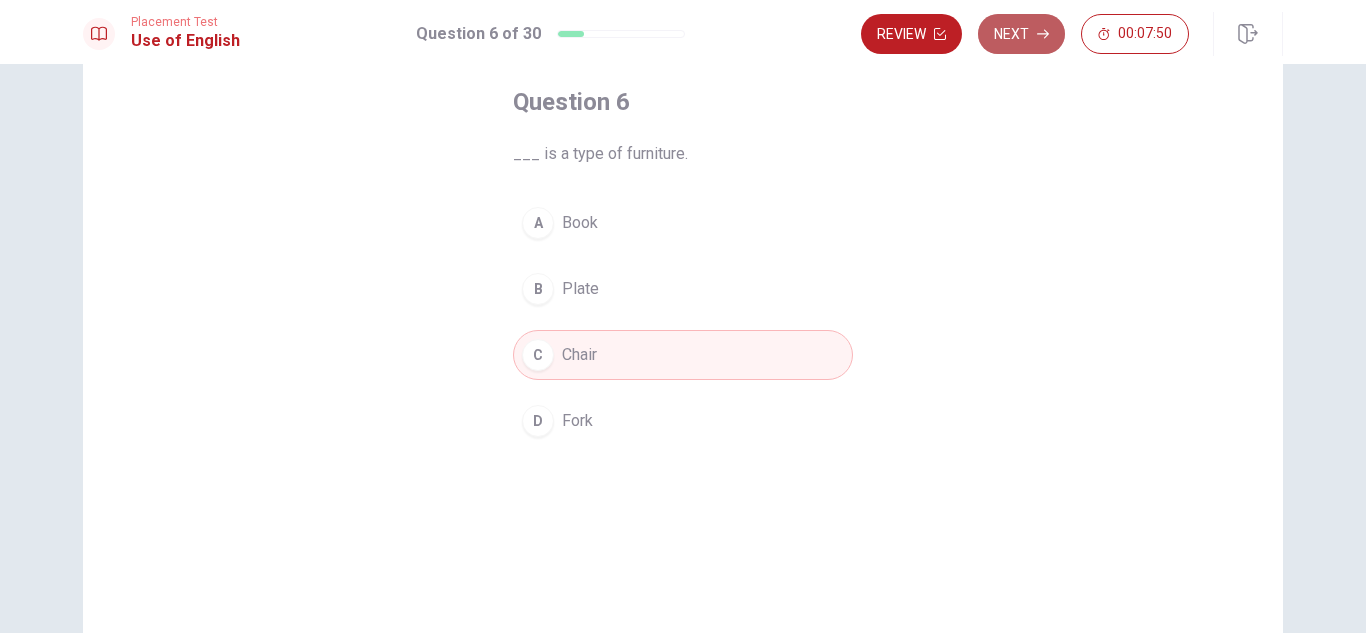 click on "Next" at bounding box center [1021, 34] 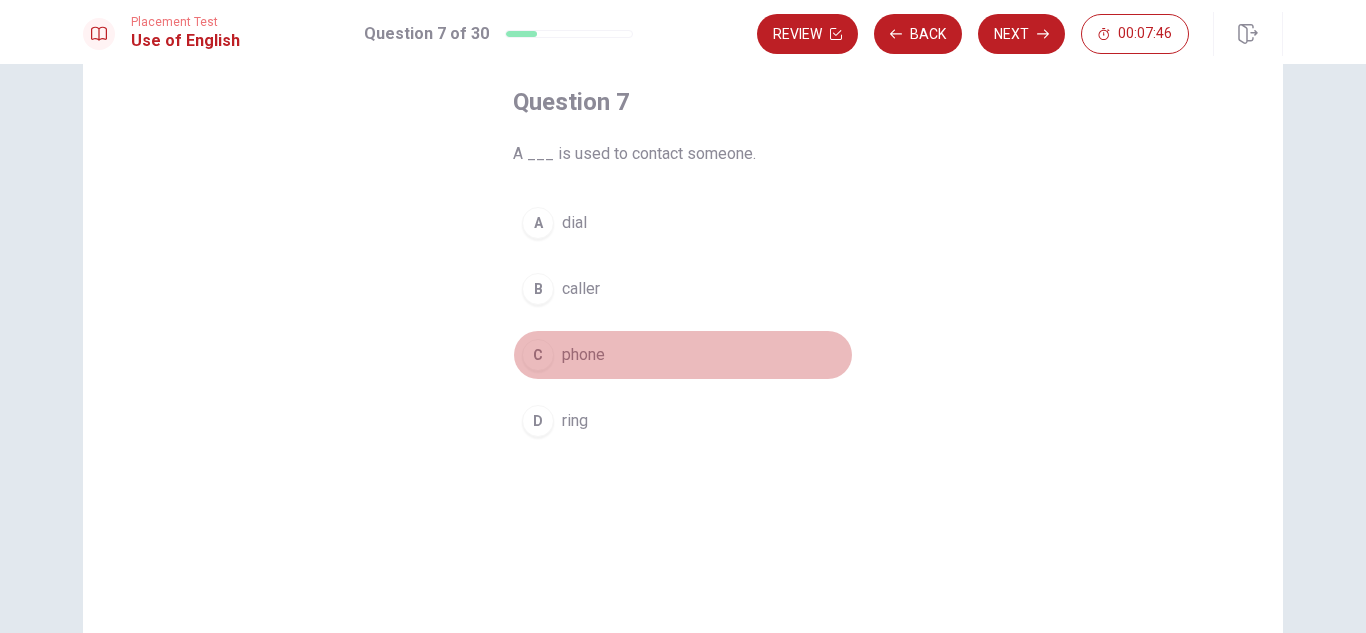 click on "C phone" at bounding box center (683, 355) 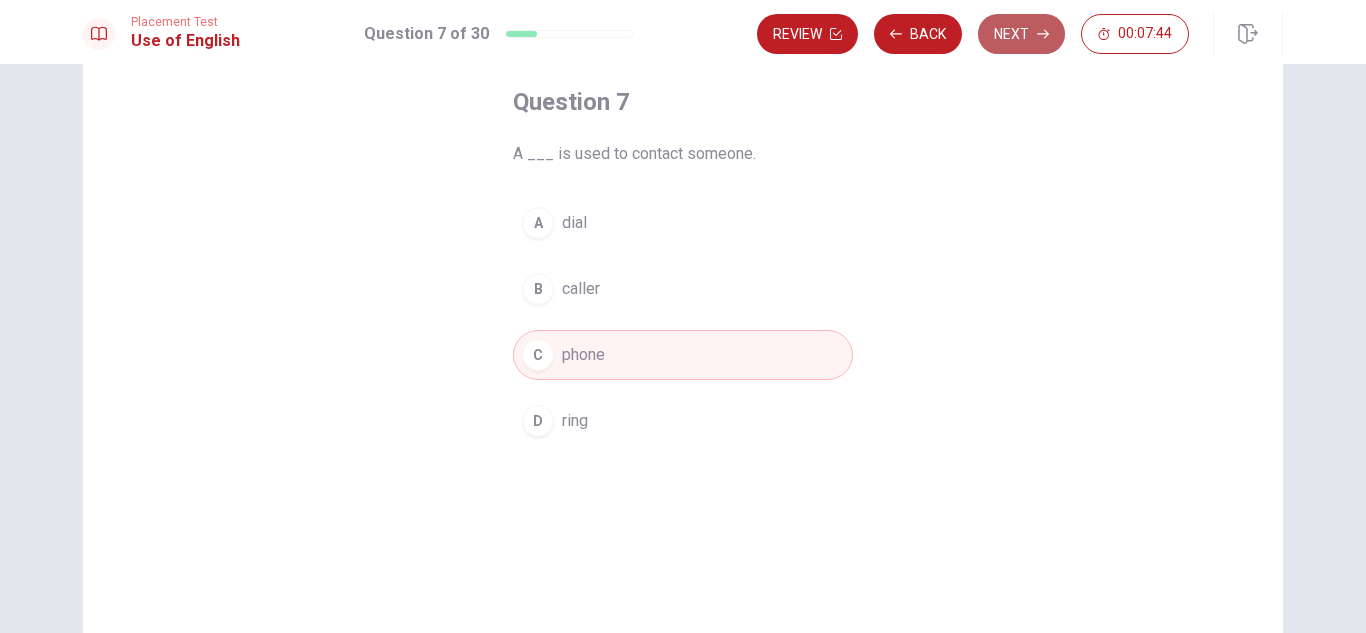 click on "Next" at bounding box center (1021, 34) 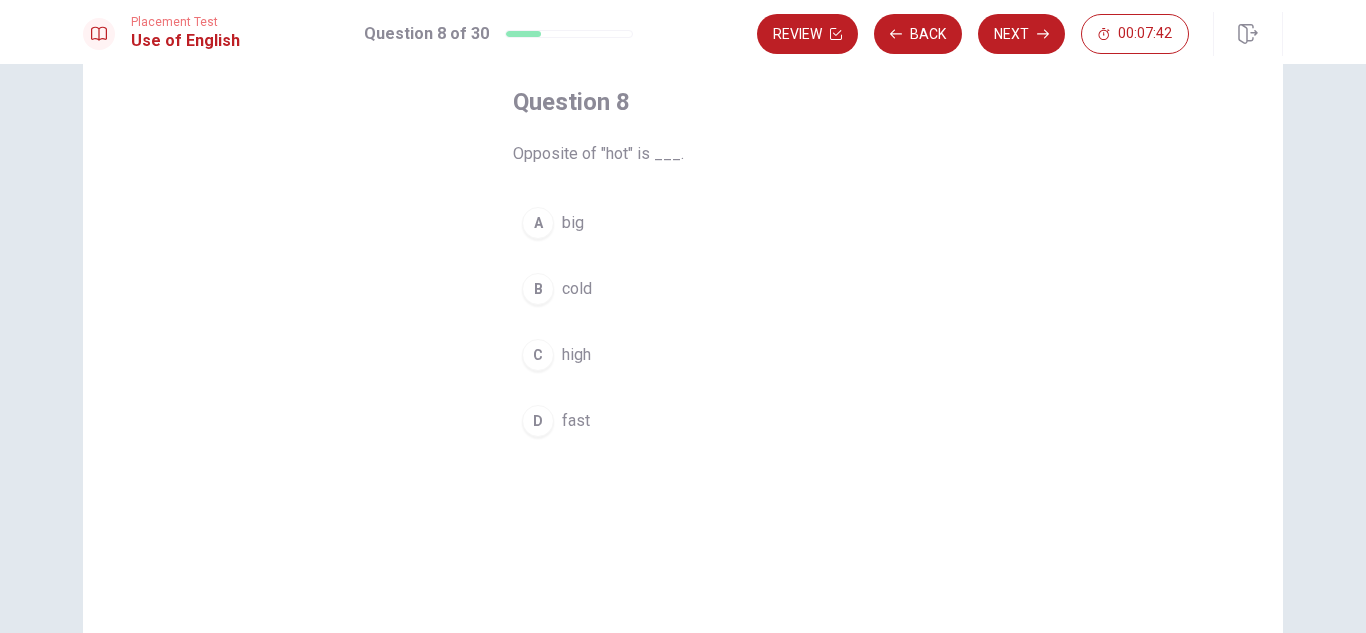click on "B cold" at bounding box center [683, 289] 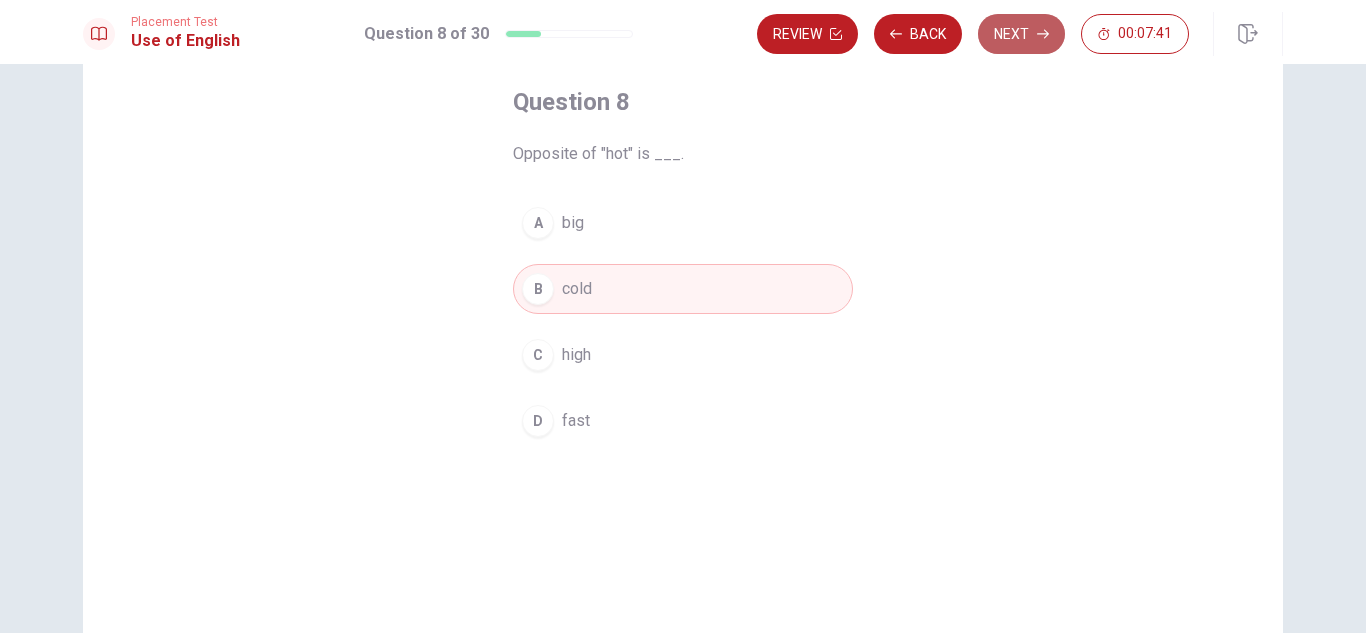click on "Next" at bounding box center [1021, 34] 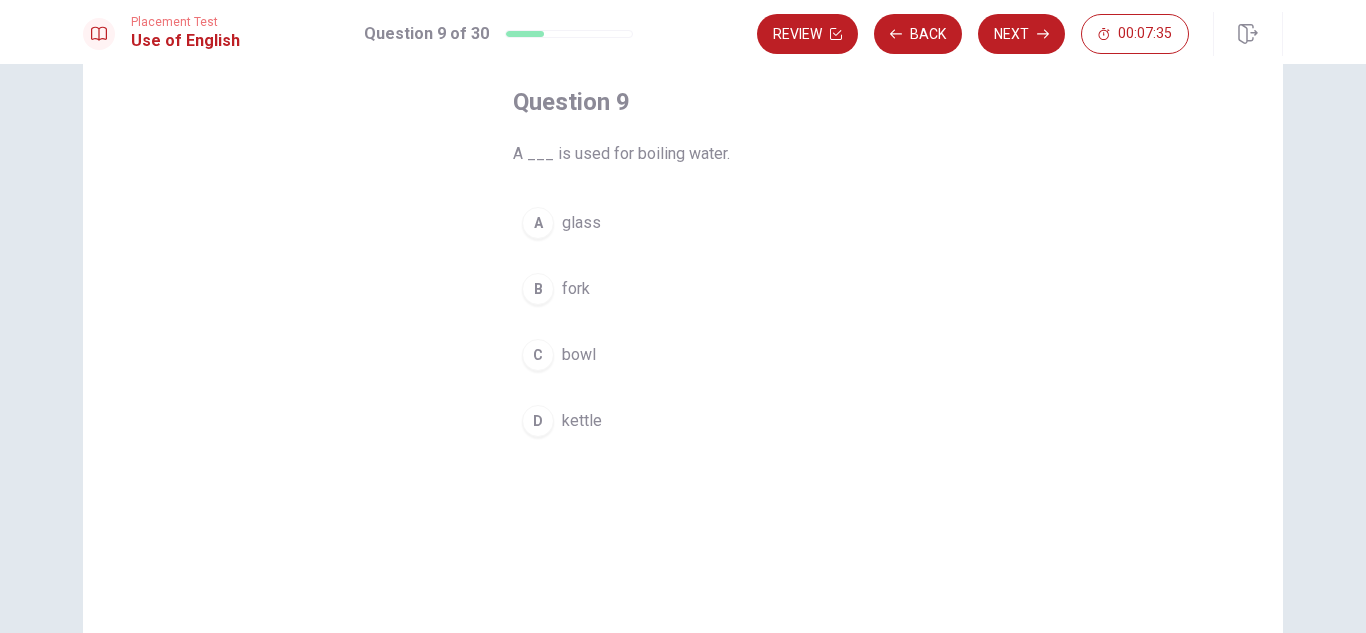 click on "A glass" at bounding box center (683, 223) 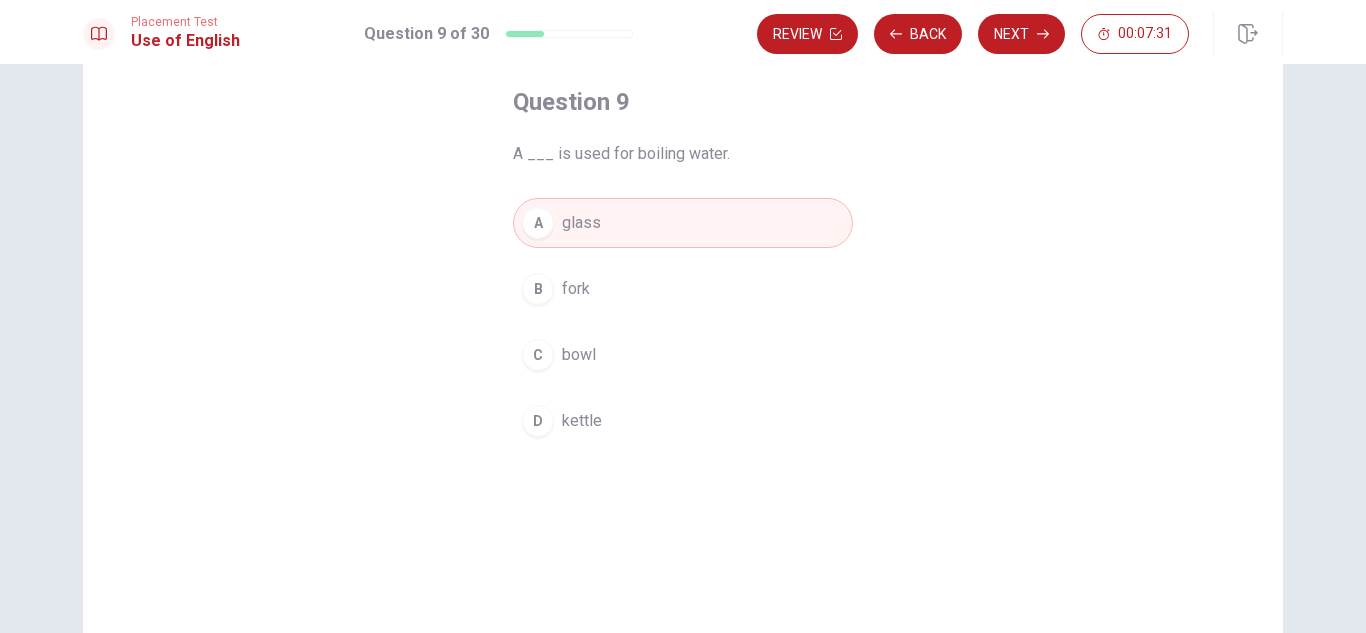 click on "C bowl" at bounding box center (683, 355) 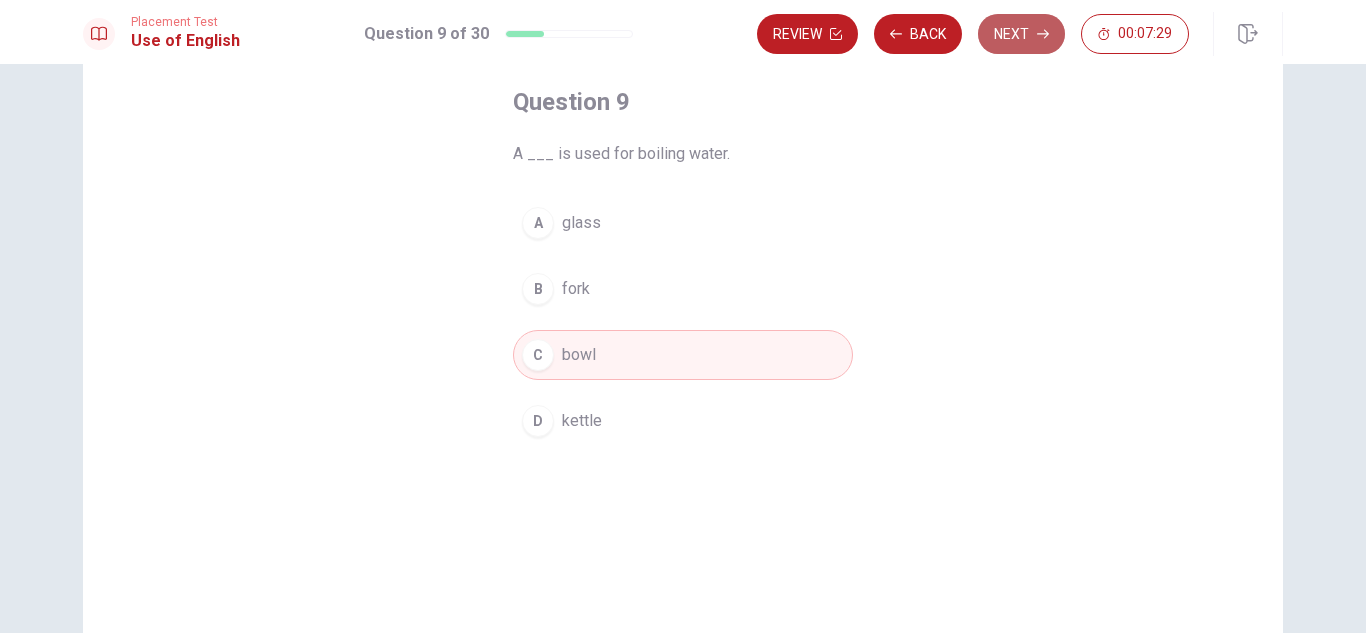 click on "Next" at bounding box center (1021, 34) 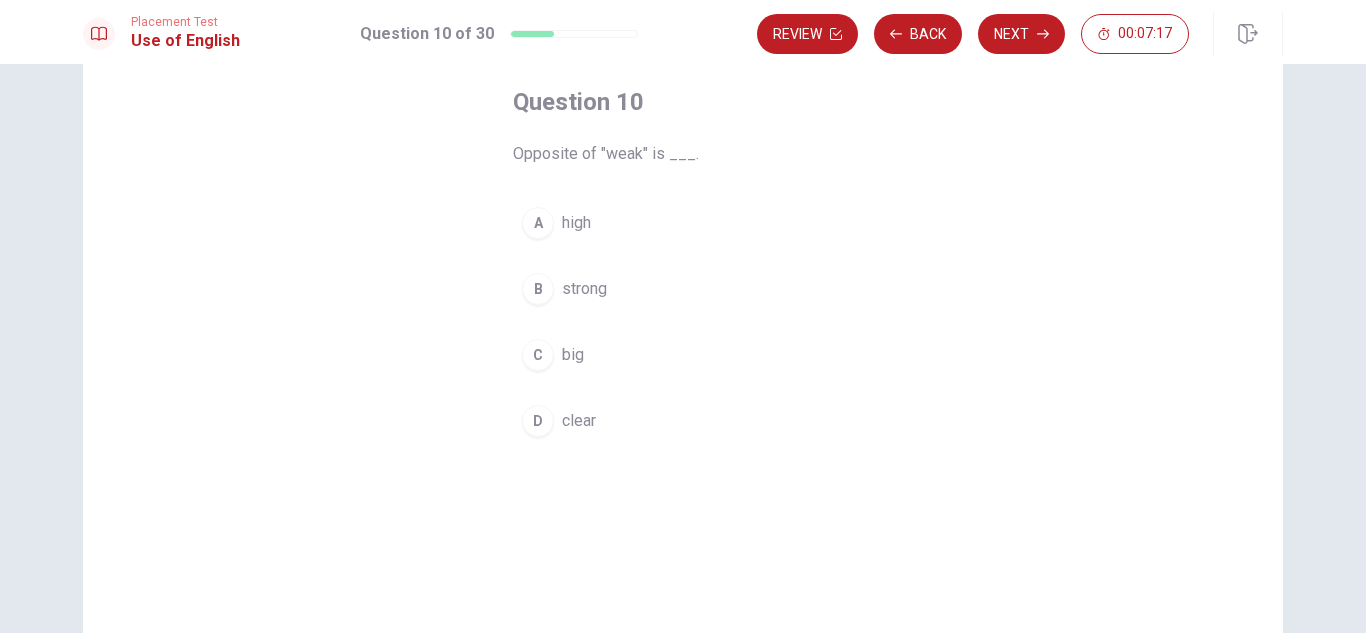 click on "A high" at bounding box center (683, 223) 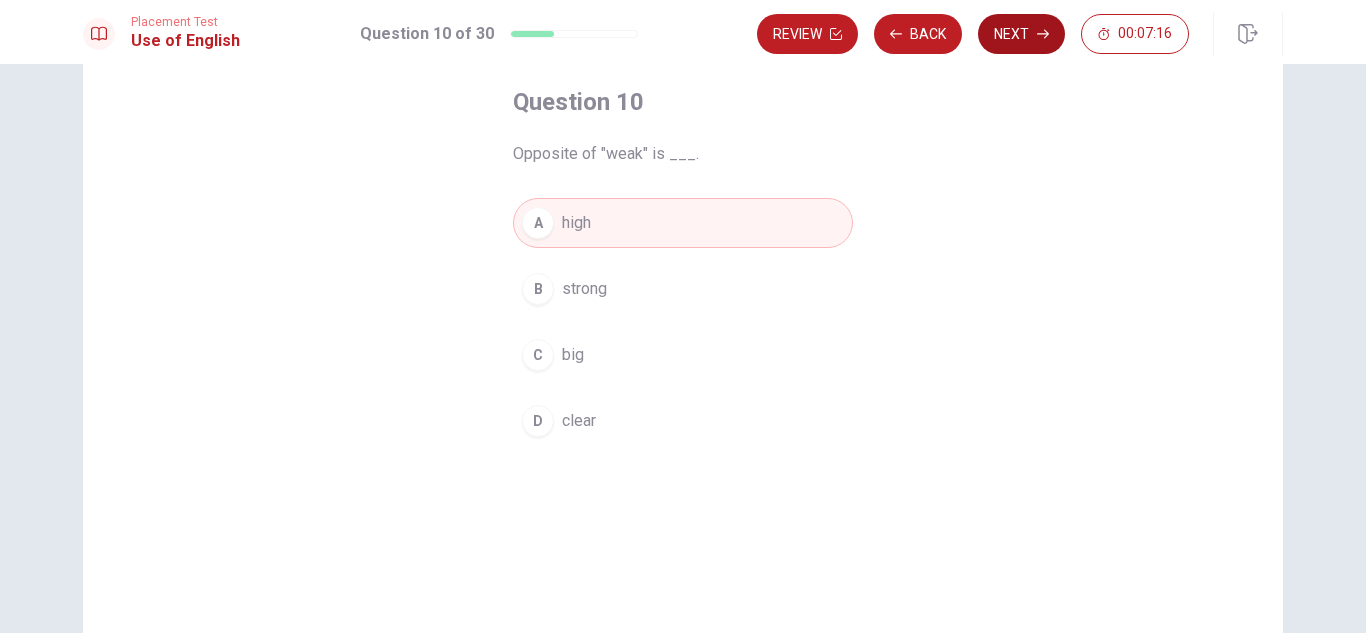 click 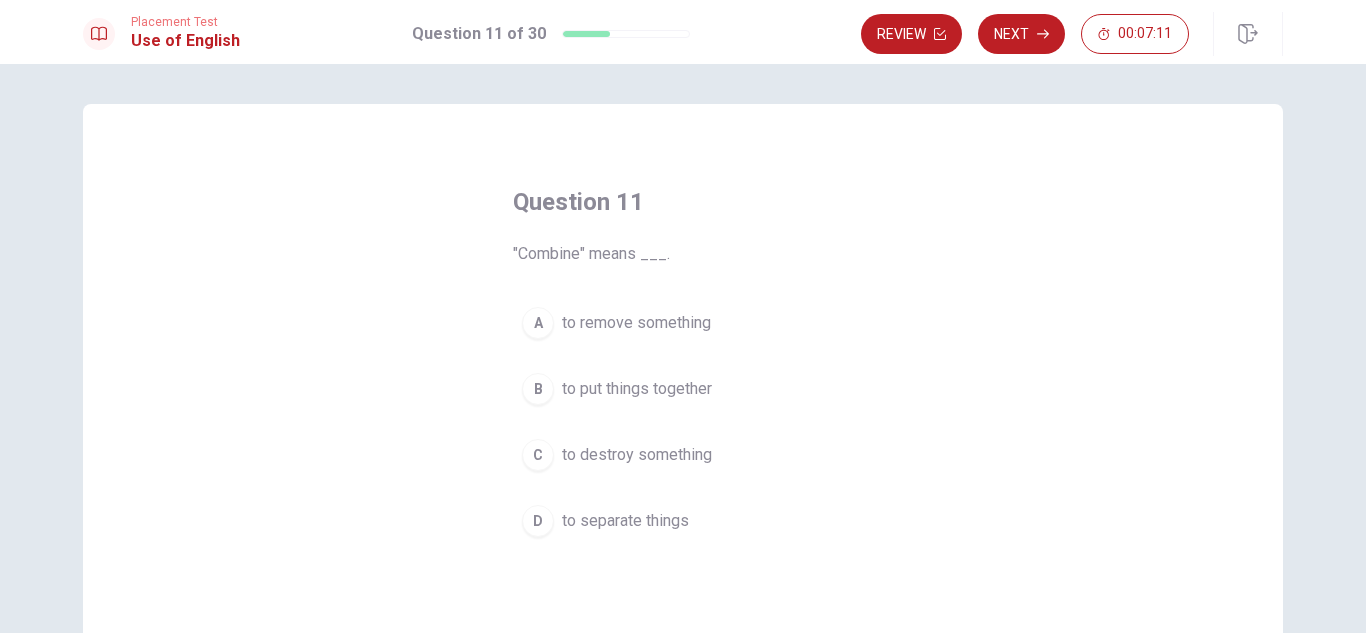 scroll, scrollTop: 100, scrollLeft: 0, axis: vertical 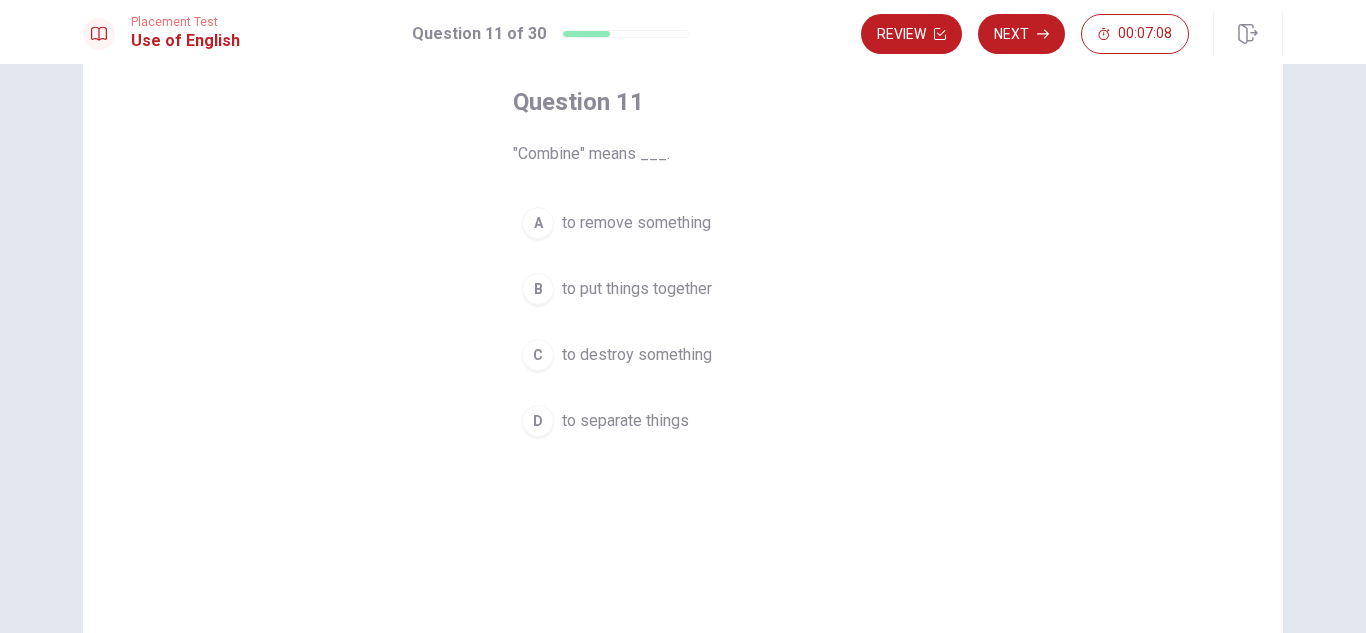 click on "to put things together" at bounding box center (637, 289) 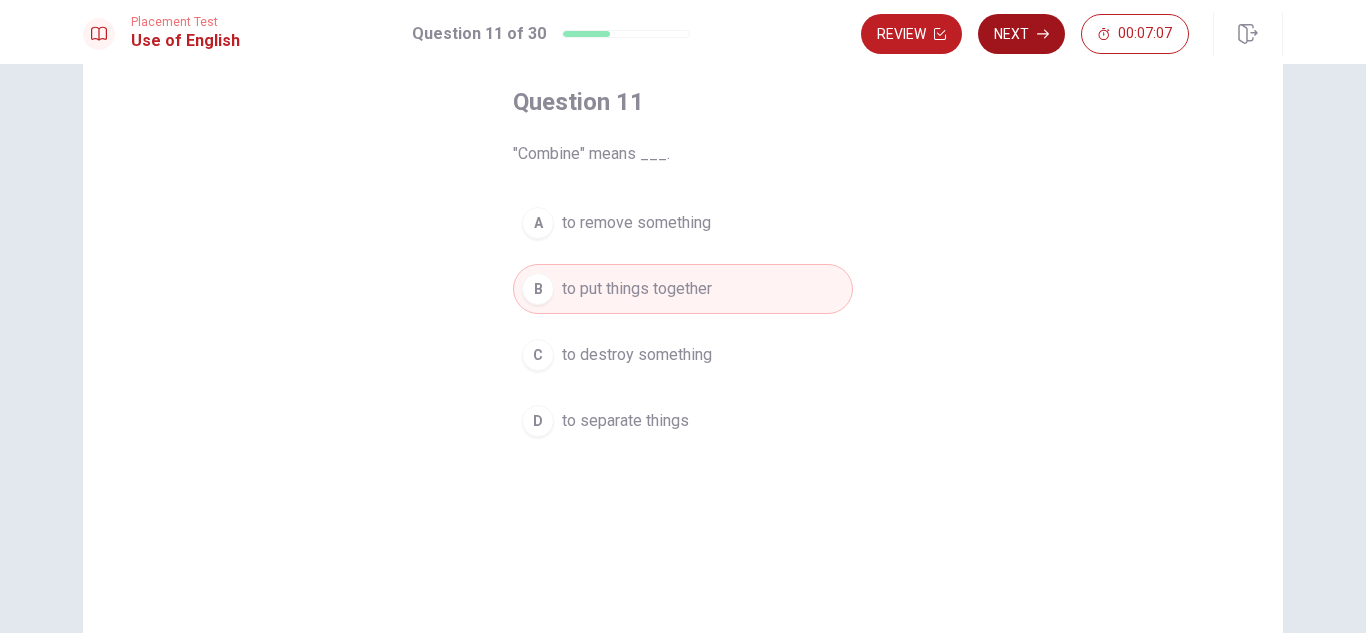 click 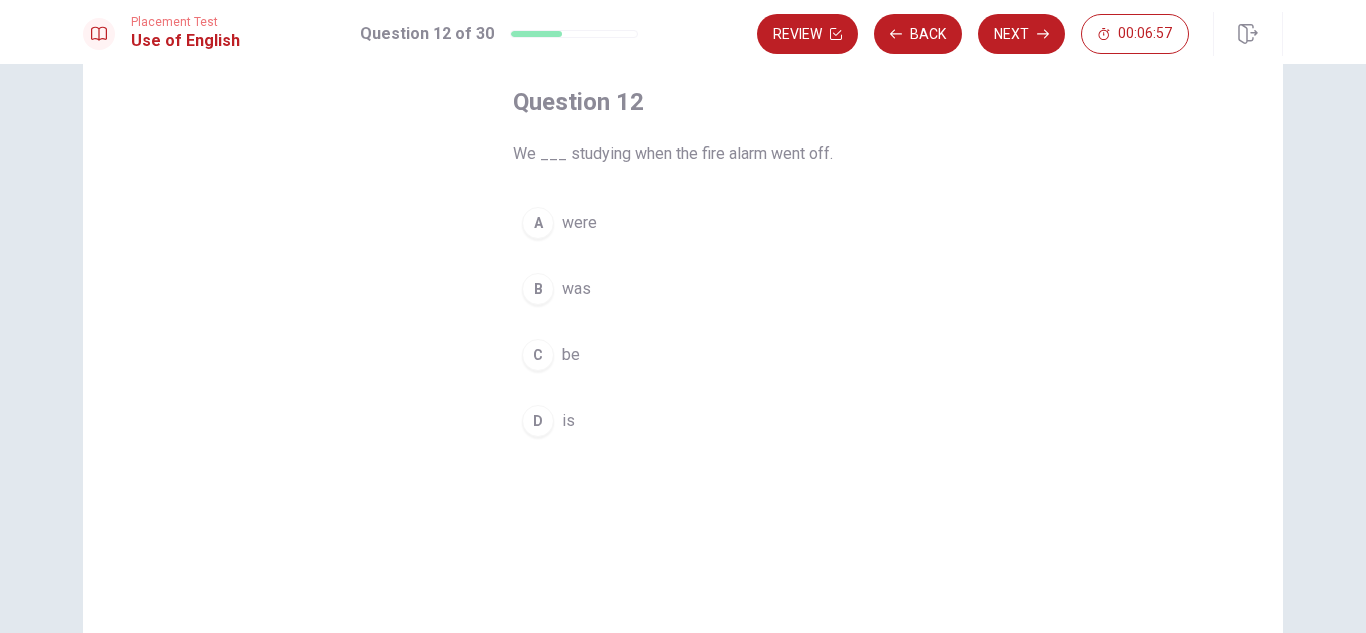 click on "A were" at bounding box center [683, 223] 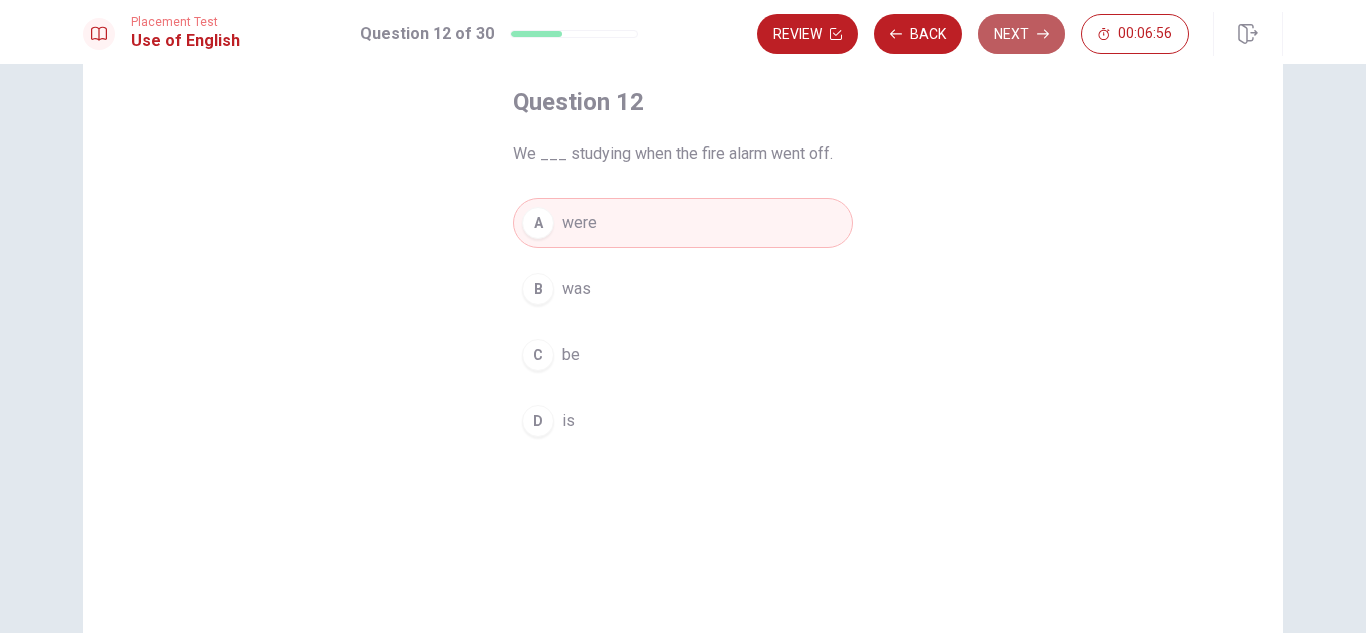 click on "Next" at bounding box center [1021, 34] 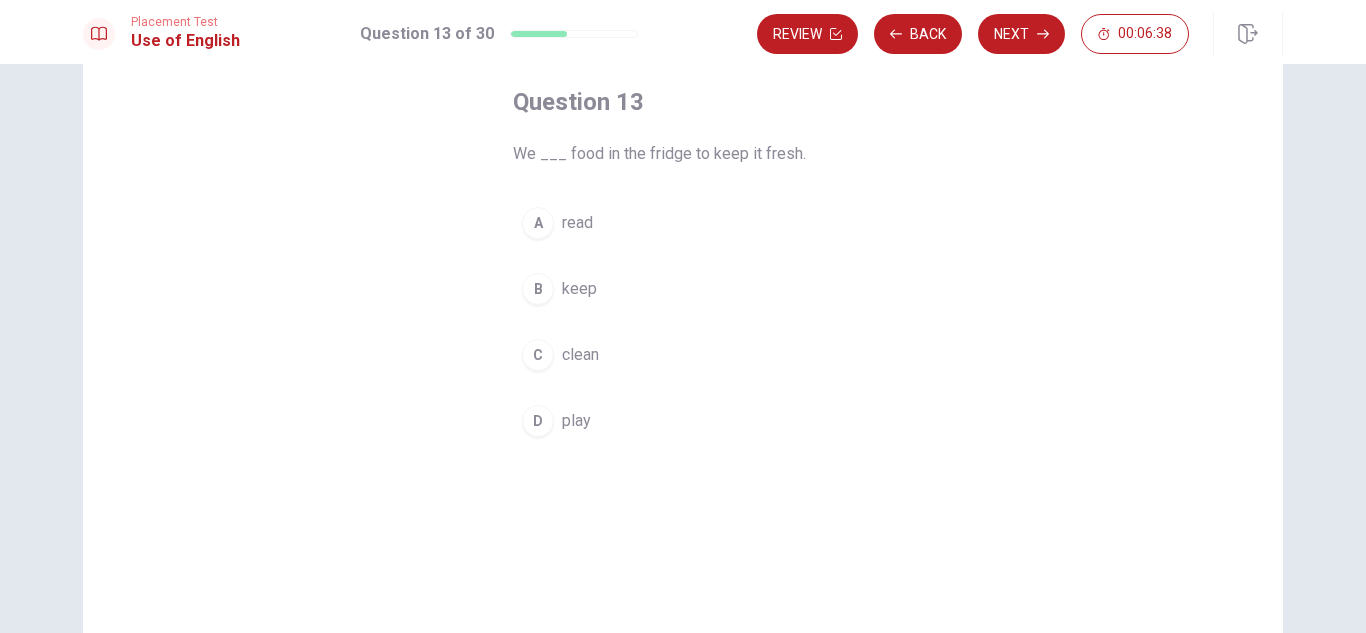 click on "keep" at bounding box center (579, 289) 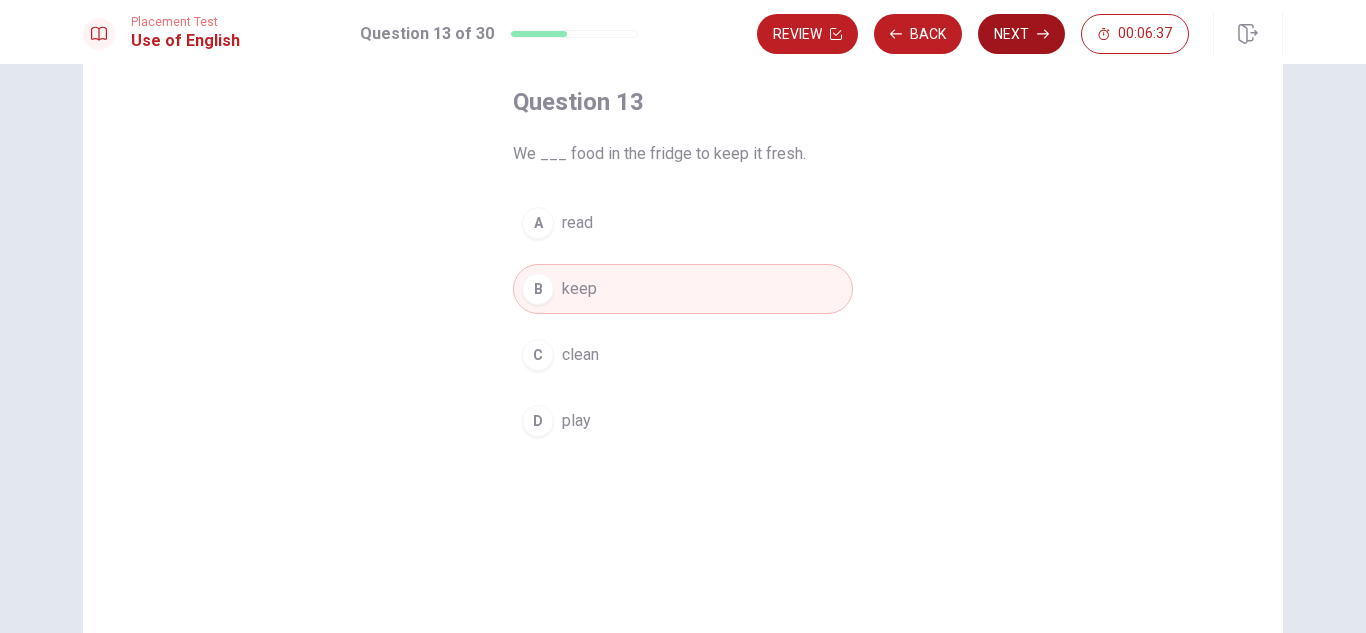 click on "Next" at bounding box center [1021, 34] 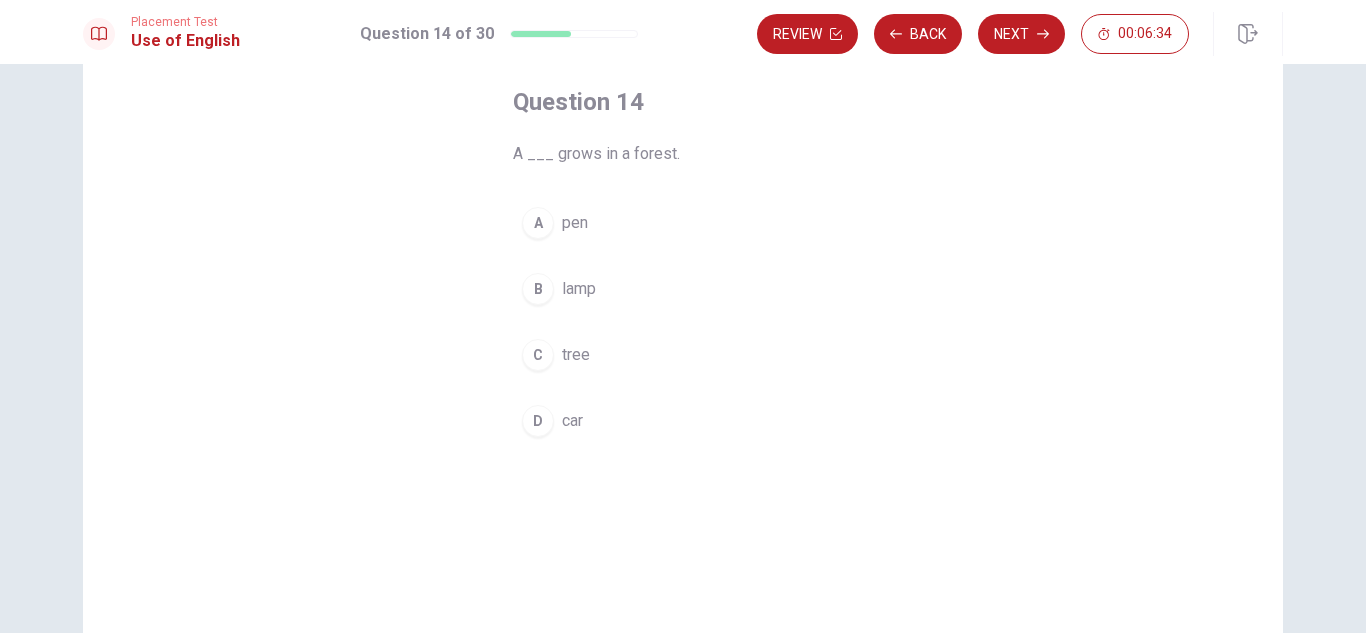 click on "C tree" at bounding box center [683, 355] 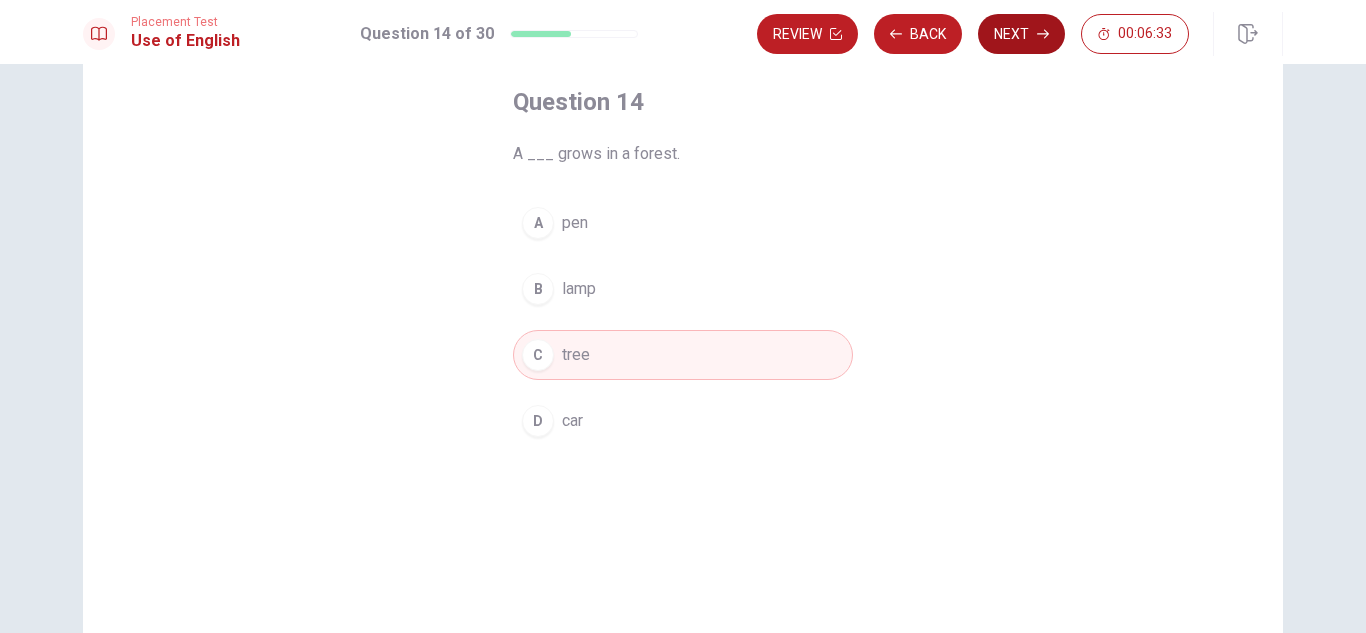 click on "Next" at bounding box center [1021, 34] 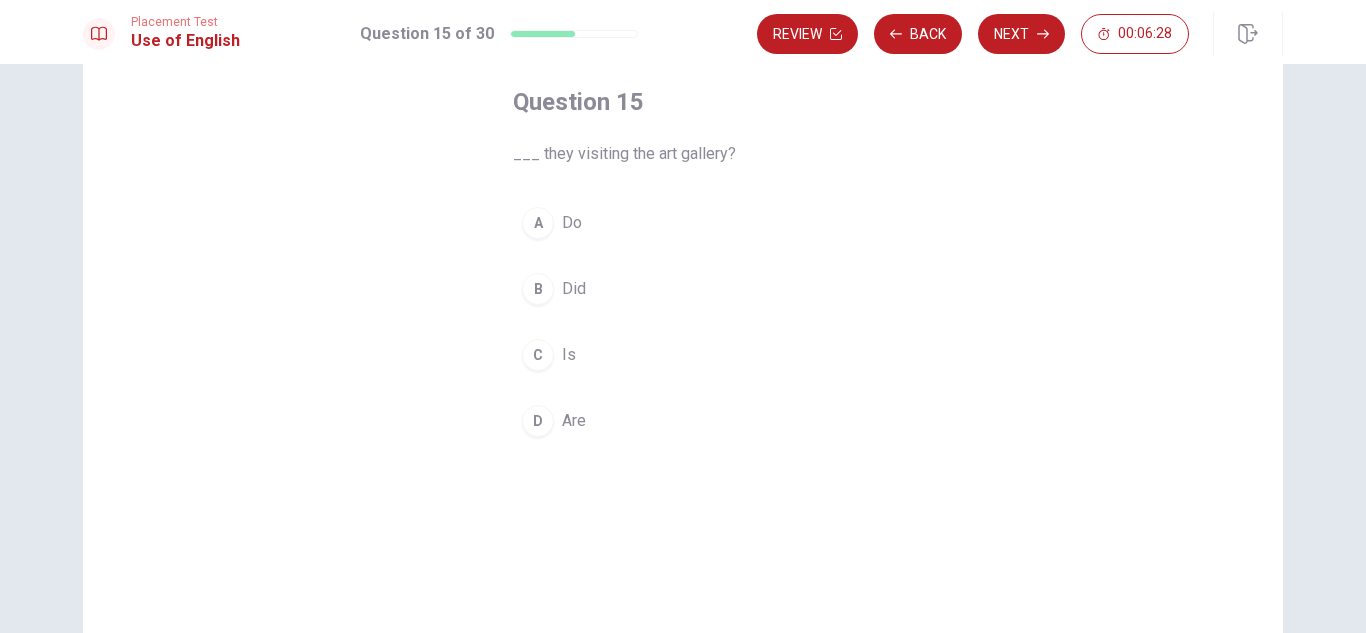 click on "B Did" at bounding box center (683, 289) 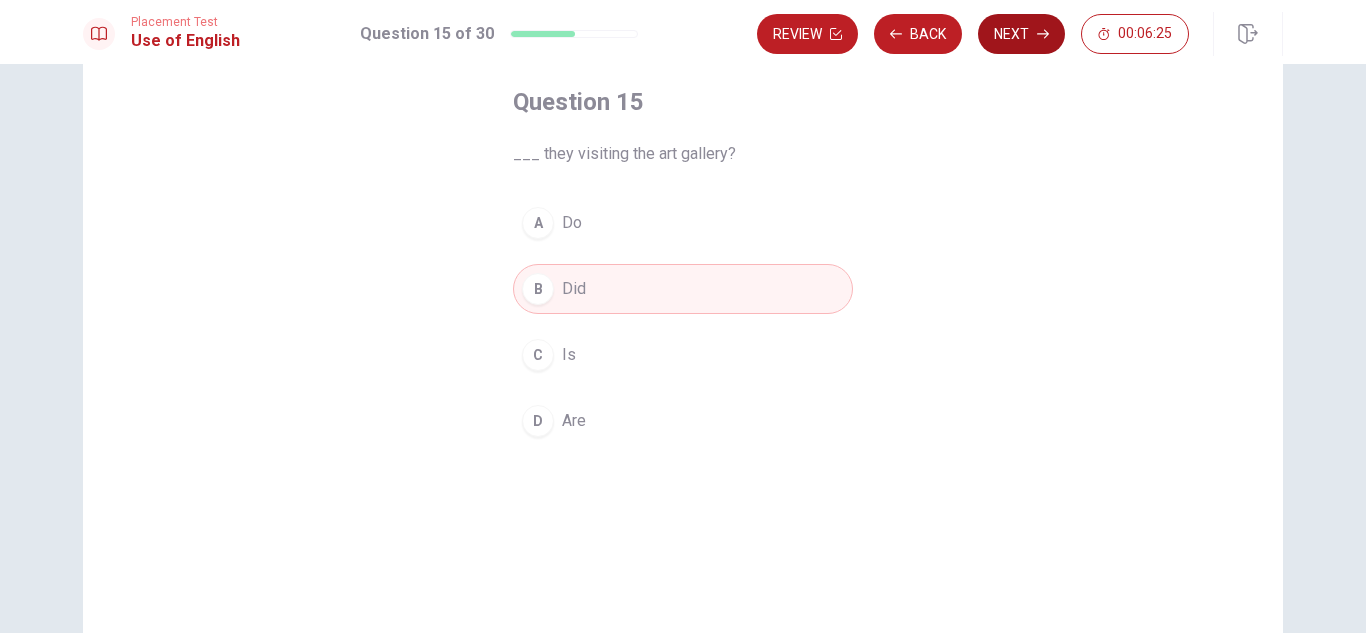 click on "Next" at bounding box center (1021, 34) 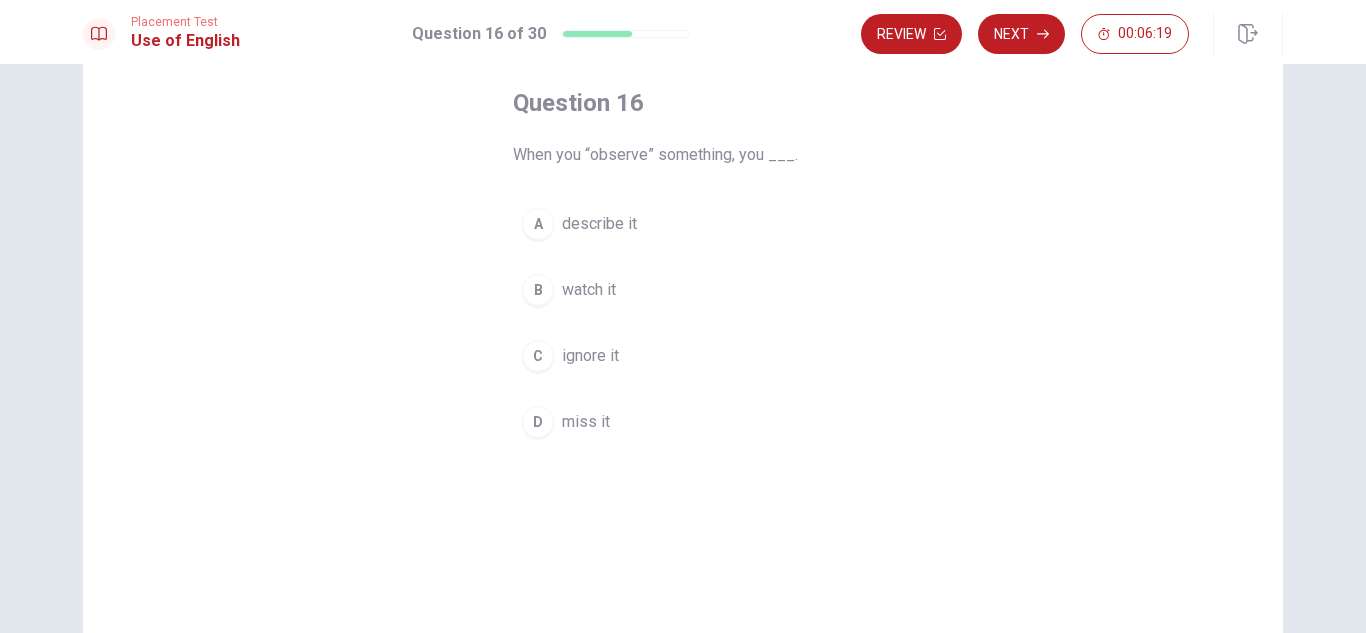 scroll, scrollTop: 100, scrollLeft: 0, axis: vertical 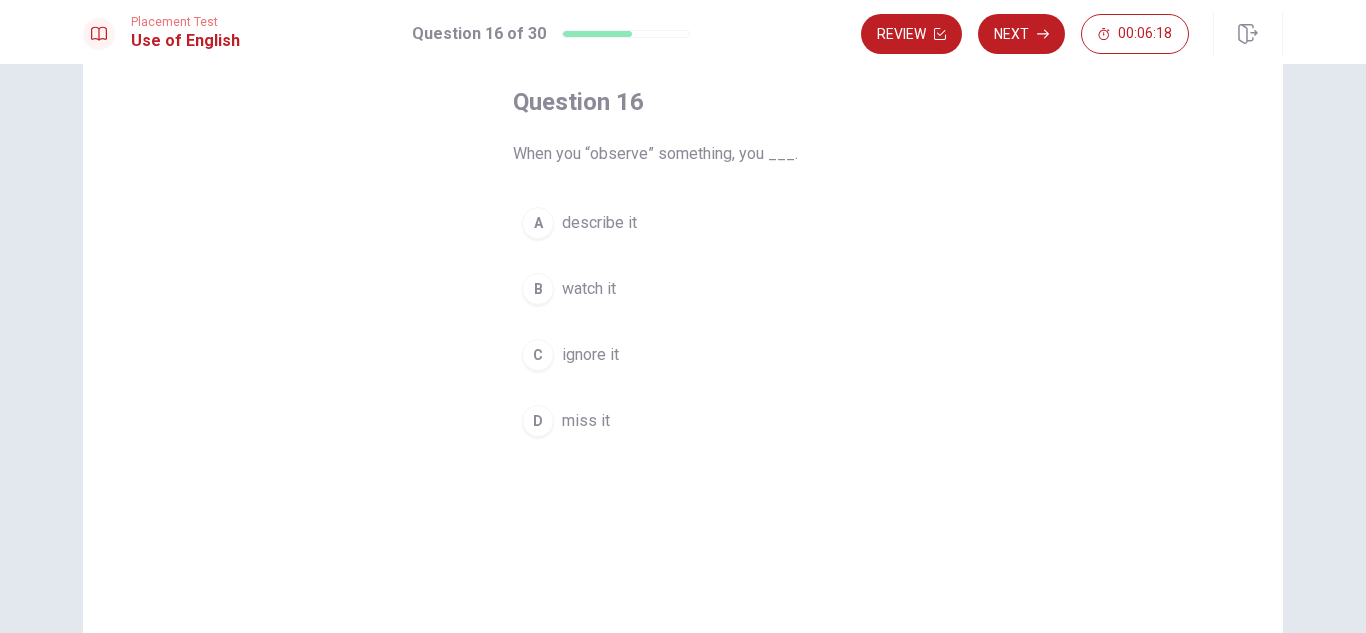 click on "watch it" at bounding box center [589, 289] 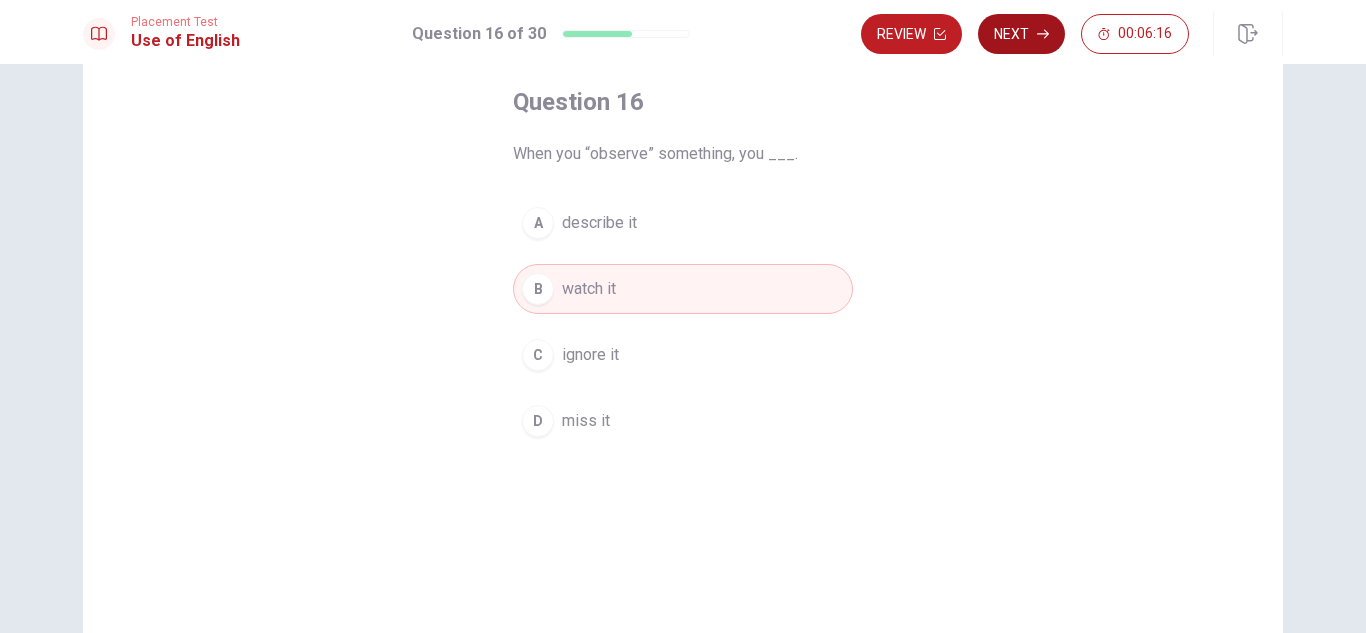 click on "Next" at bounding box center [1021, 34] 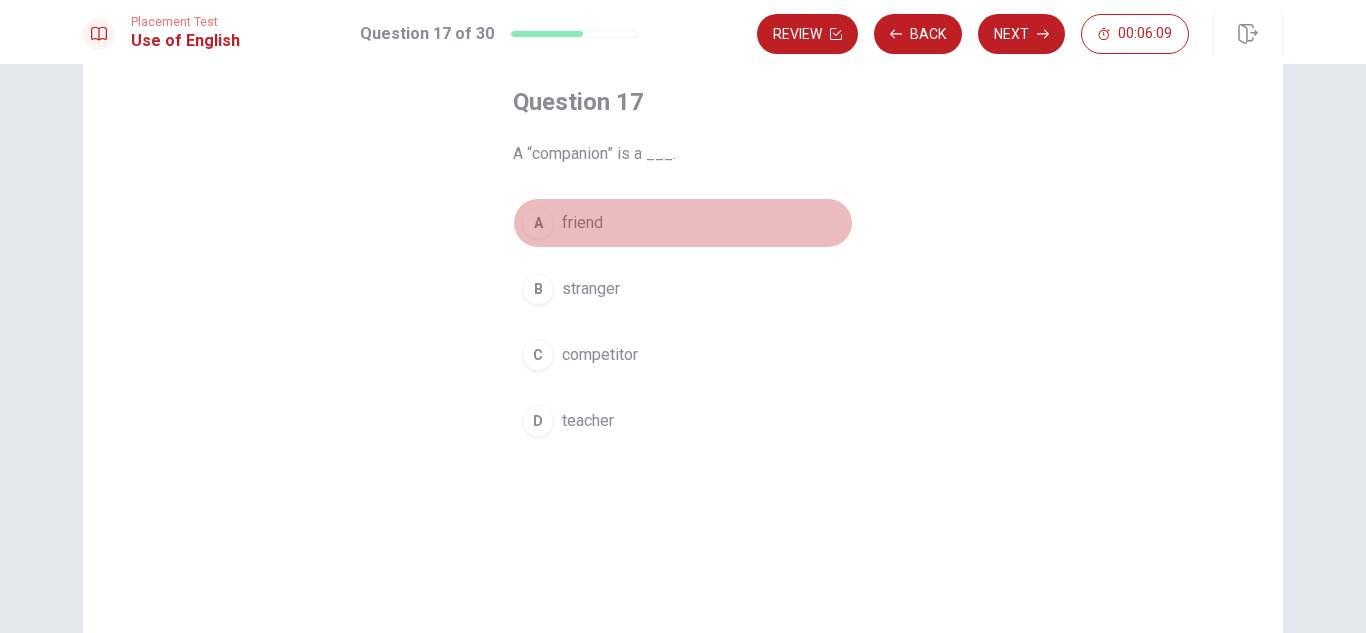 click on "A friend" at bounding box center [683, 223] 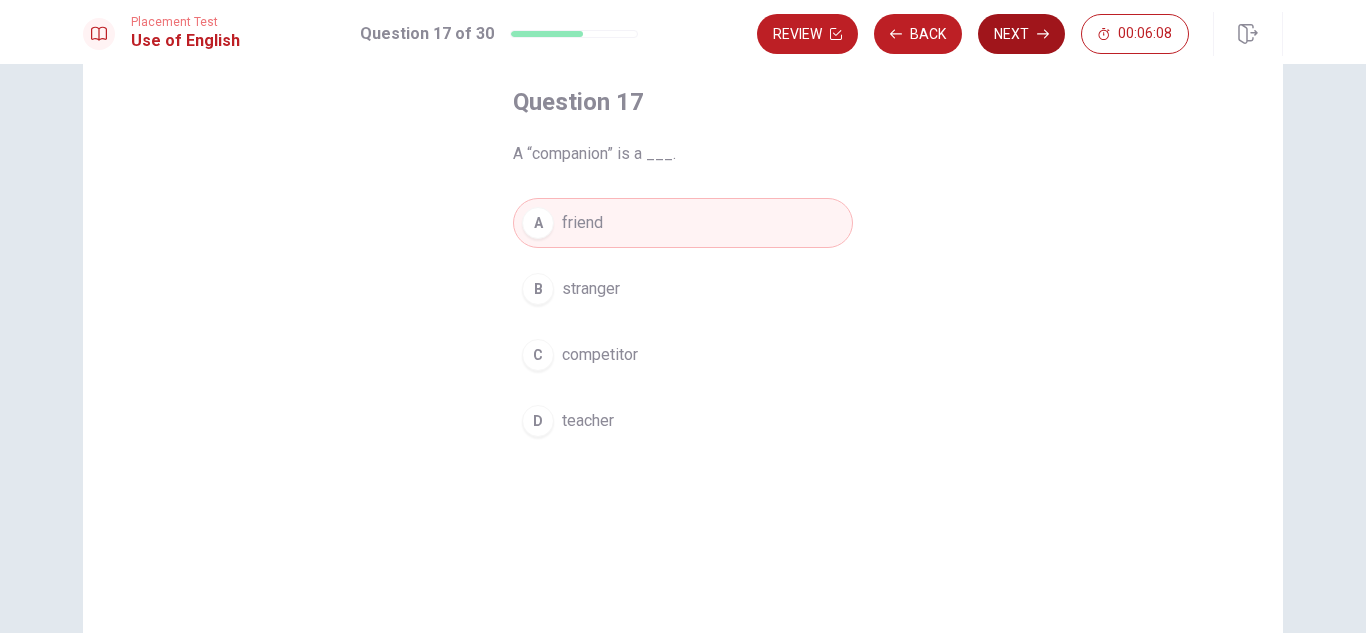 click on "Next" at bounding box center (1021, 34) 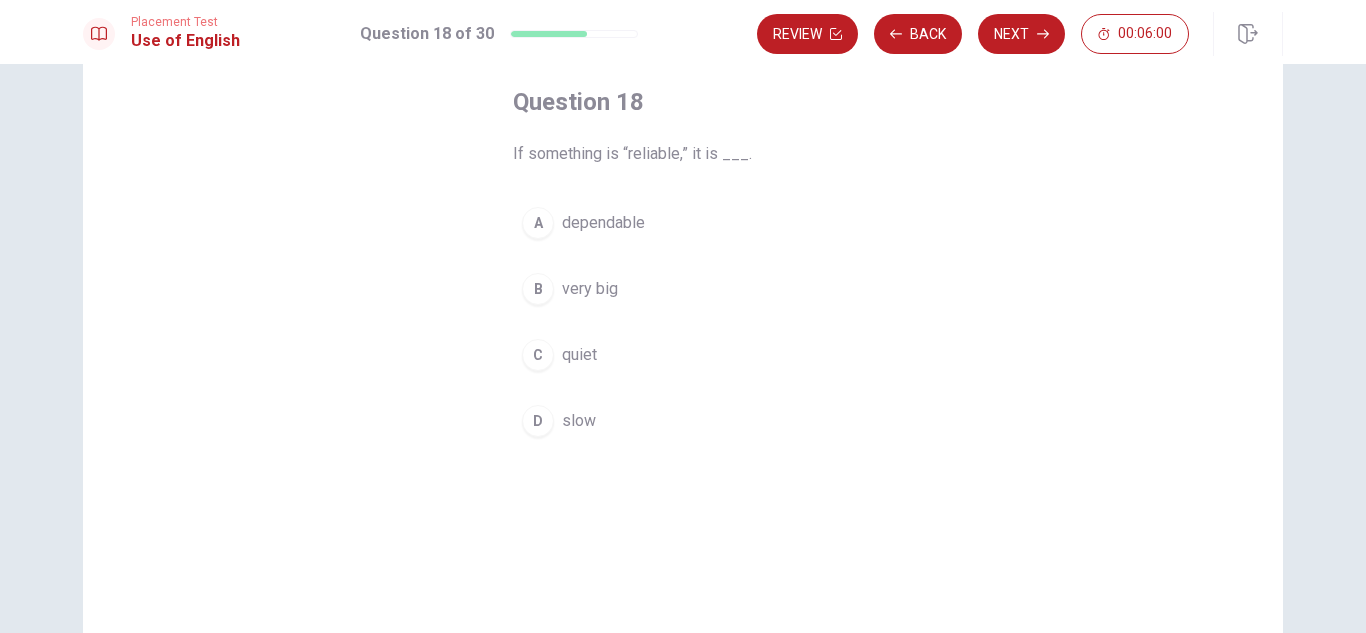 click on "A dependable" at bounding box center [683, 223] 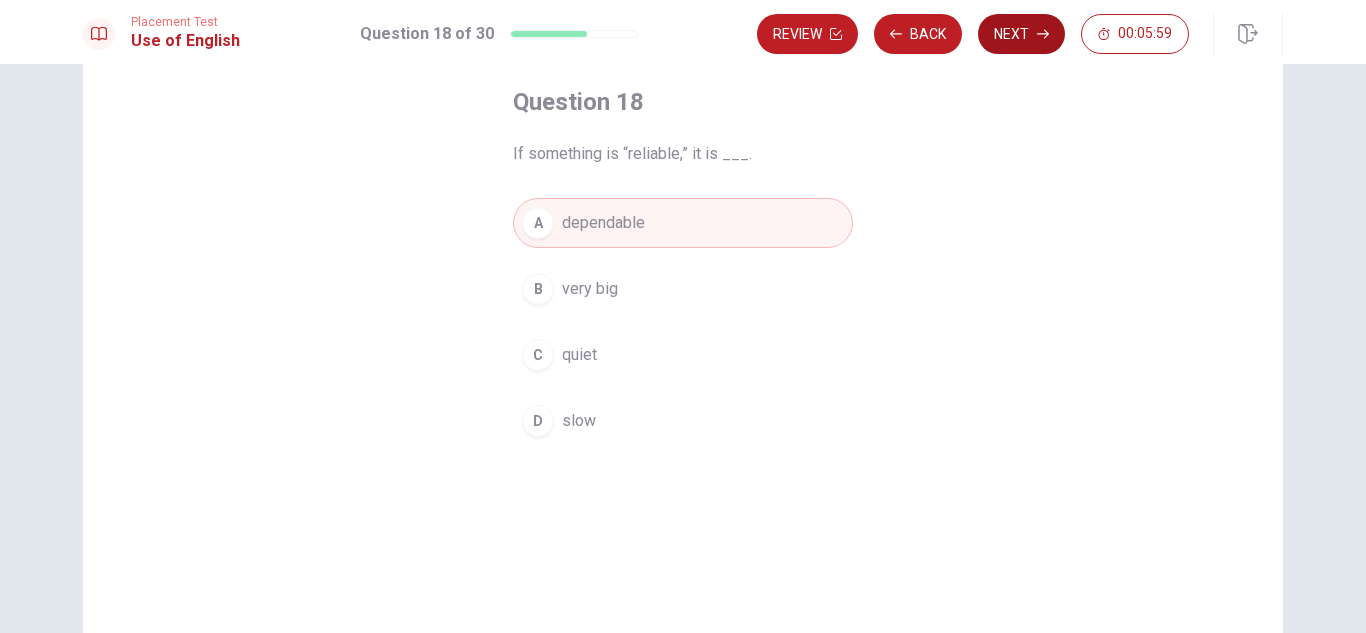 click on "Next" at bounding box center [1021, 34] 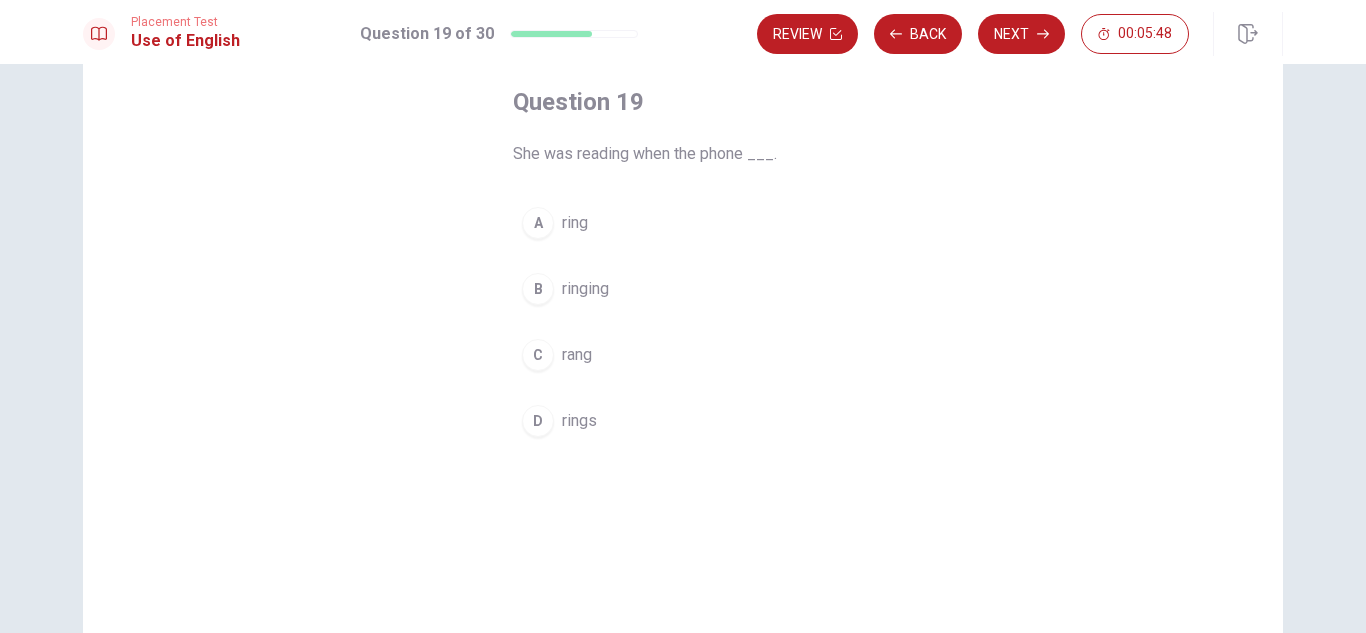 click on "A ring" at bounding box center (683, 223) 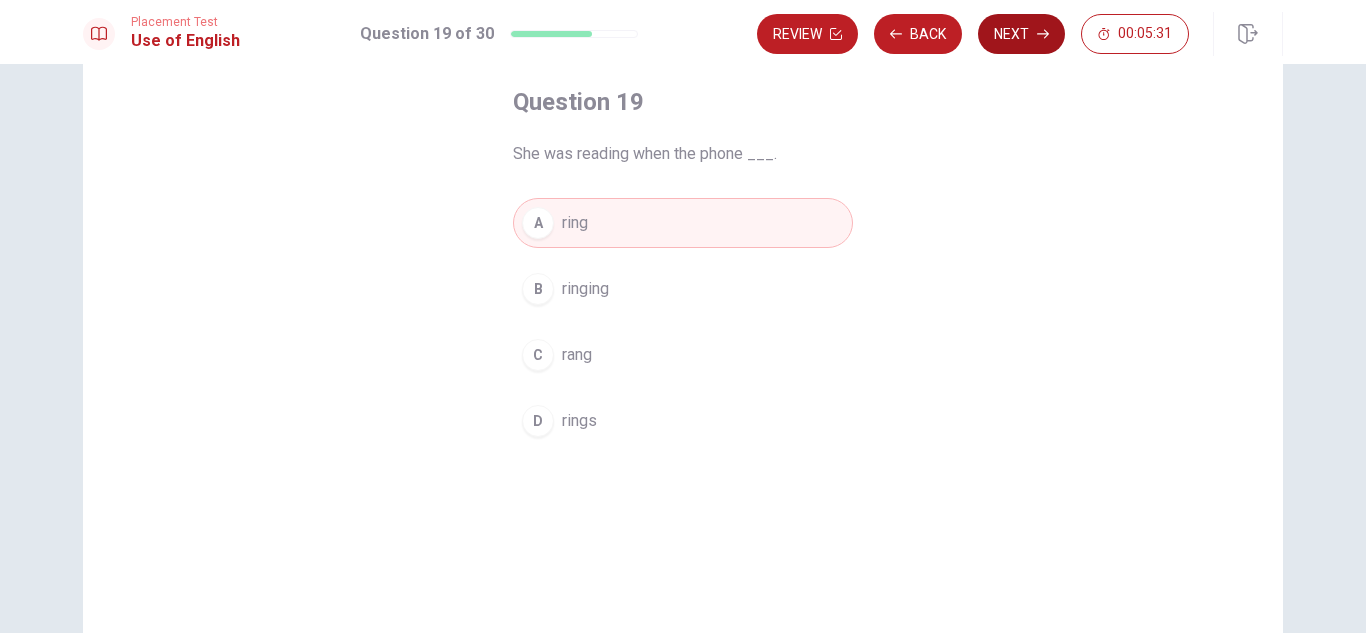 click on "Next" at bounding box center (1021, 34) 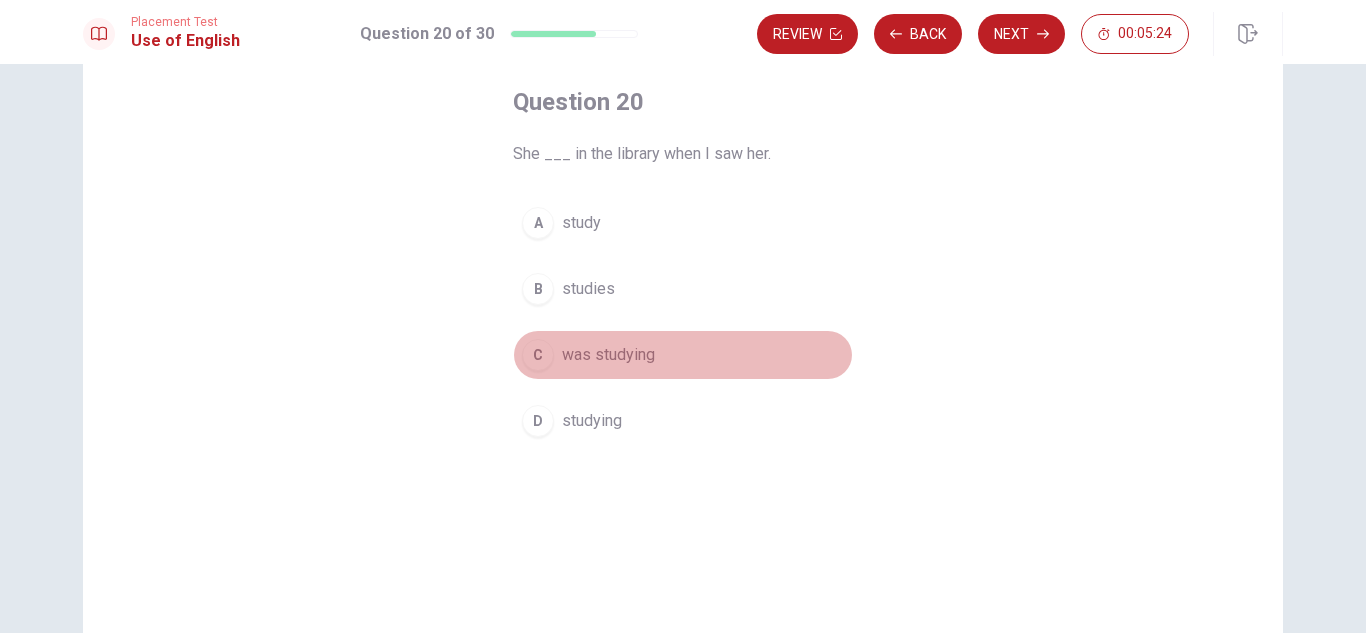 click on "was studying" at bounding box center [608, 355] 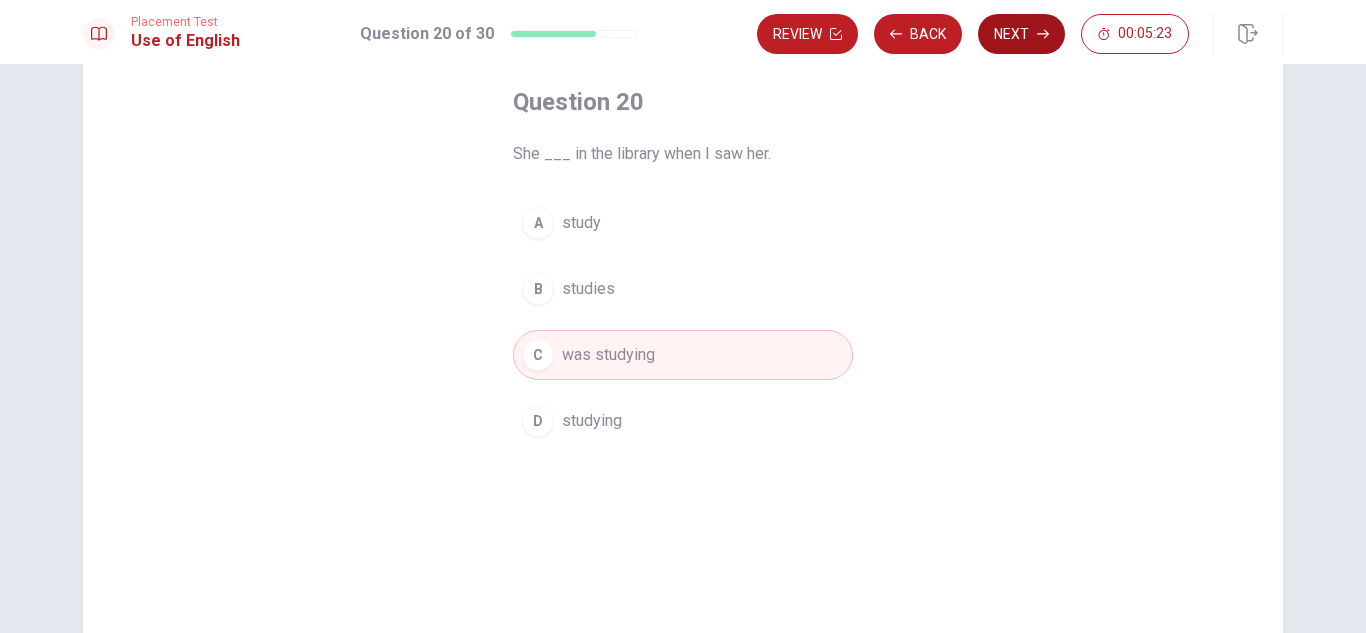 click on "Next" at bounding box center (1021, 34) 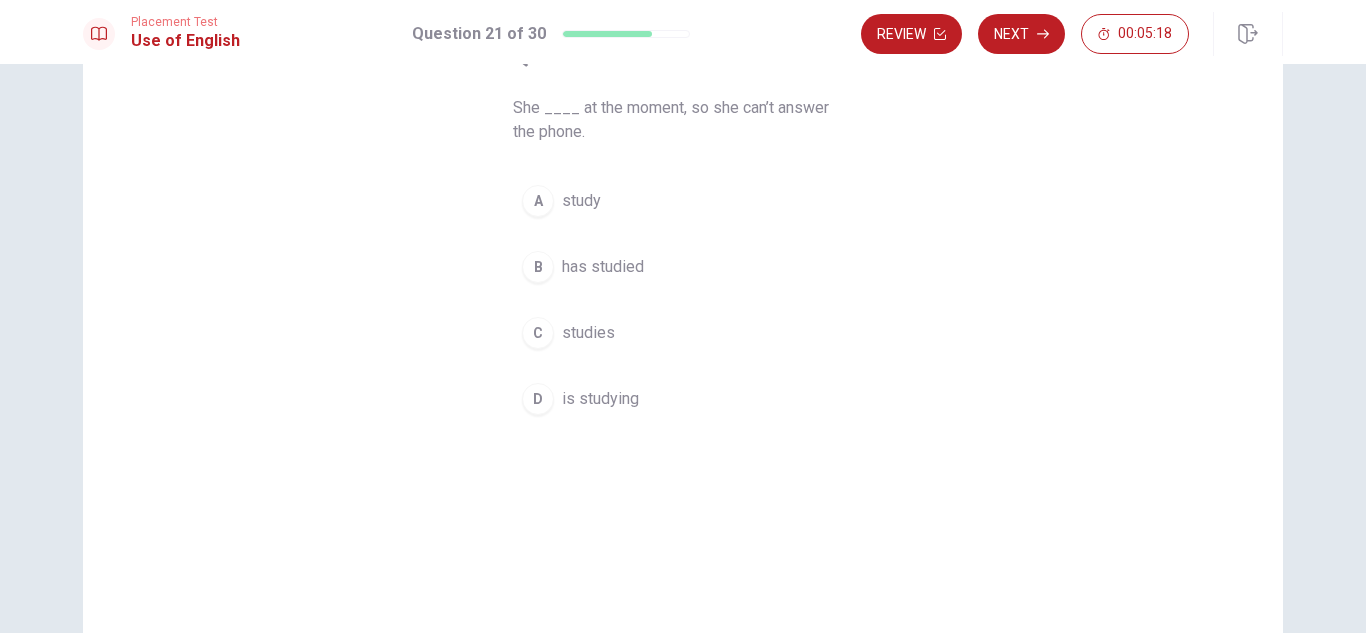 scroll, scrollTop: 100, scrollLeft: 0, axis: vertical 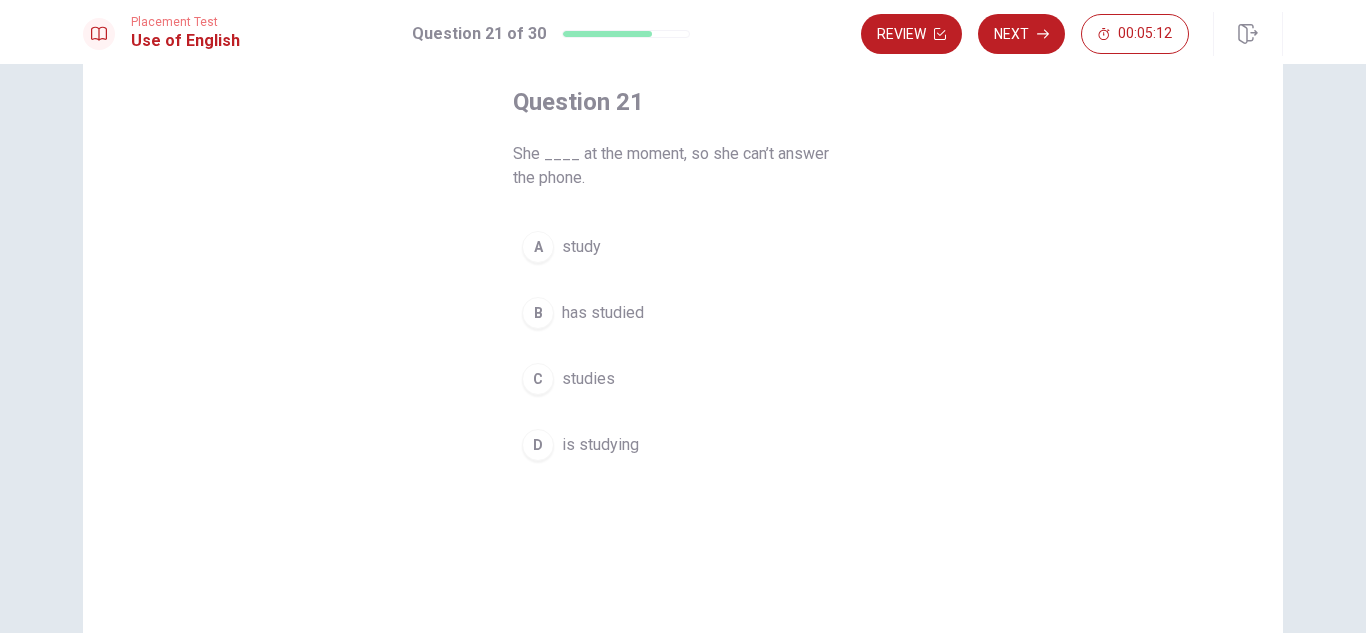click on "is studying" at bounding box center (600, 445) 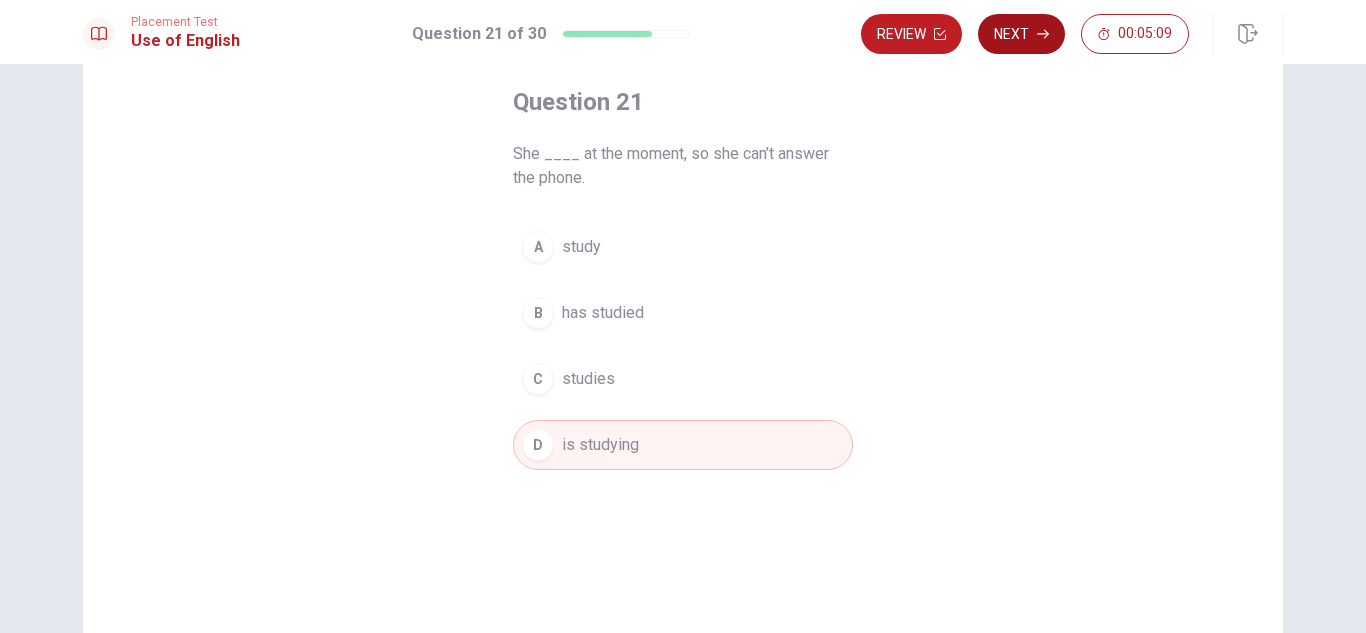 click on "Next" at bounding box center [1021, 34] 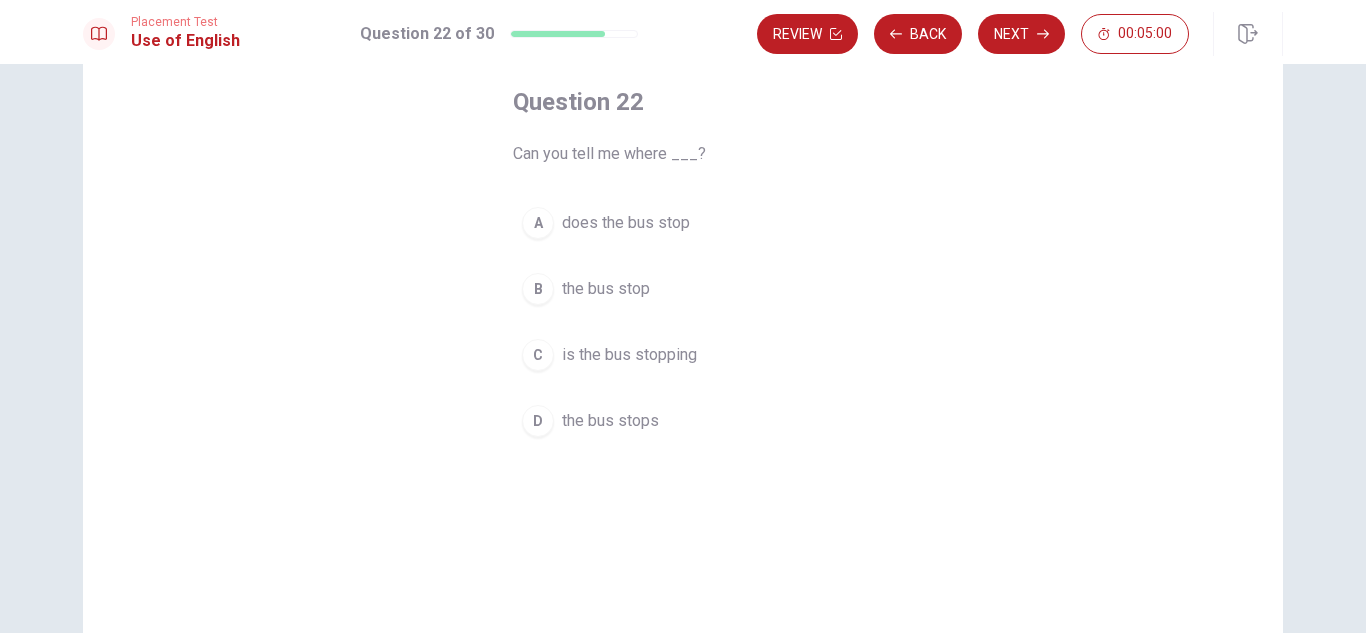 click on "is the bus stopping" at bounding box center (629, 355) 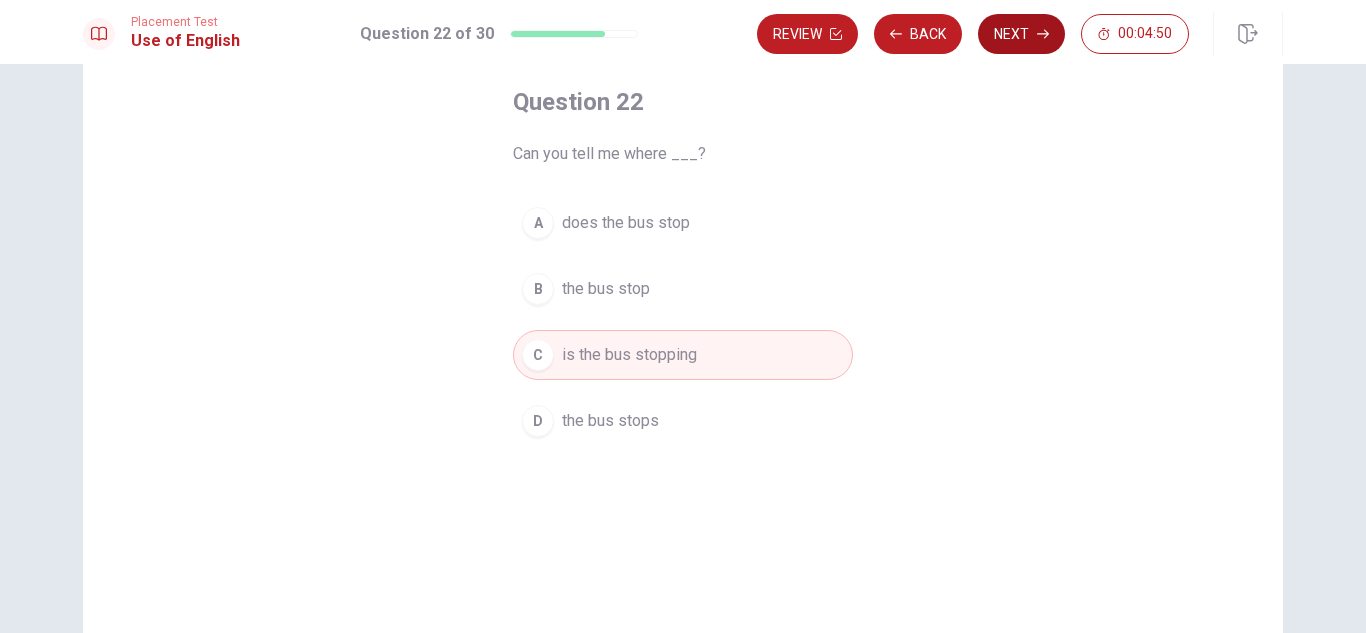click 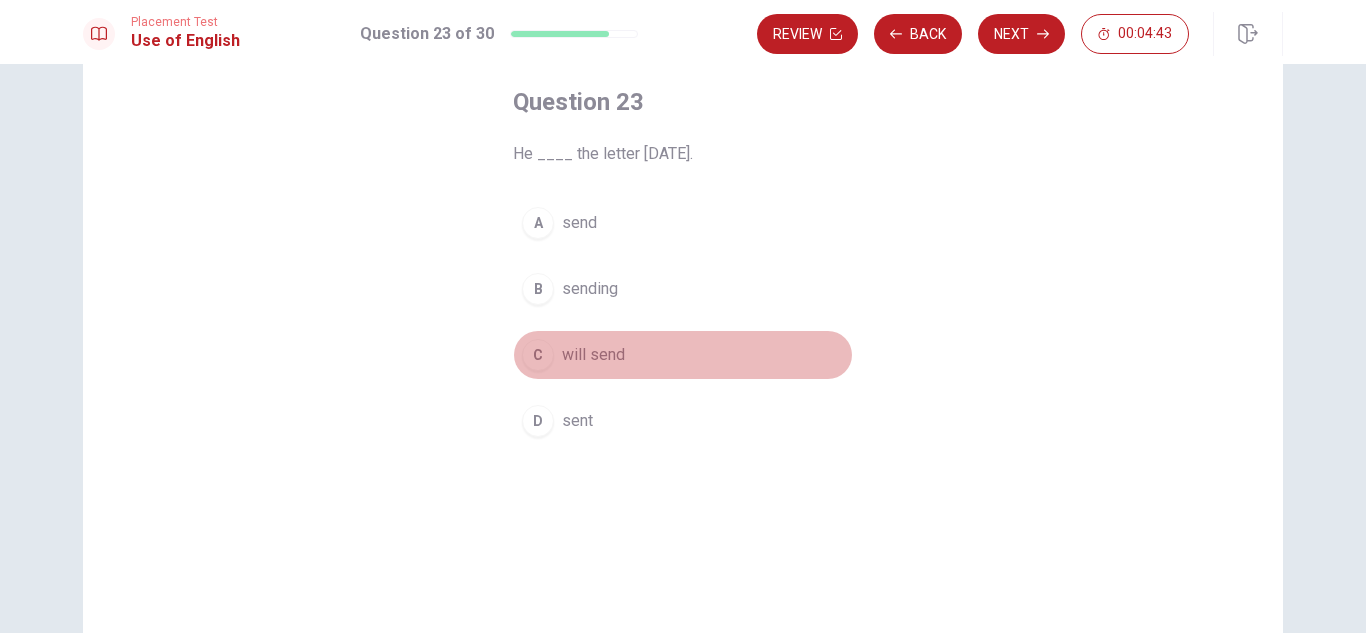 click on "will send" at bounding box center (593, 355) 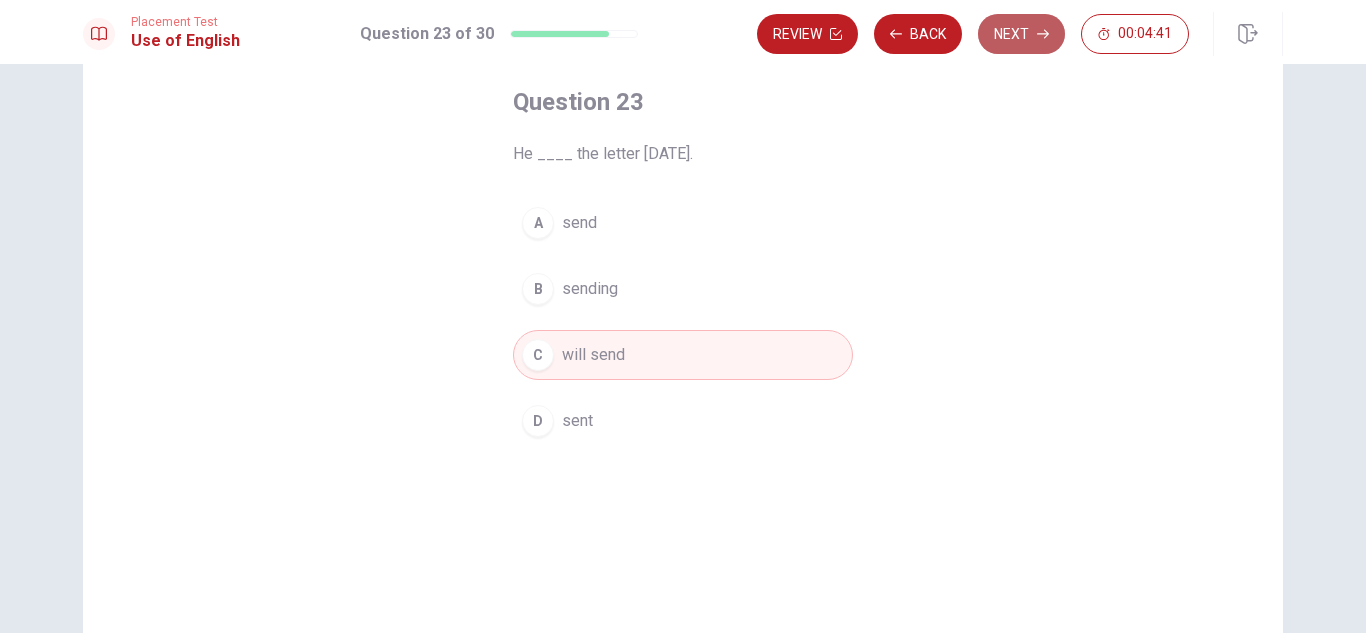 click on "Next" at bounding box center [1021, 34] 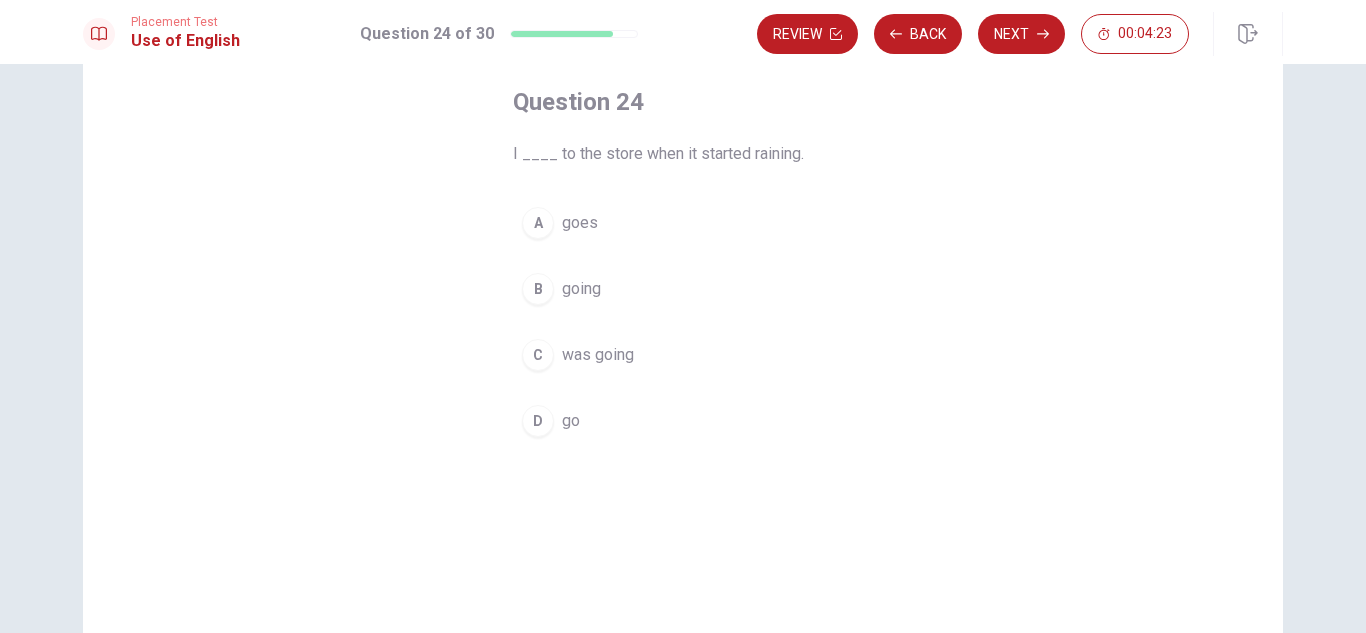 click on "was going" at bounding box center (598, 355) 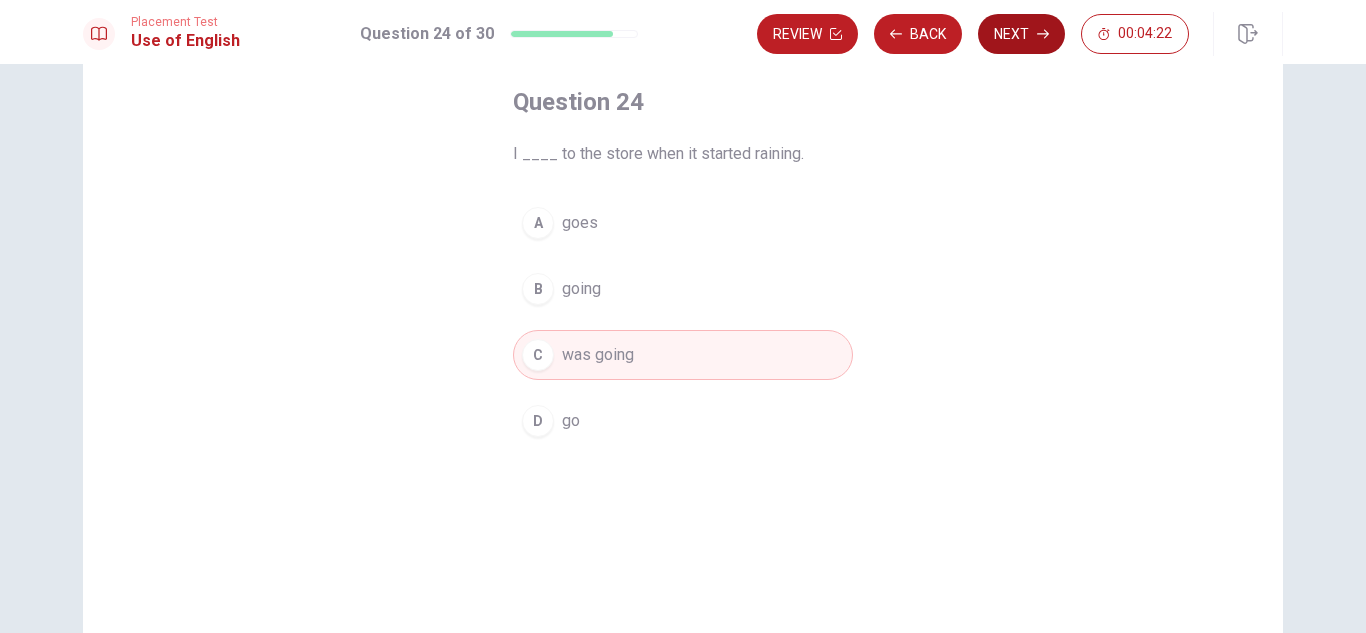 click on "Next" at bounding box center (1021, 34) 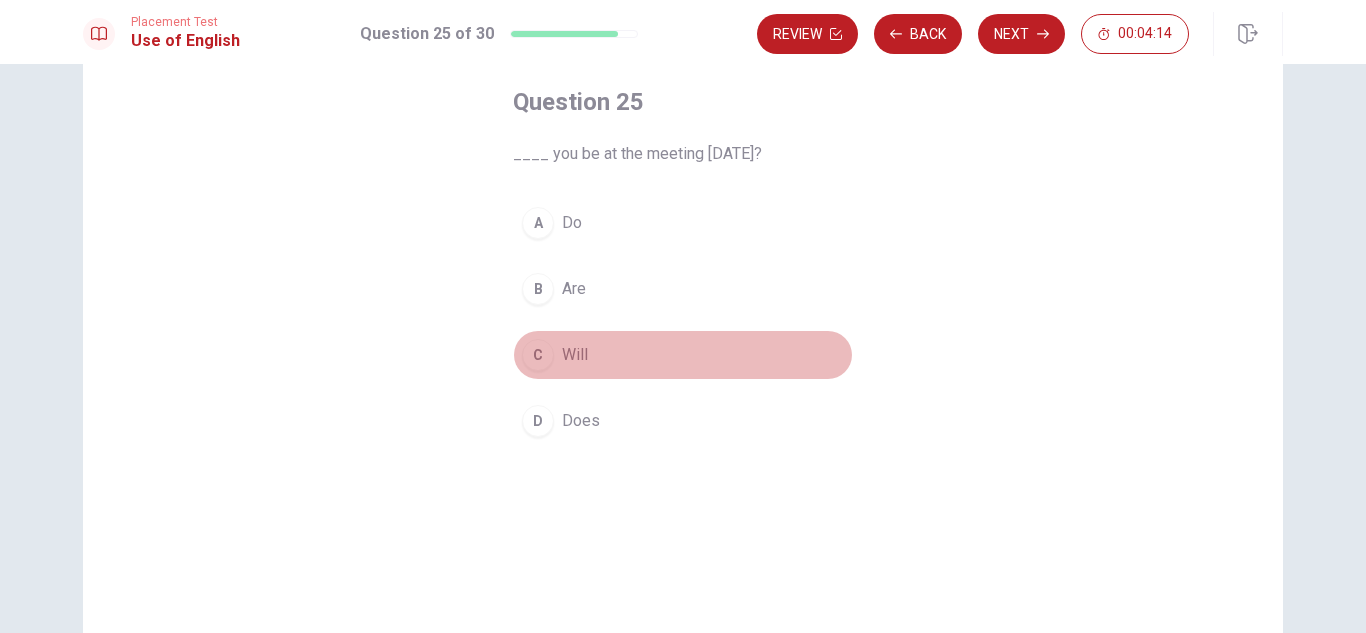 click on "C Will" at bounding box center (683, 355) 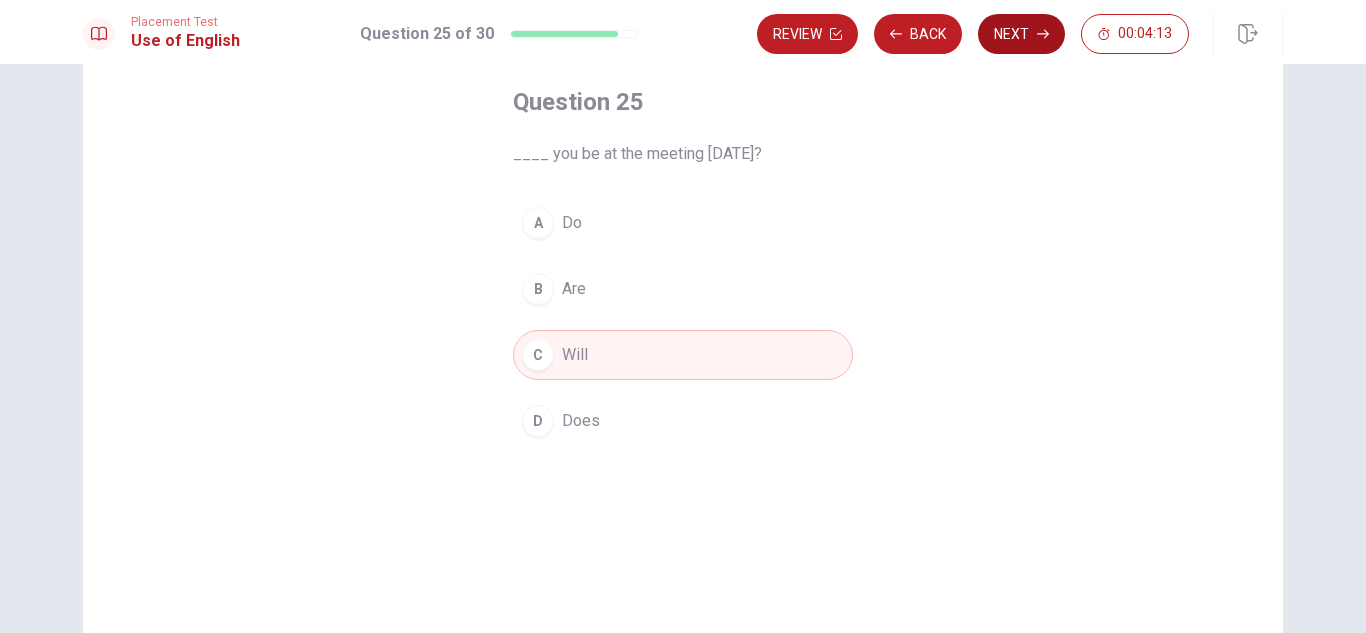 click on "Next" at bounding box center [1021, 34] 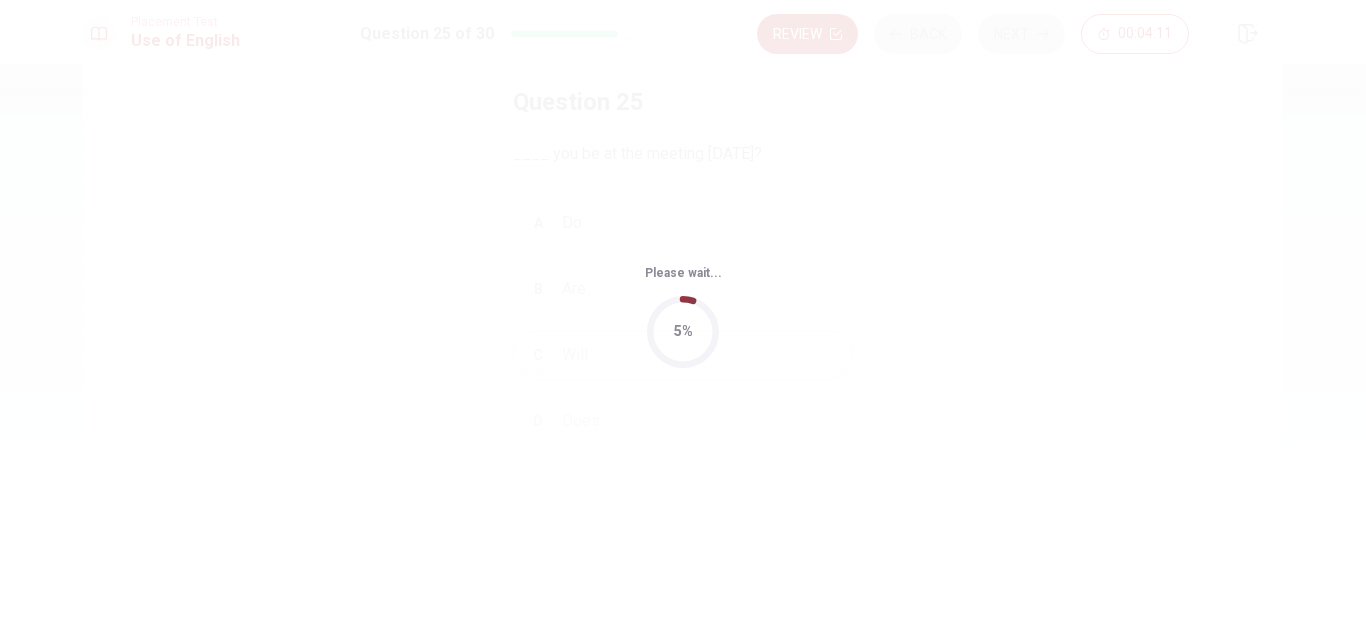 scroll, scrollTop: 0, scrollLeft: 0, axis: both 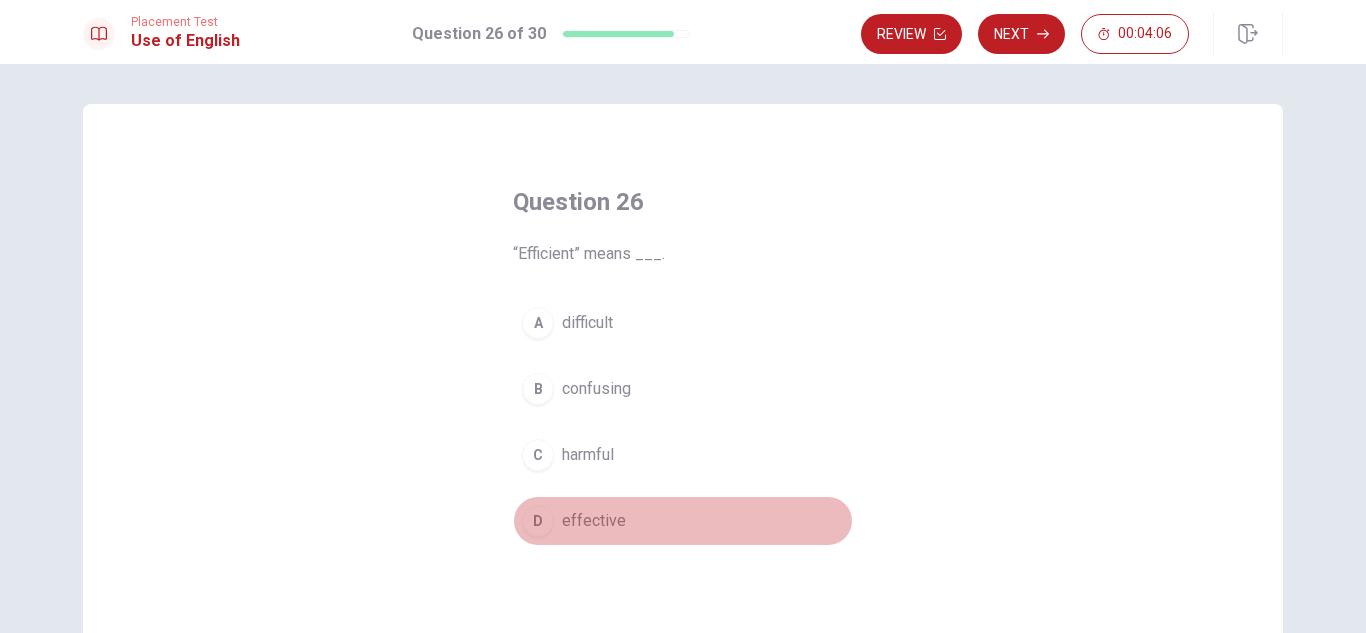 click on "effective" at bounding box center (594, 521) 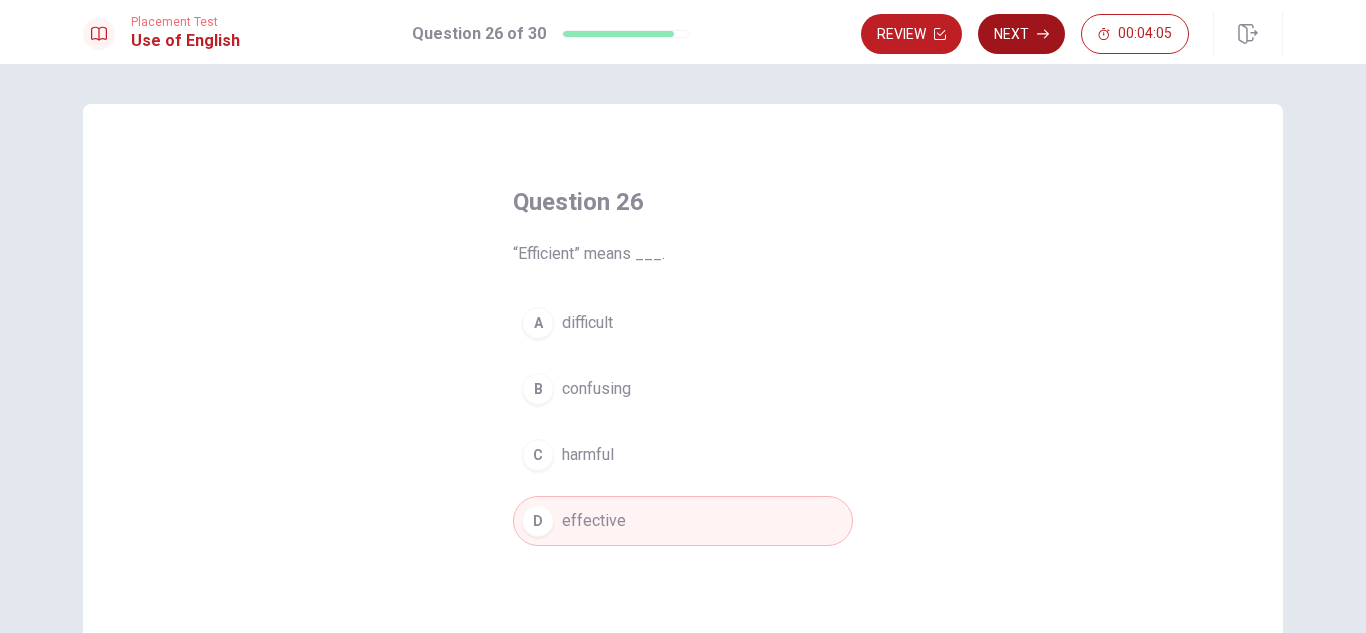 click on "Next" at bounding box center (1021, 34) 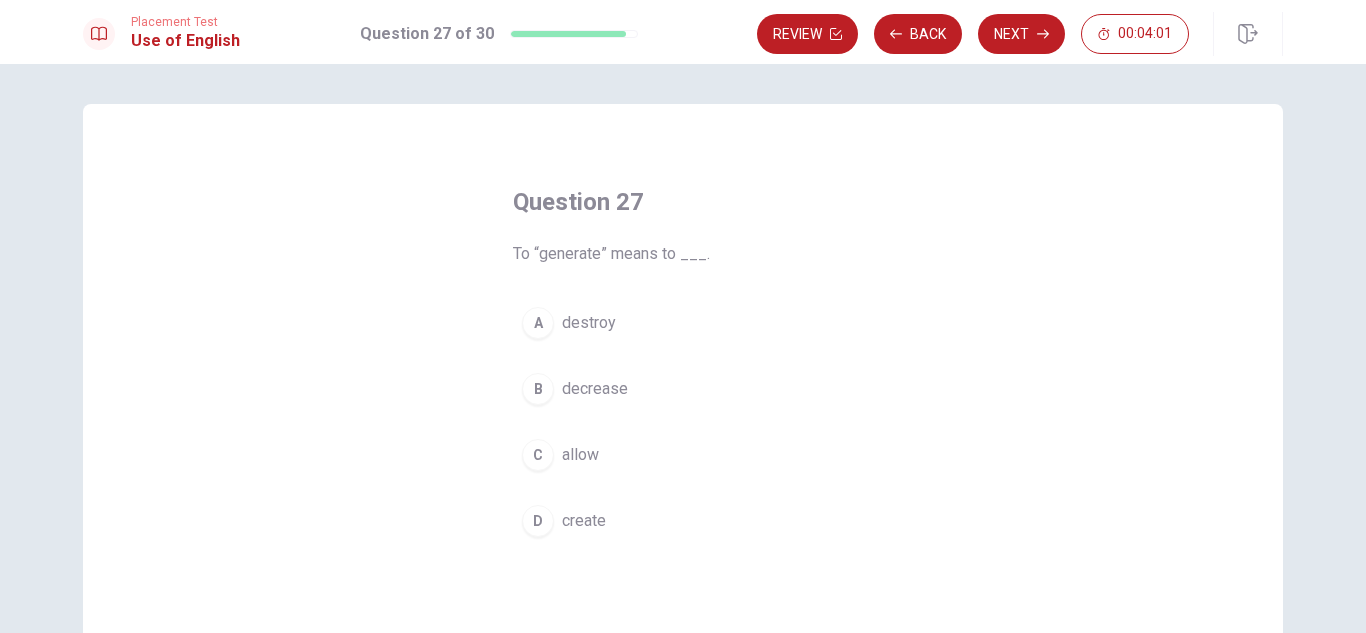 click on "D create" at bounding box center [683, 521] 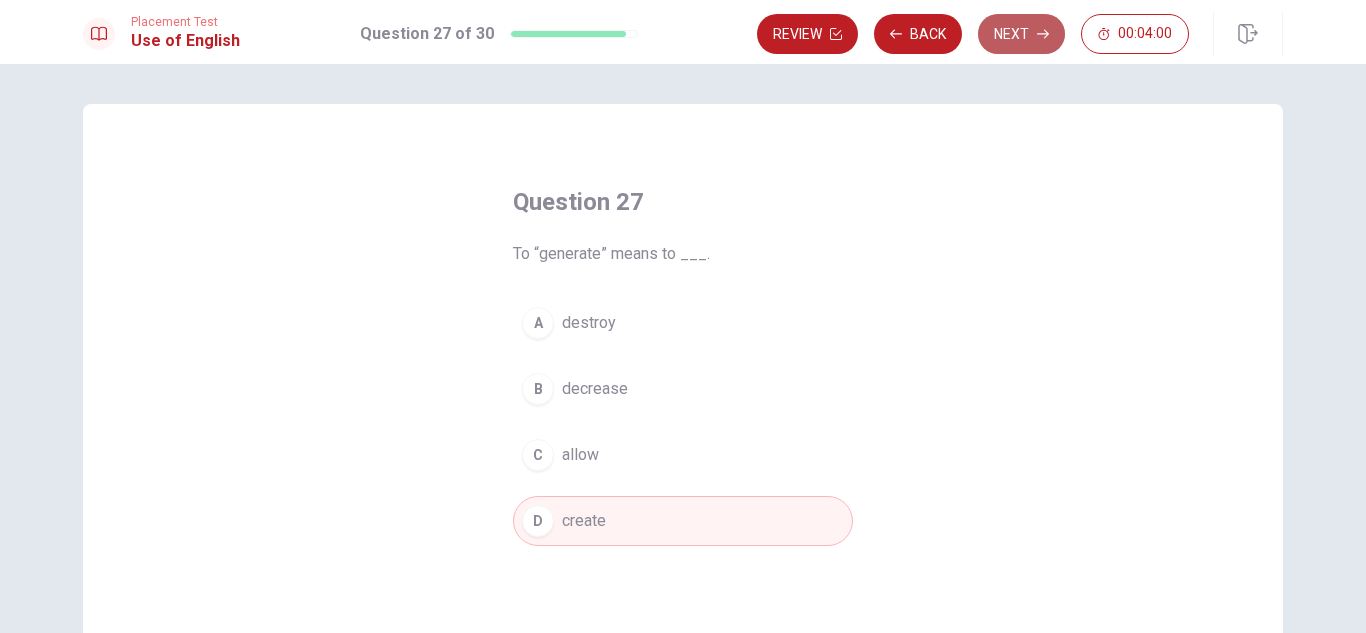 click on "Next" at bounding box center (1021, 34) 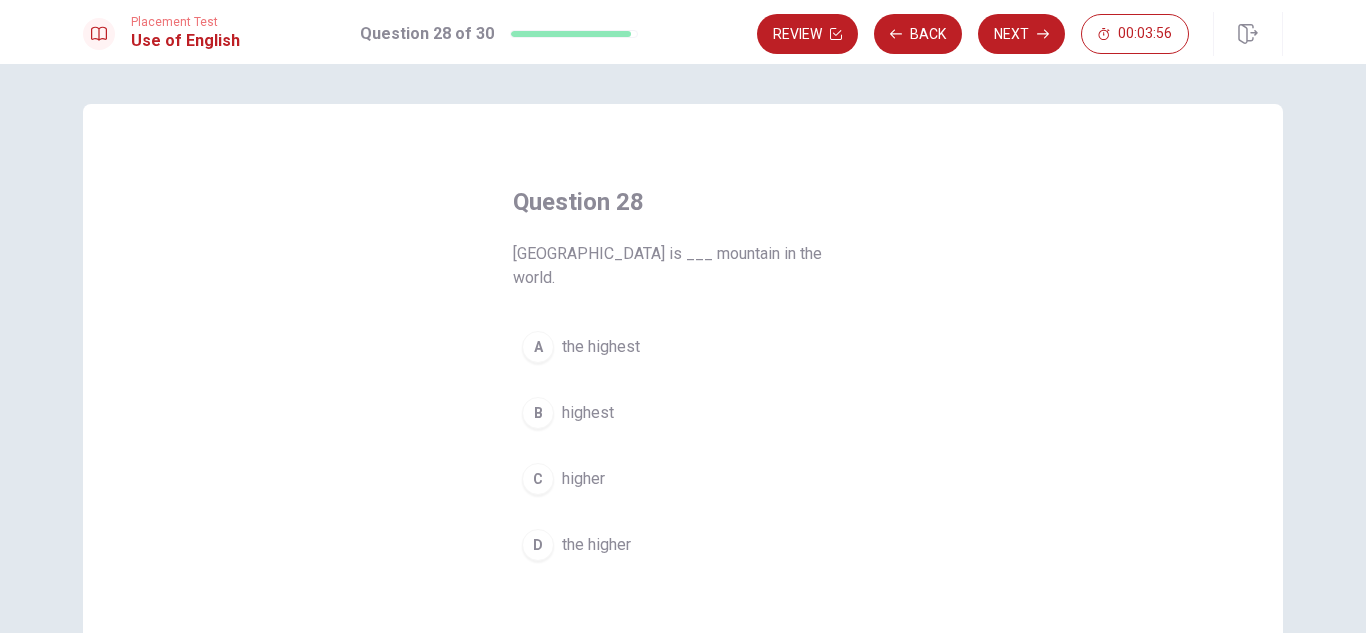 click on "the highest" at bounding box center [601, 347] 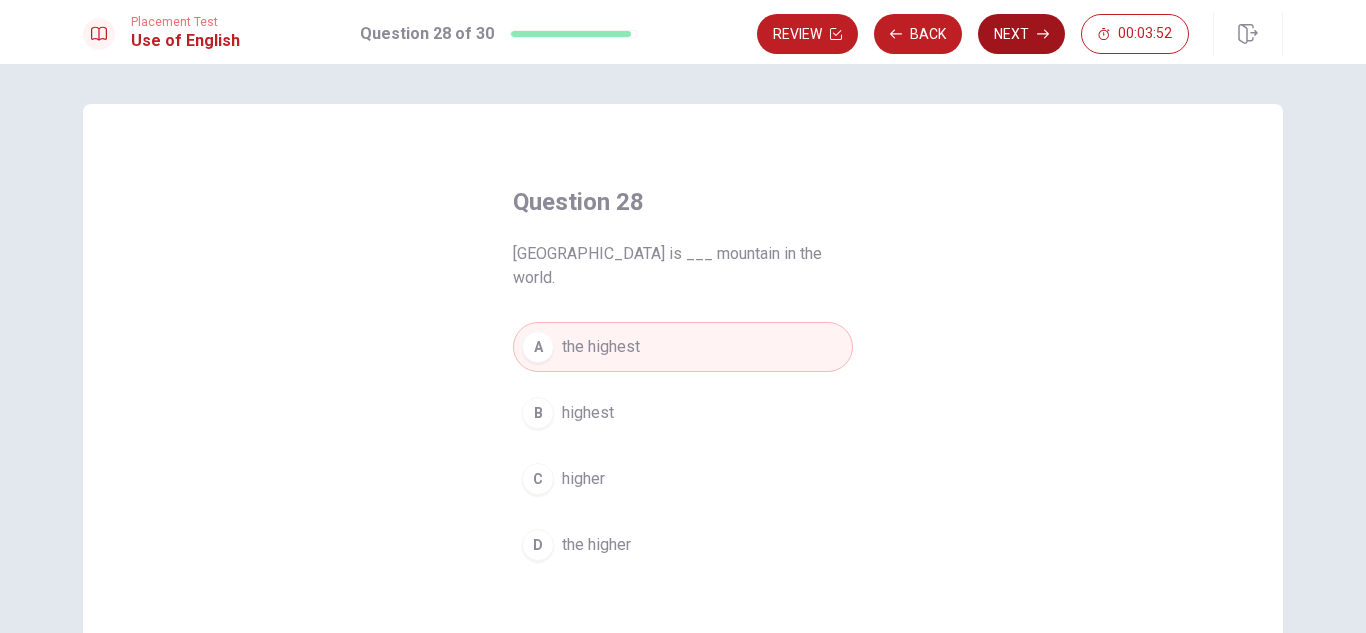 click 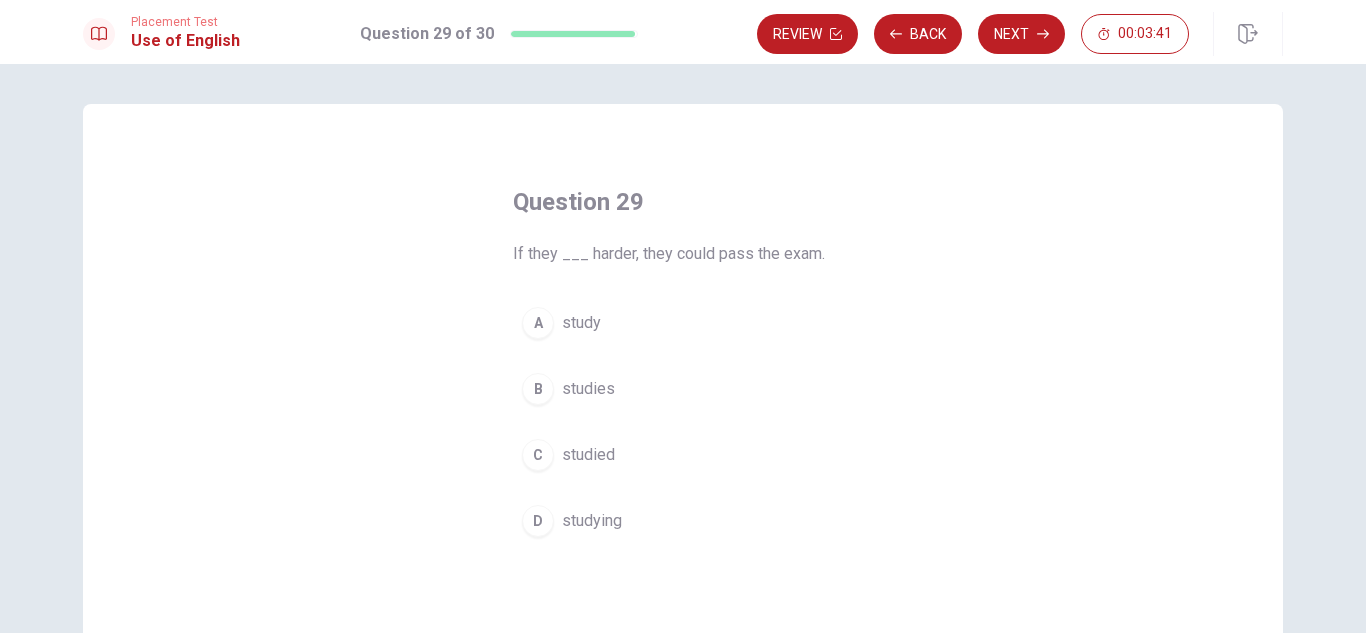 click on "A study" at bounding box center [683, 323] 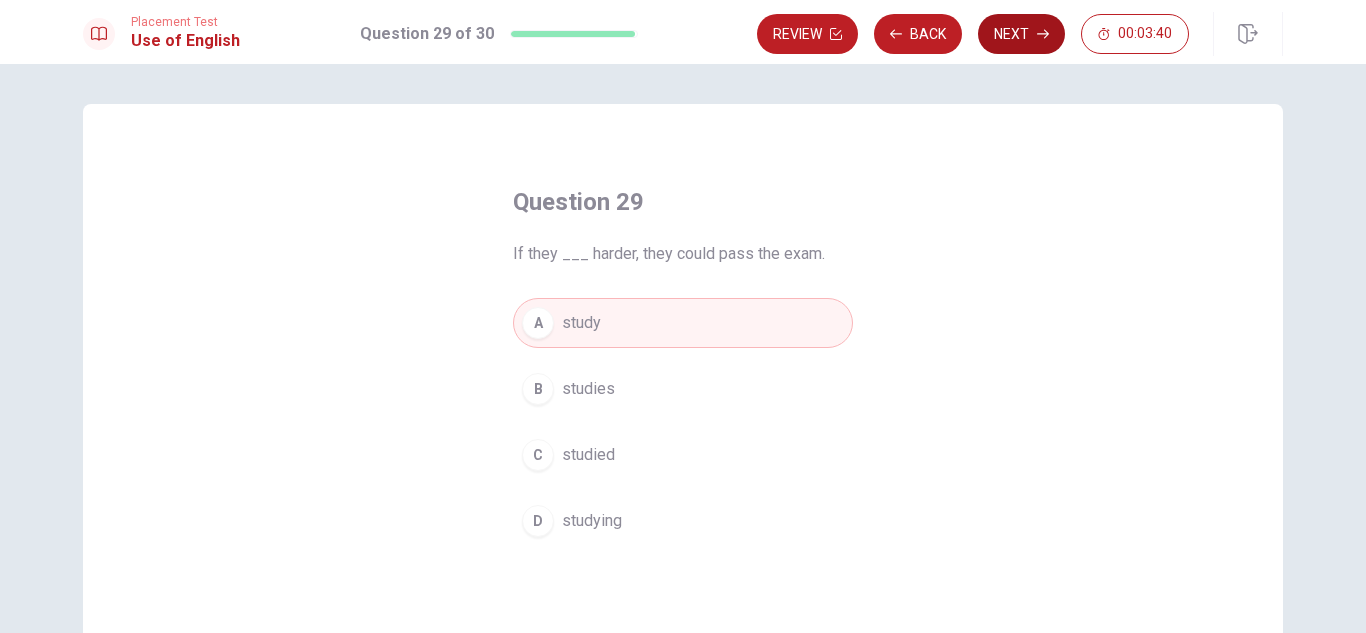 click on "Next" at bounding box center [1021, 34] 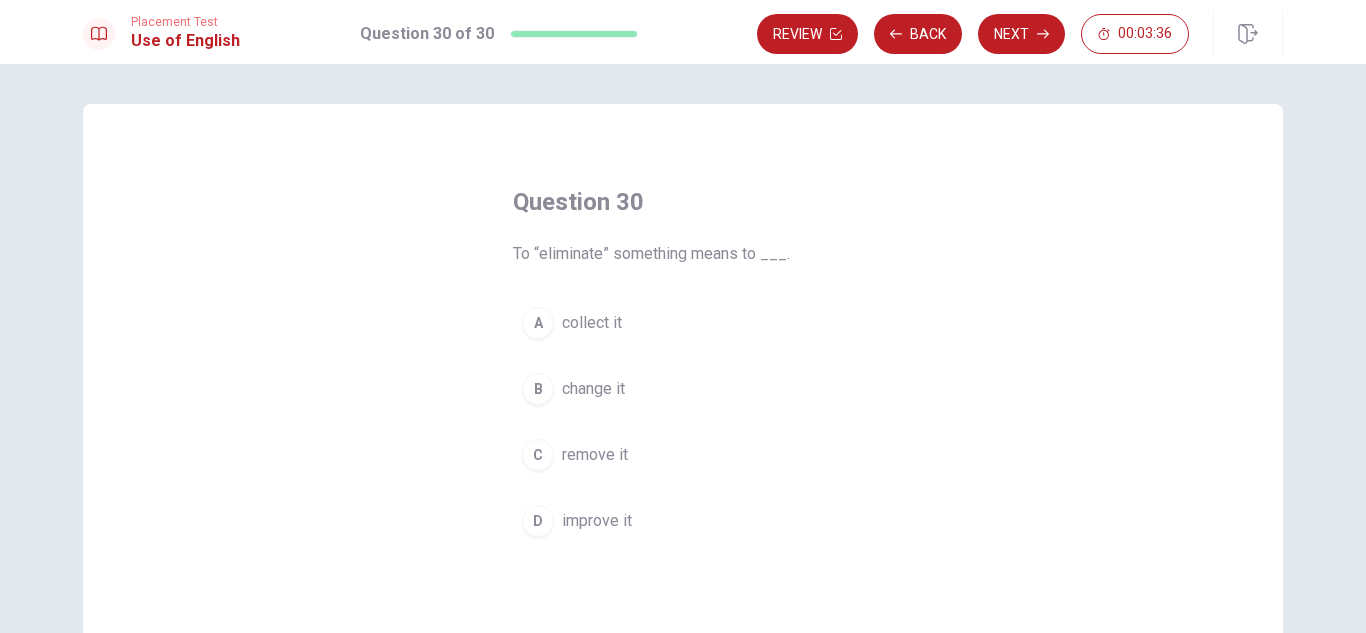 click on "remove it" at bounding box center [595, 455] 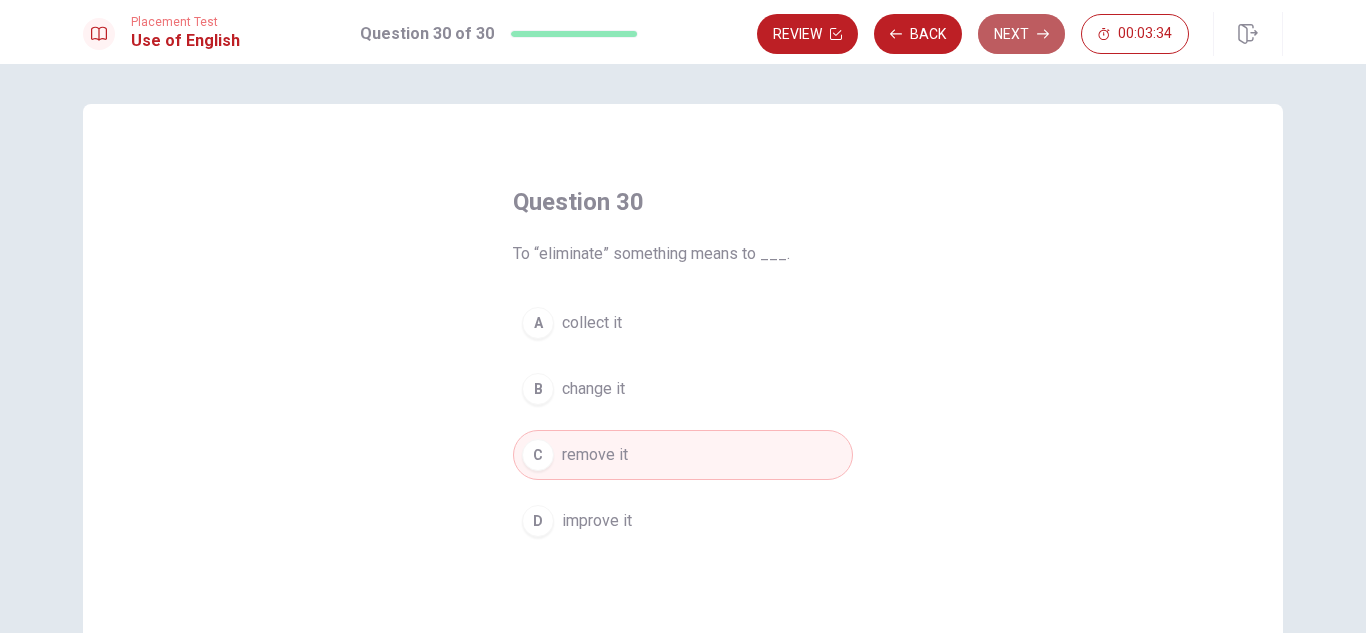 click on "Next" at bounding box center [1021, 34] 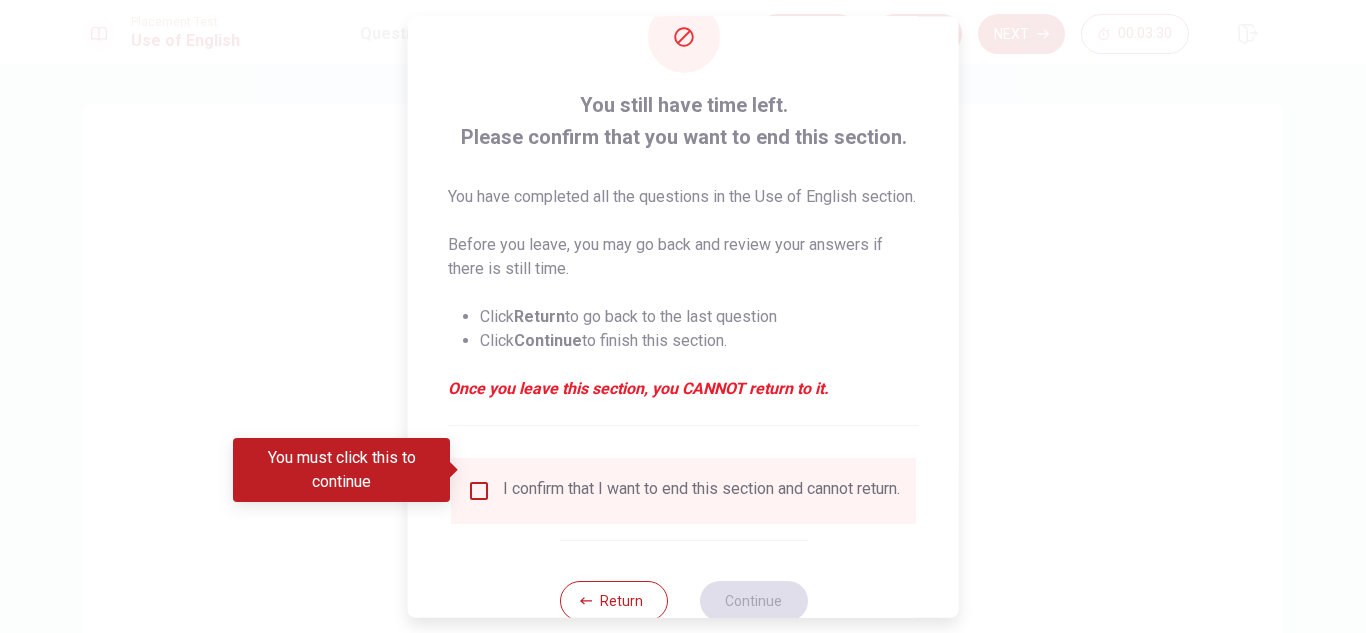 scroll, scrollTop: 100, scrollLeft: 0, axis: vertical 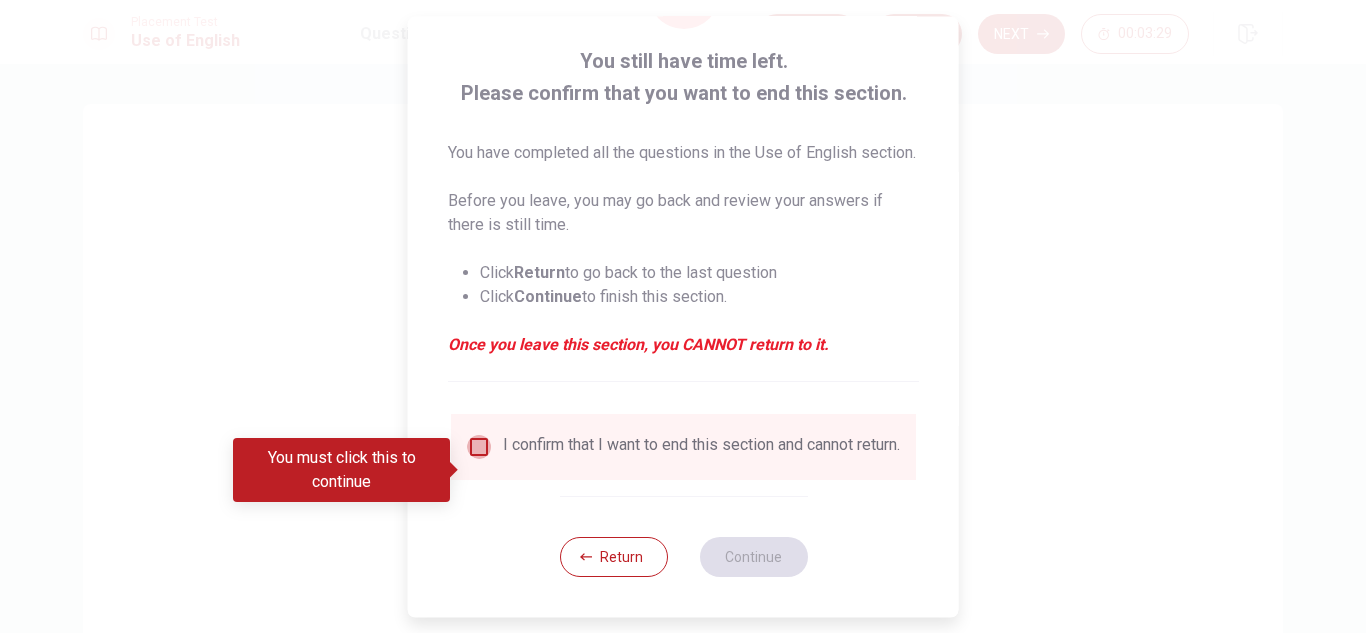 click at bounding box center [479, 447] 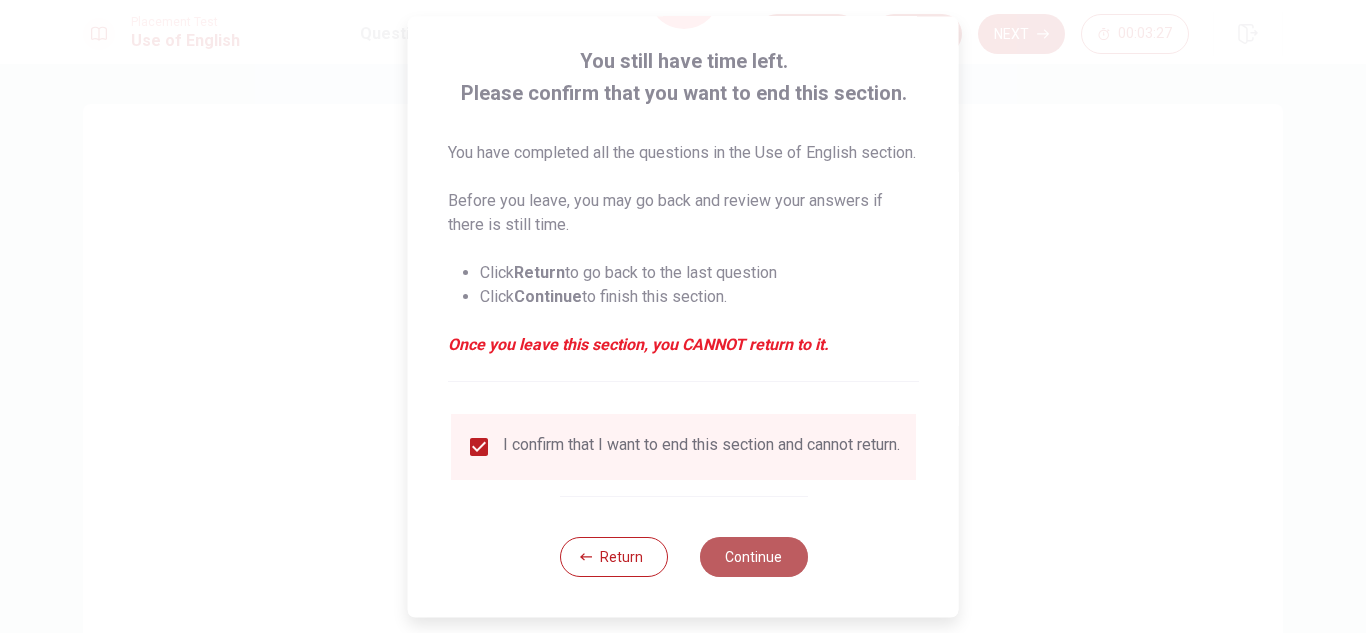 click on "Continue" at bounding box center (753, 557) 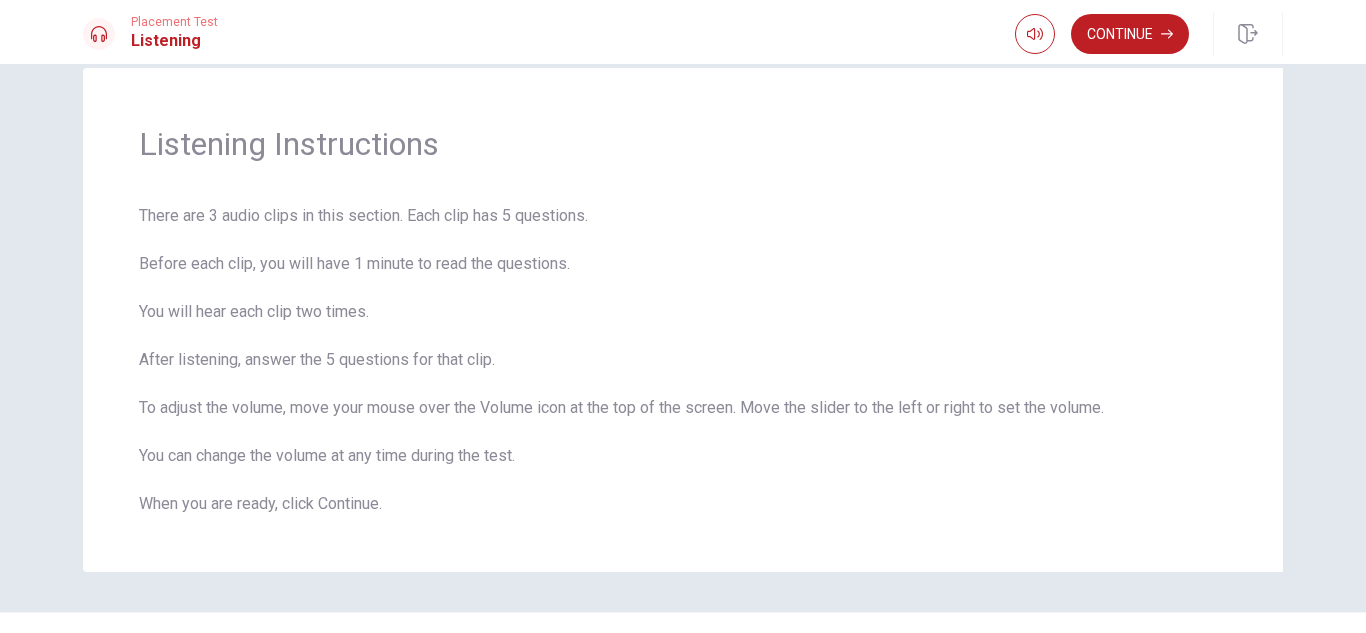 scroll, scrollTop: 0, scrollLeft: 0, axis: both 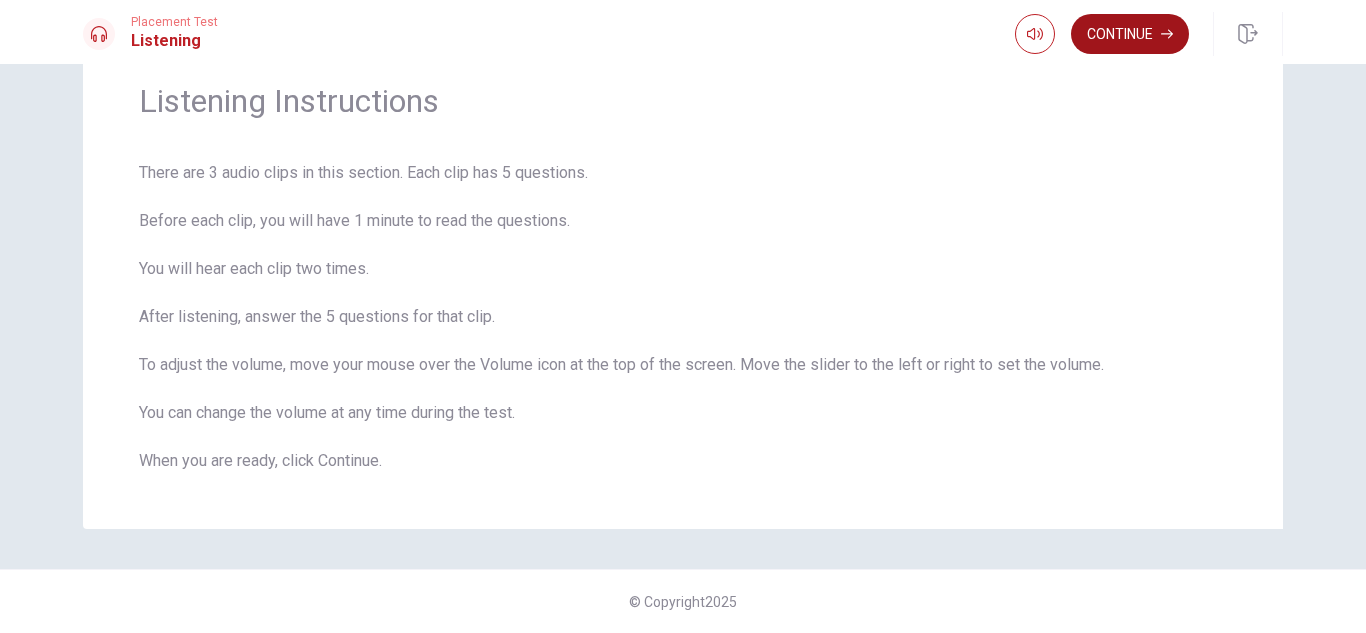 click on "Continue" at bounding box center [1130, 34] 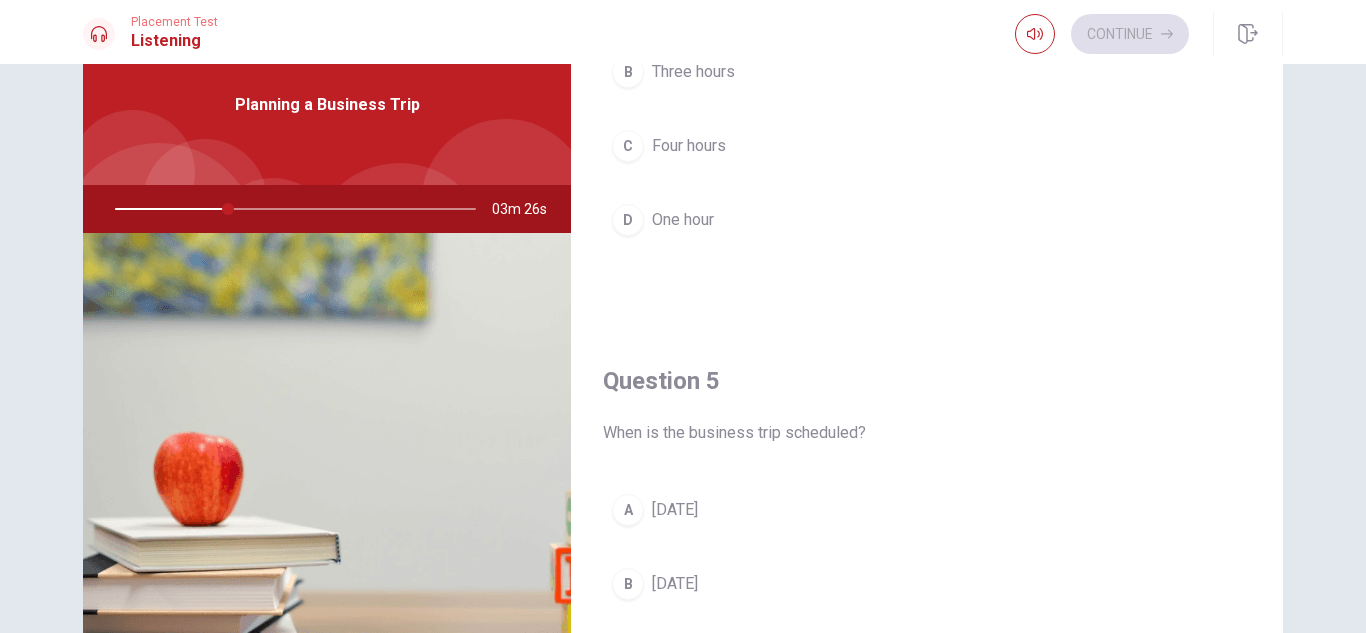 scroll, scrollTop: 1865, scrollLeft: 0, axis: vertical 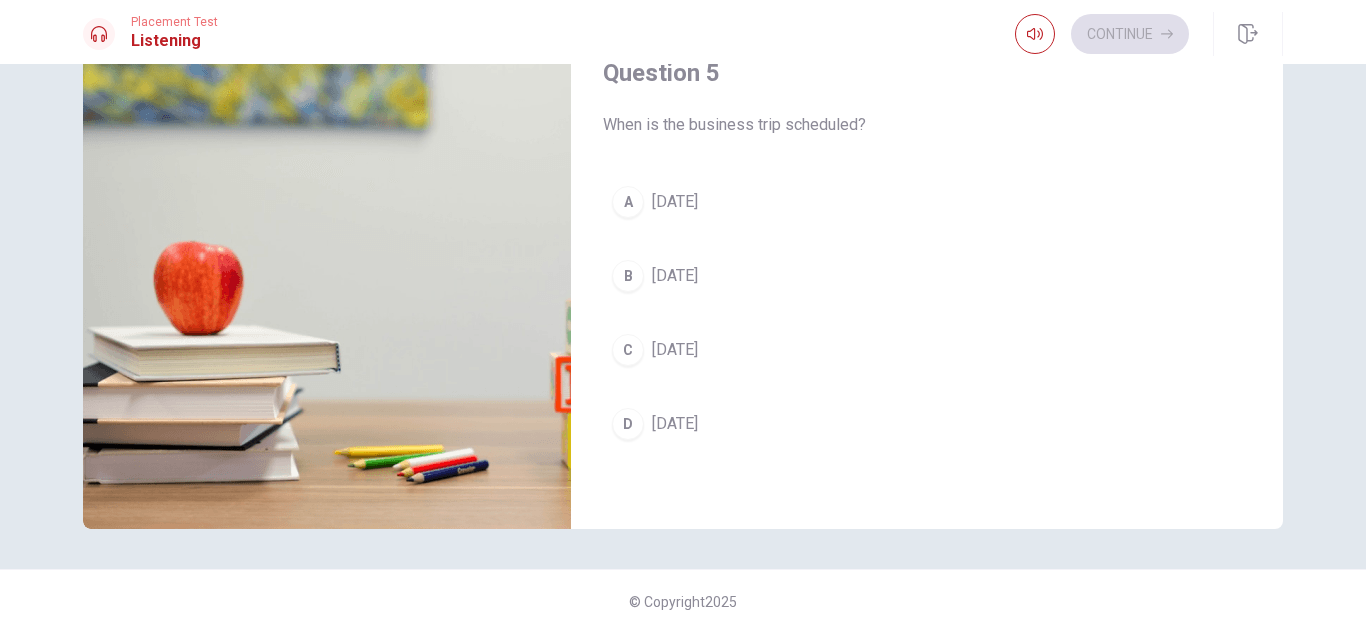 click on "[DATE]" at bounding box center [675, 202] 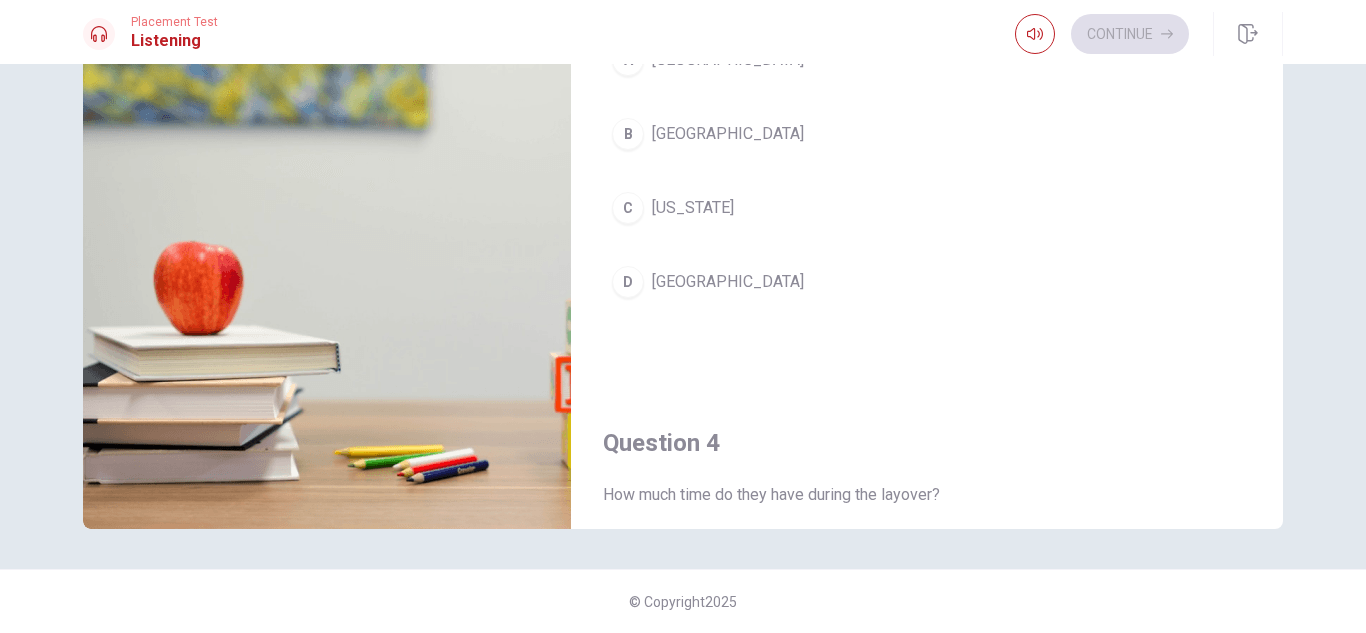 scroll, scrollTop: 965, scrollLeft: 0, axis: vertical 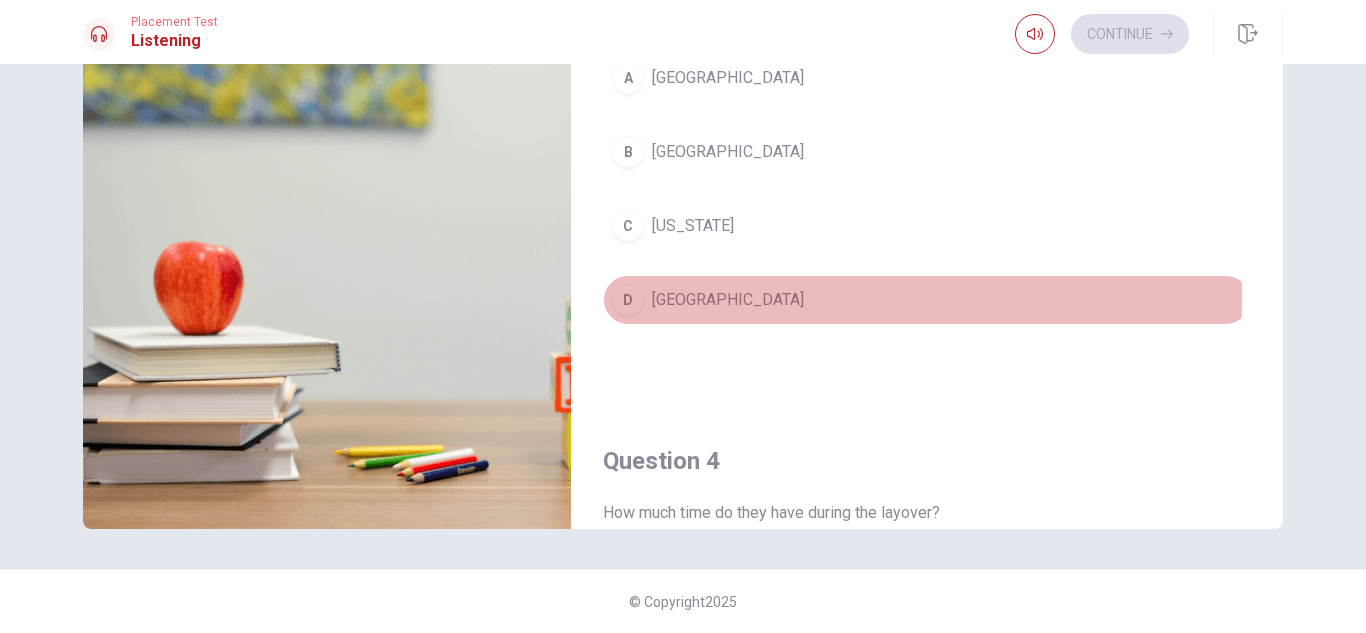 click on "D [GEOGRAPHIC_DATA]" at bounding box center (927, 300) 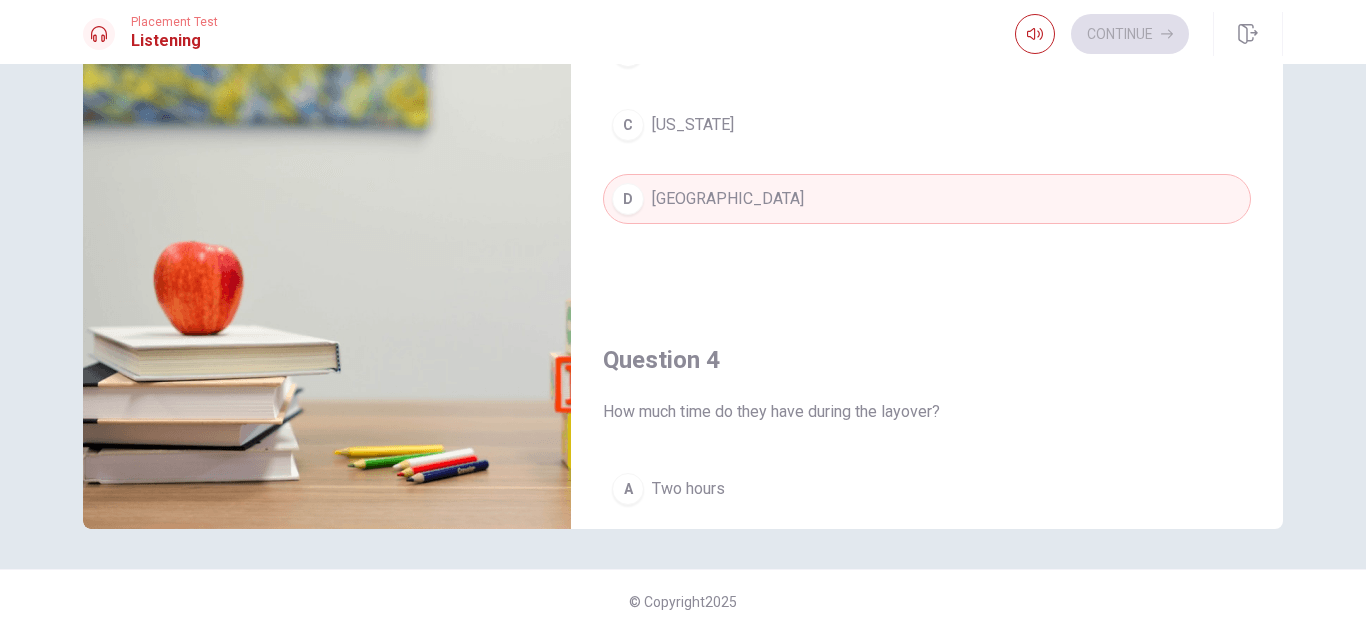 scroll, scrollTop: 1065, scrollLeft: 0, axis: vertical 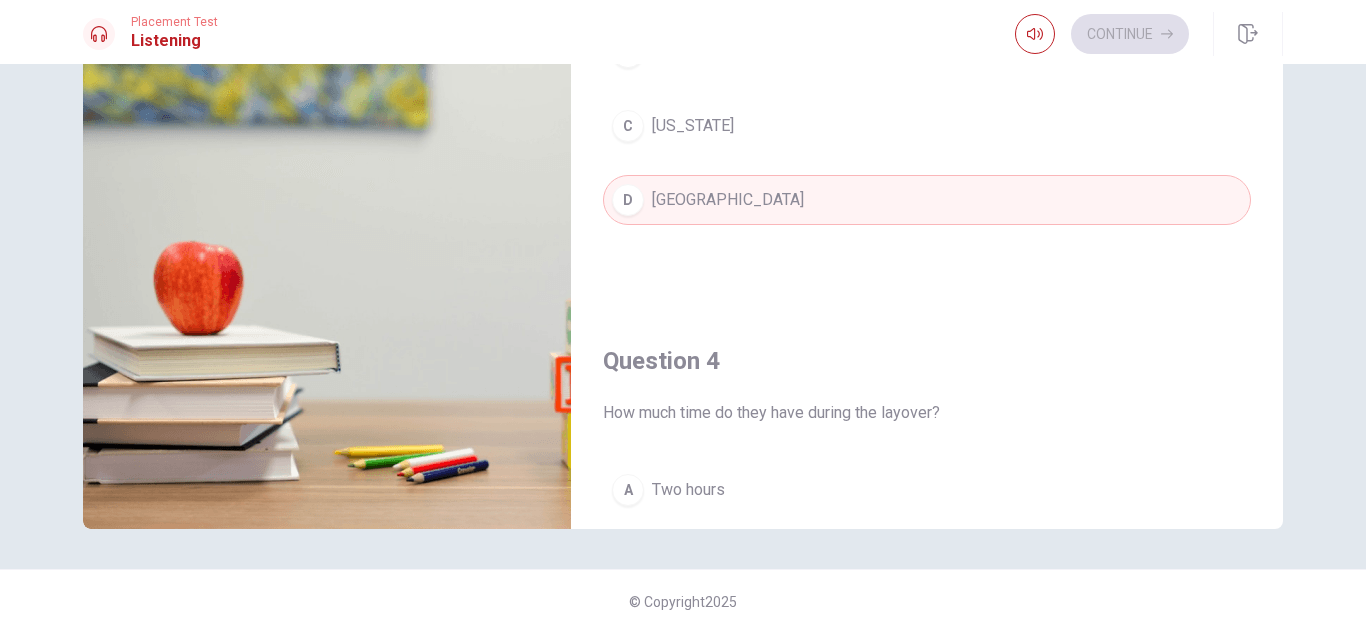 click on "A Two hours" at bounding box center (927, 490) 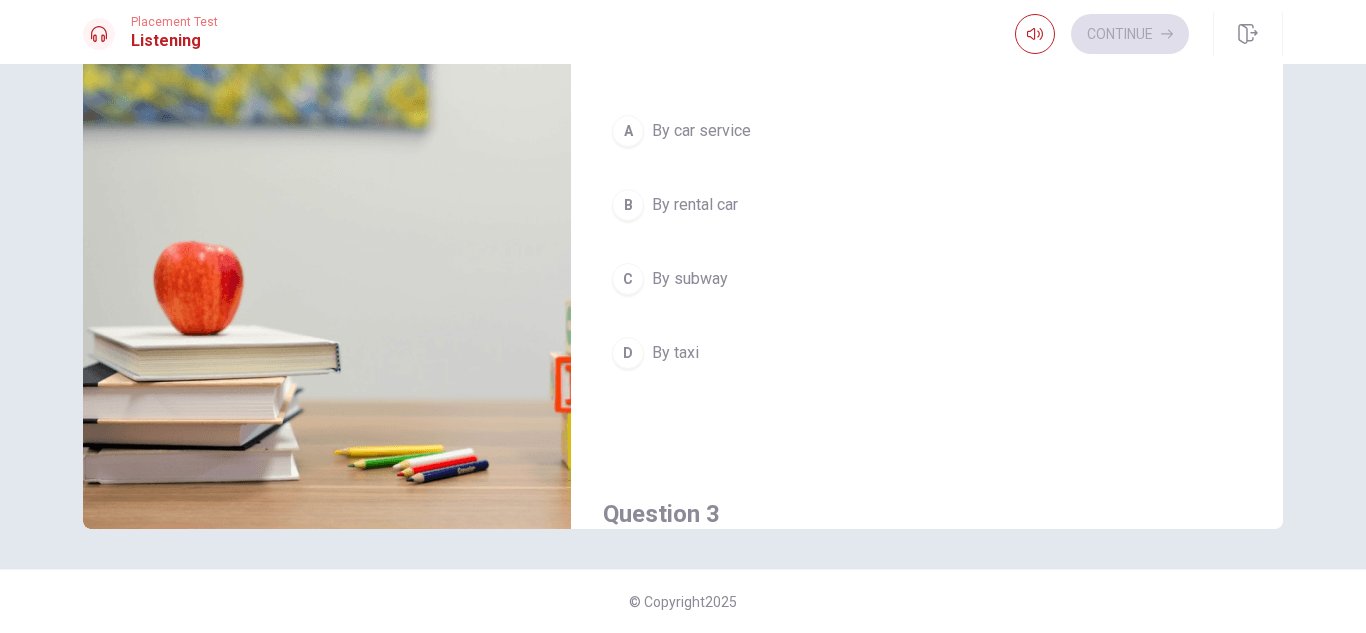 scroll, scrollTop: 365, scrollLeft: 0, axis: vertical 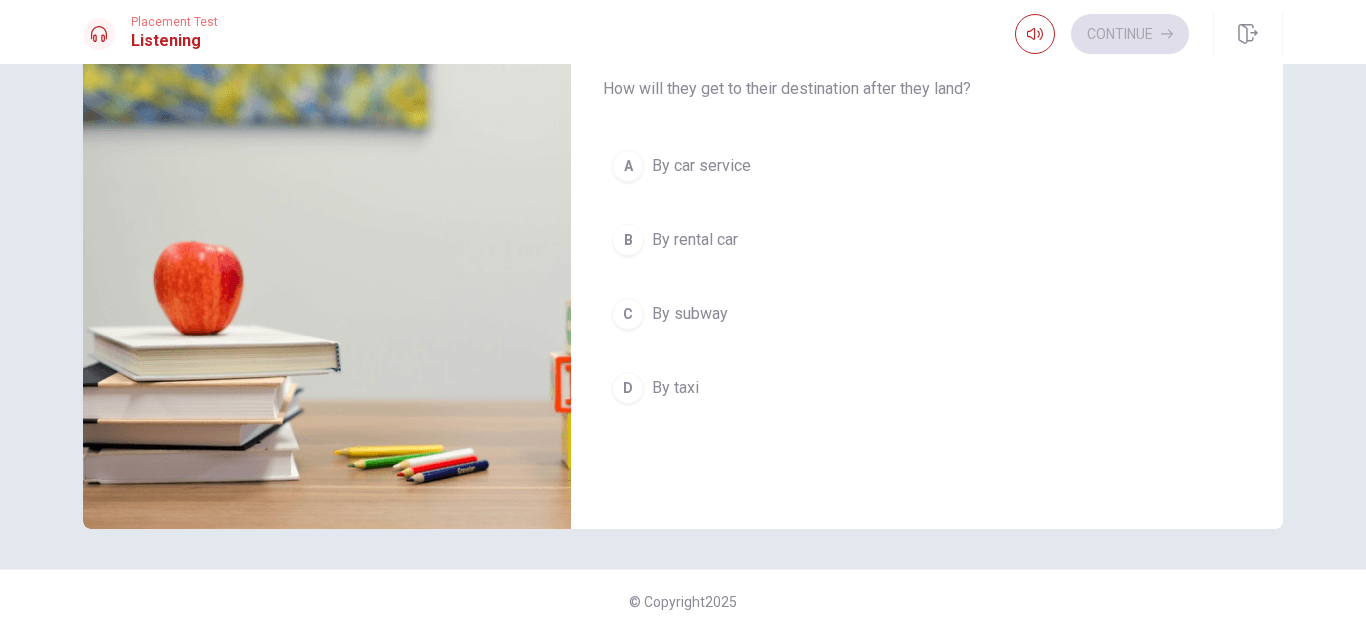 click on "By car service" at bounding box center (701, 166) 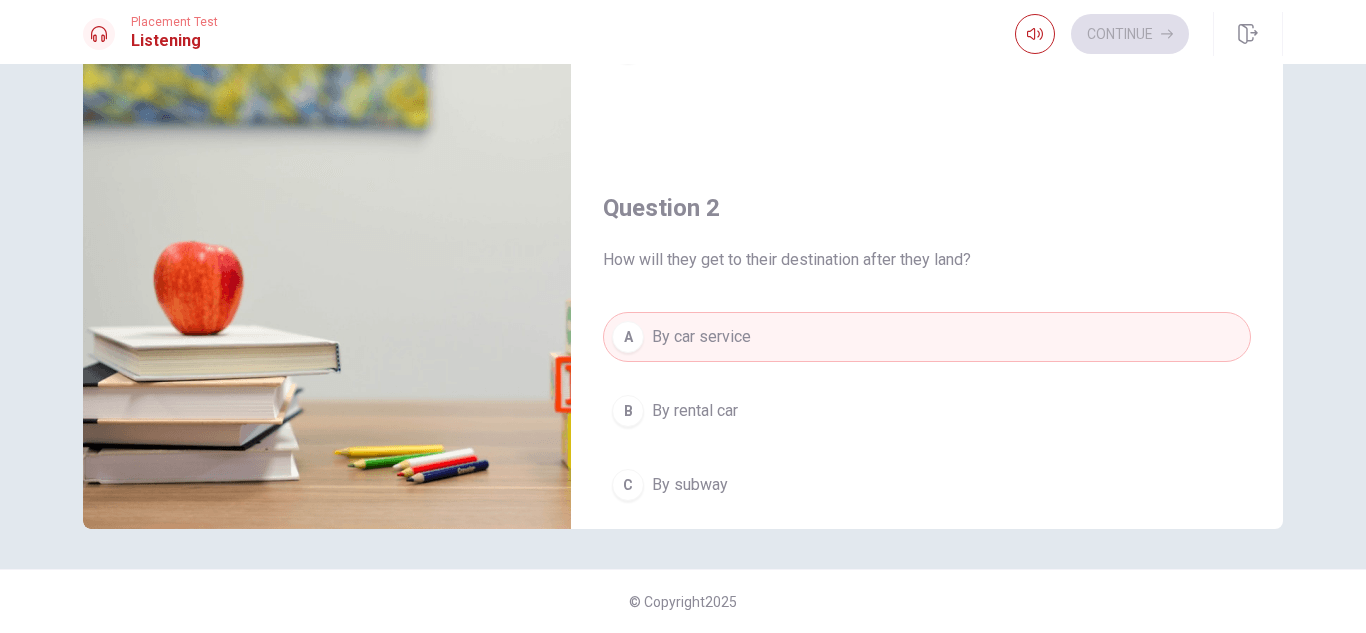 scroll, scrollTop: 0, scrollLeft: 0, axis: both 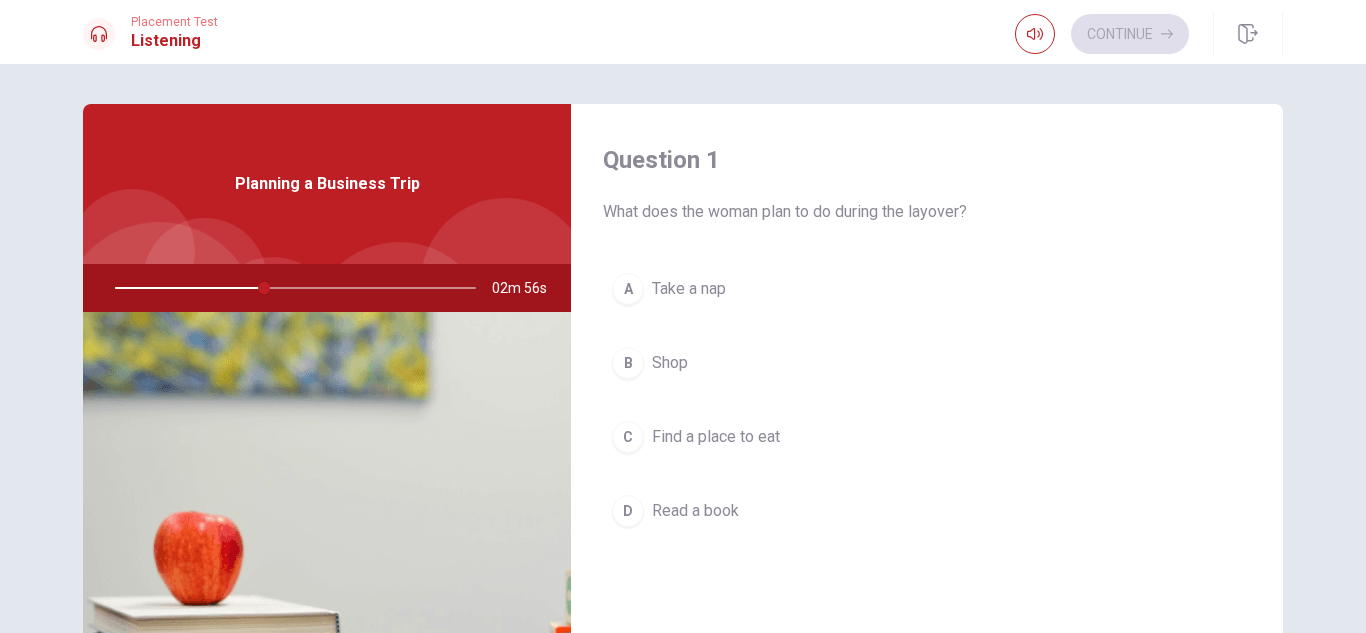 click on "Find a place to eat" at bounding box center (716, 437) 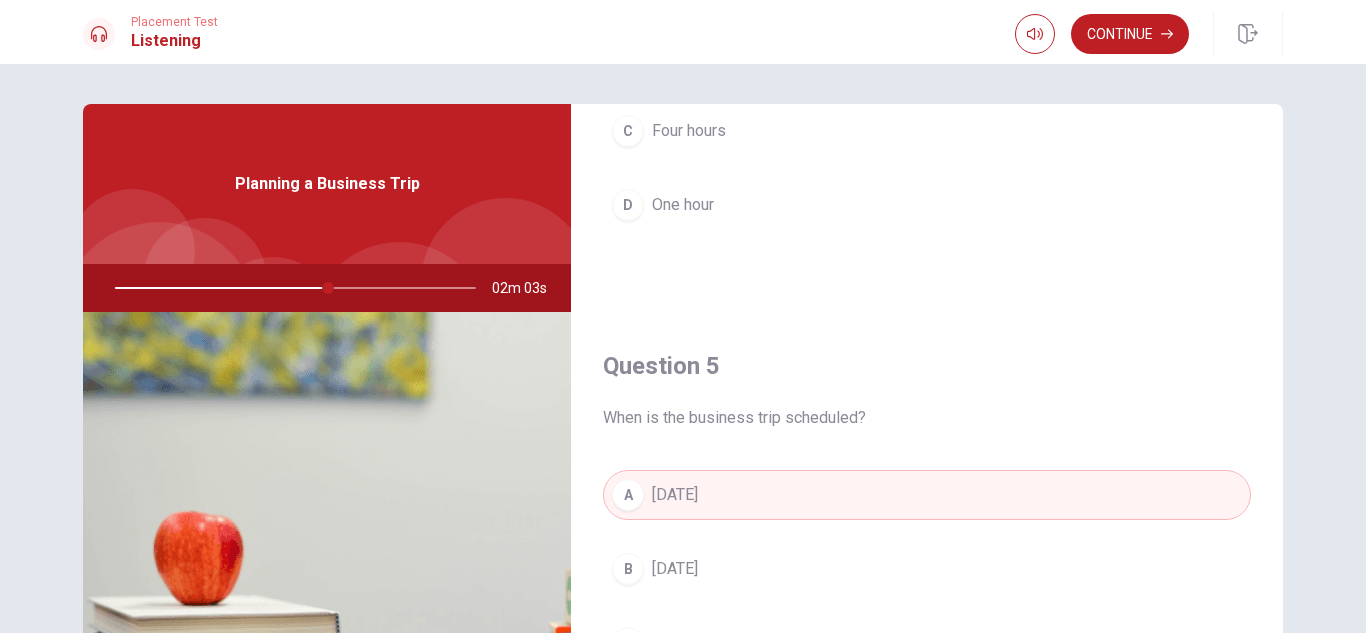 scroll, scrollTop: 1865, scrollLeft: 0, axis: vertical 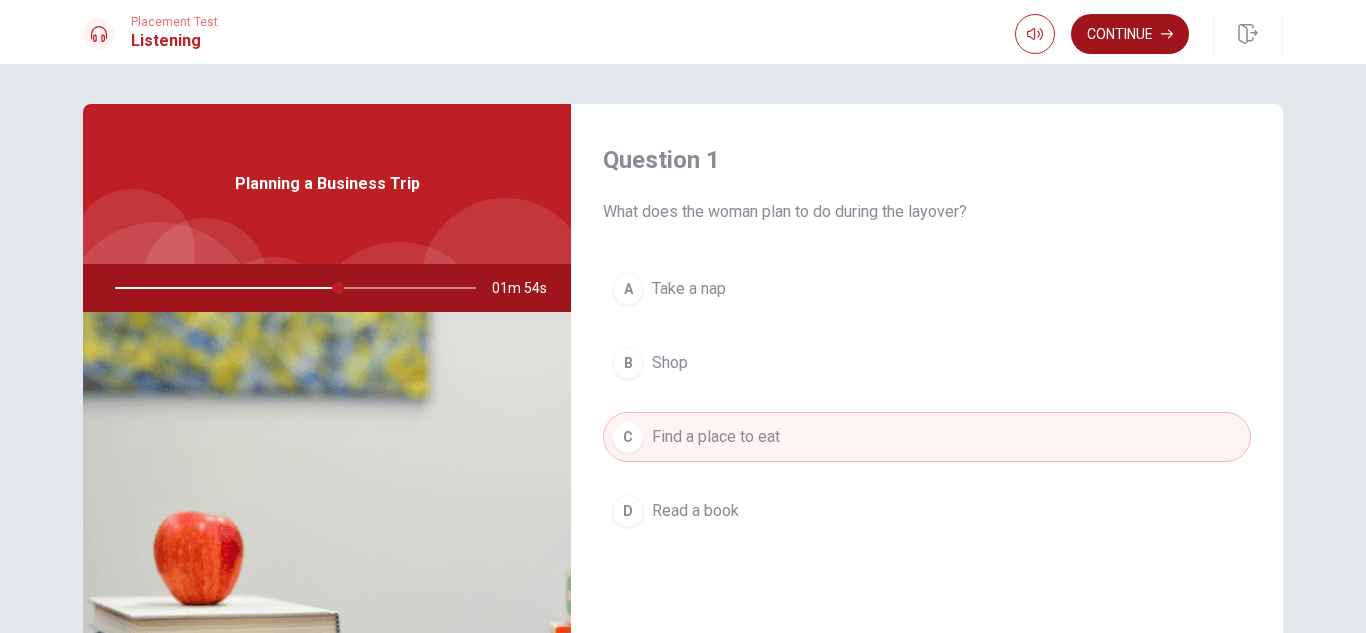 click on "Continue" at bounding box center (1130, 34) 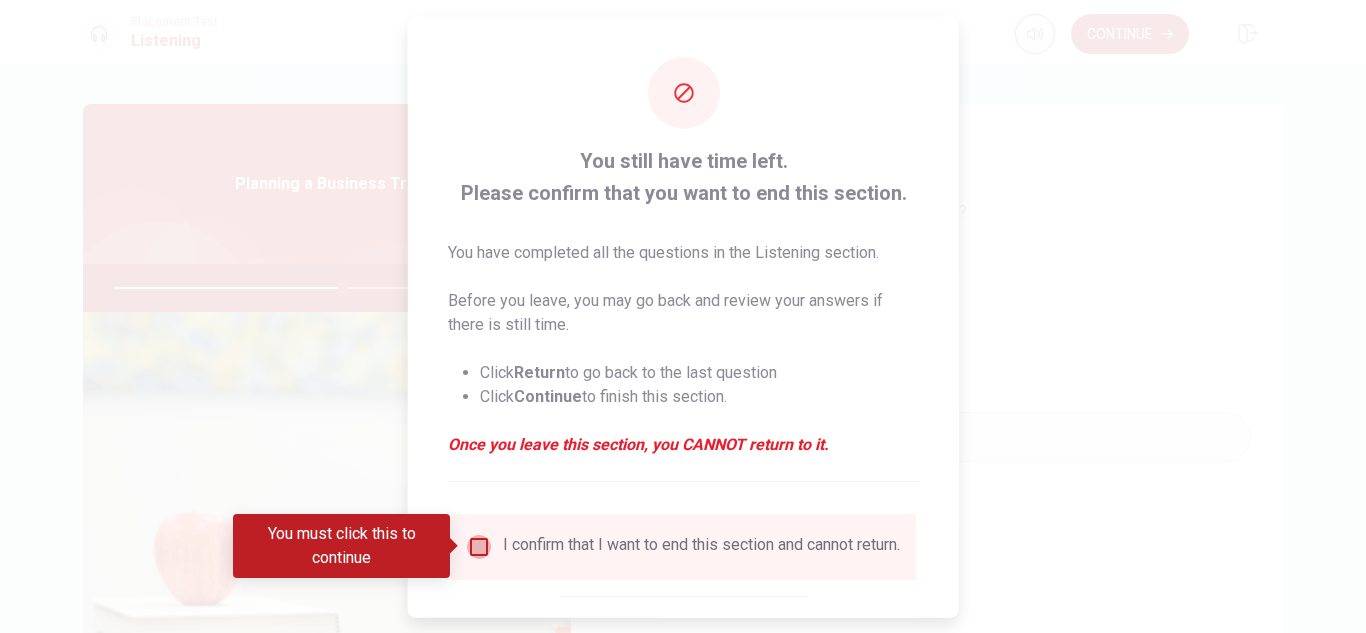 click at bounding box center [479, 546] 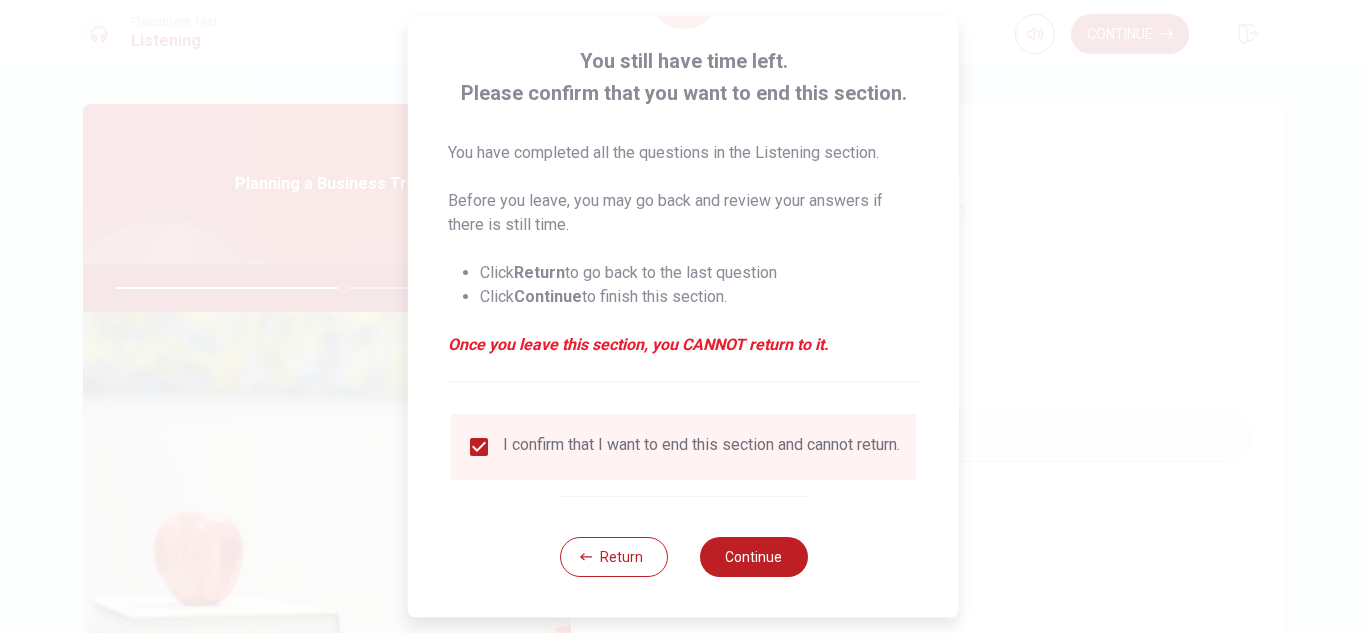 scroll, scrollTop: 113, scrollLeft: 0, axis: vertical 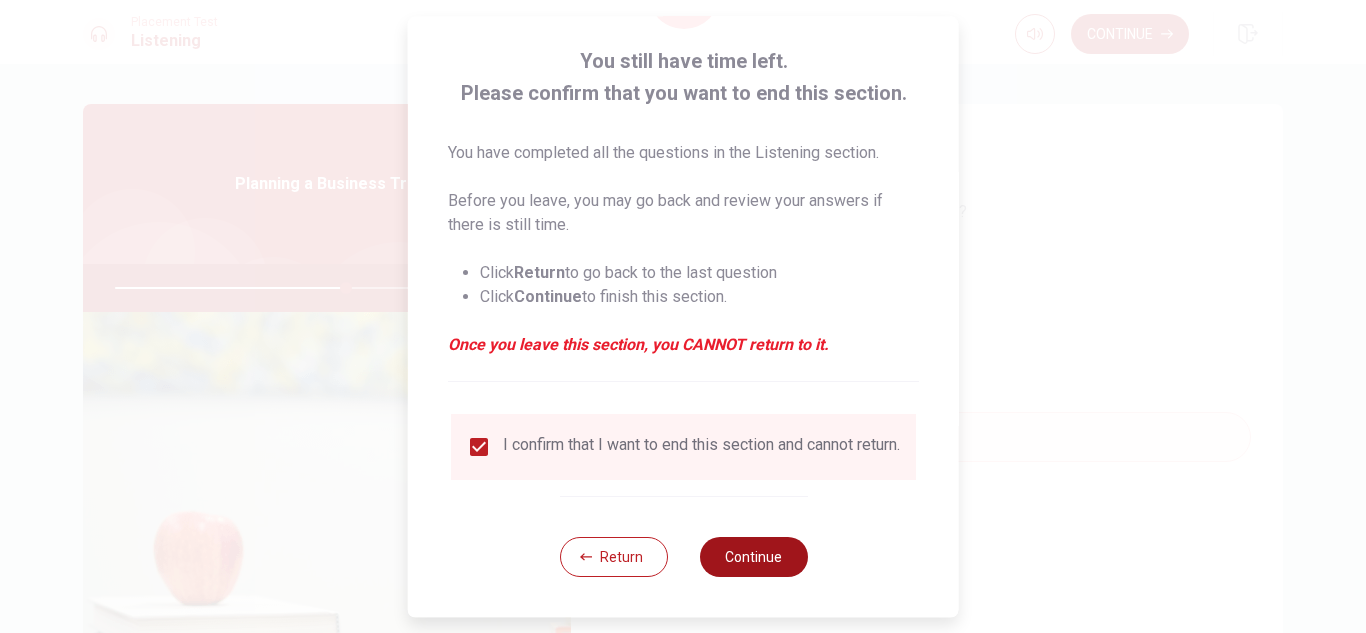 click on "Continue" at bounding box center [753, 557] 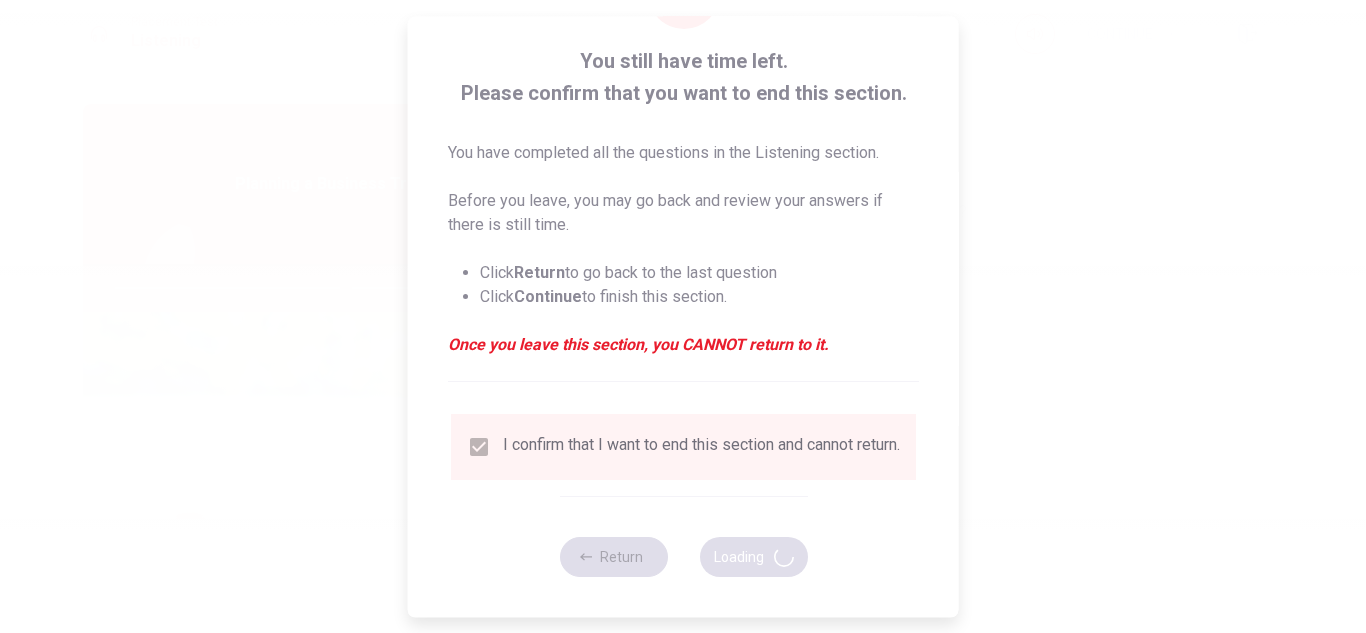 type on "64" 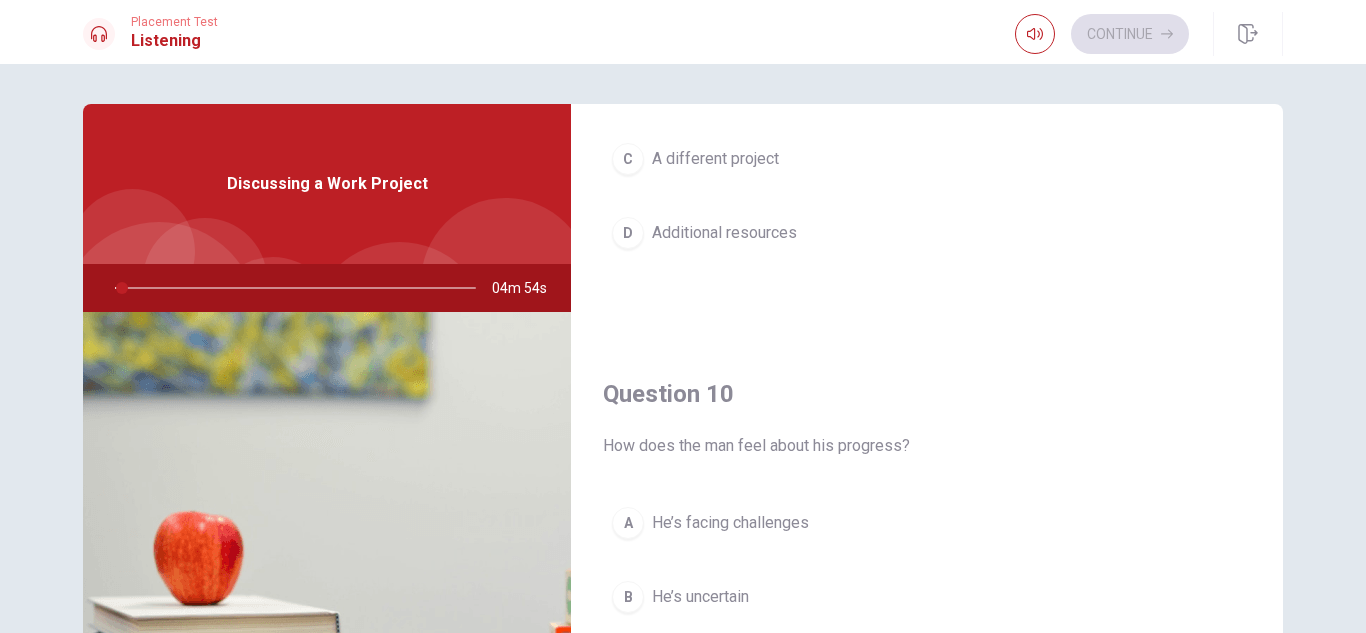 scroll, scrollTop: 1865, scrollLeft: 0, axis: vertical 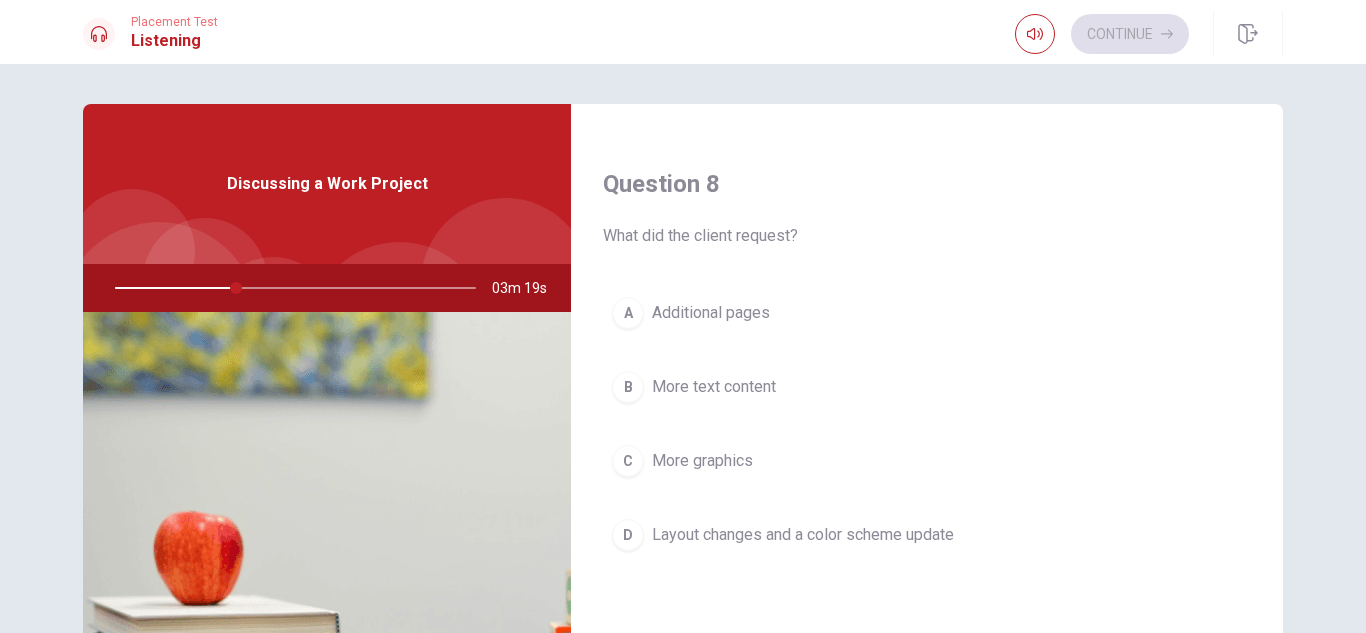 click on "Layout changes and a color scheme update" at bounding box center (803, 535) 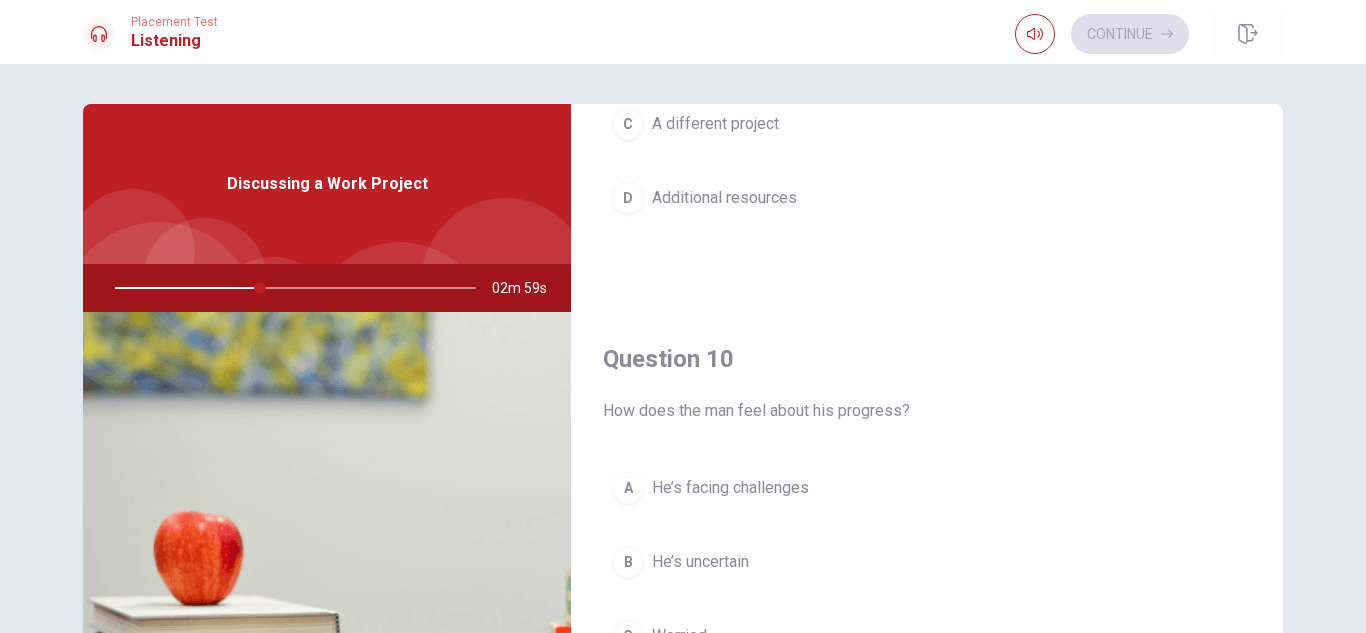 scroll, scrollTop: 1865, scrollLeft: 0, axis: vertical 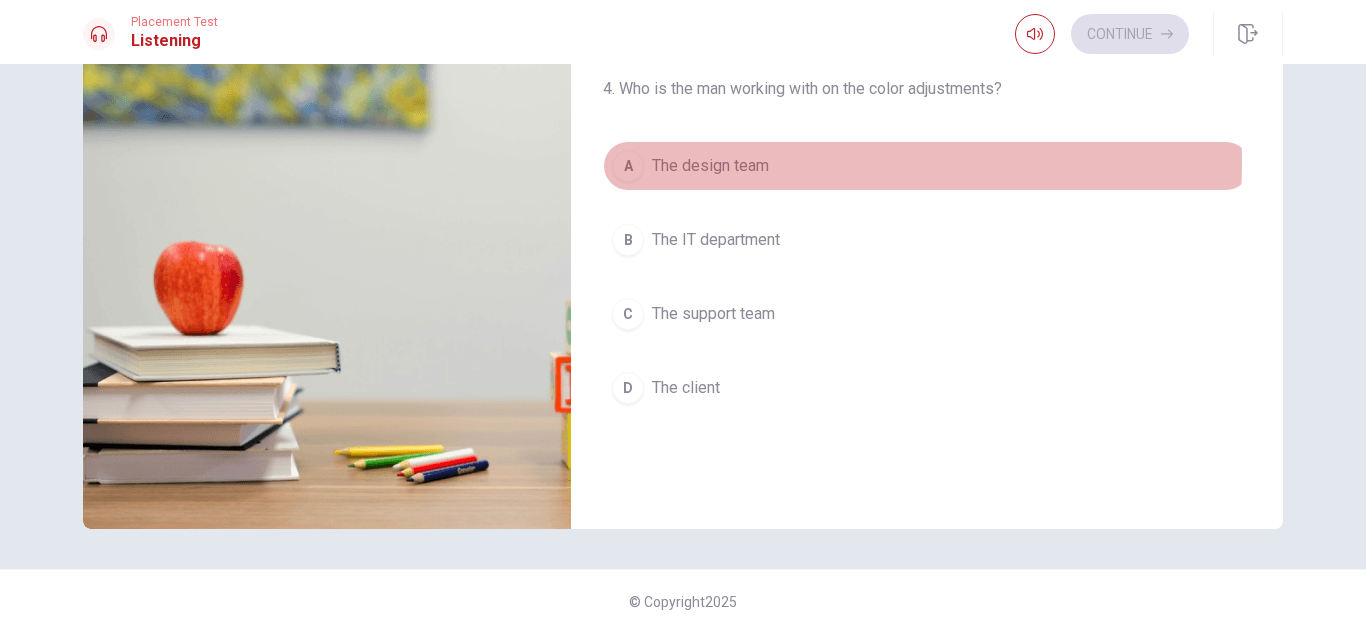 click on "A The design team" at bounding box center [927, 166] 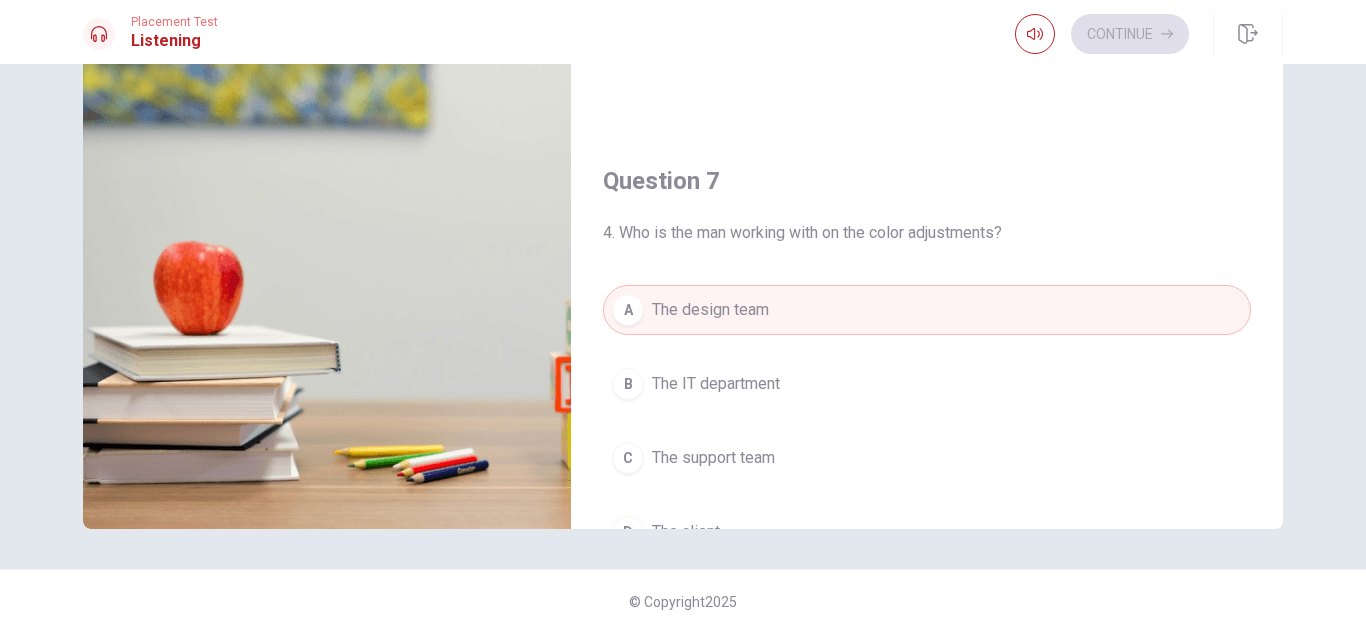 scroll, scrollTop: 0, scrollLeft: 0, axis: both 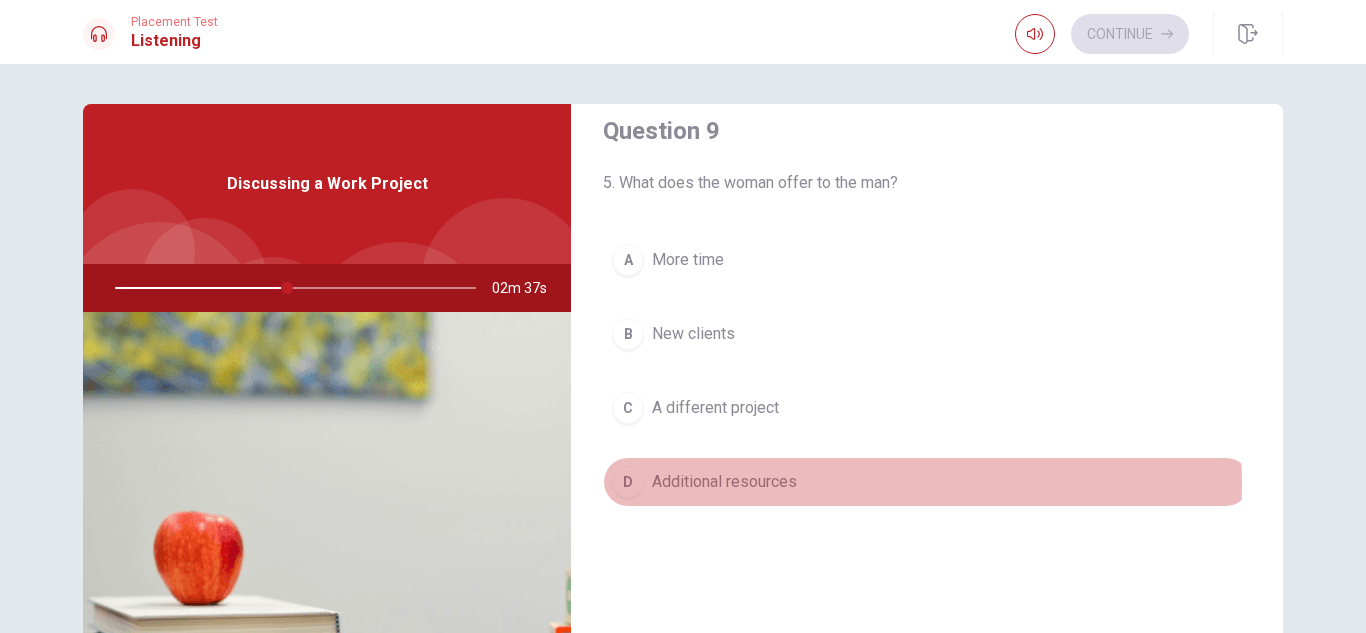 click on "Additional resources" at bounding box center [724, 482] 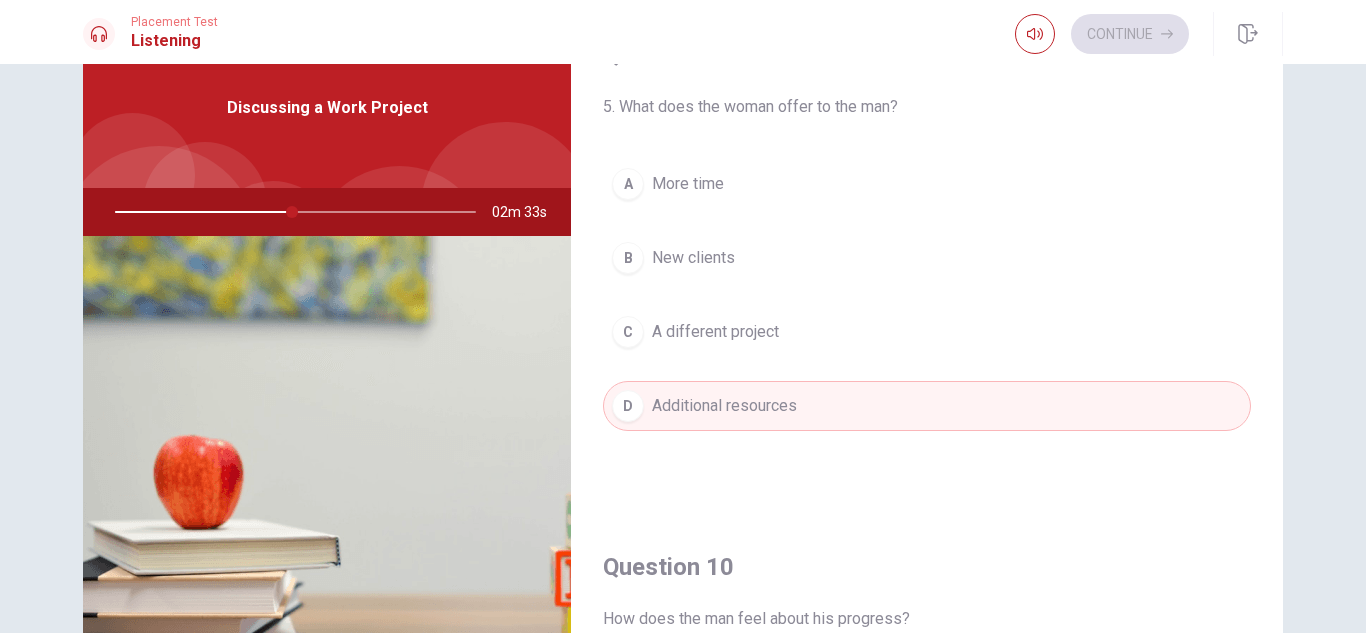 scroll, scrollTop: 270, scrollLeft: 0, axis: vertical 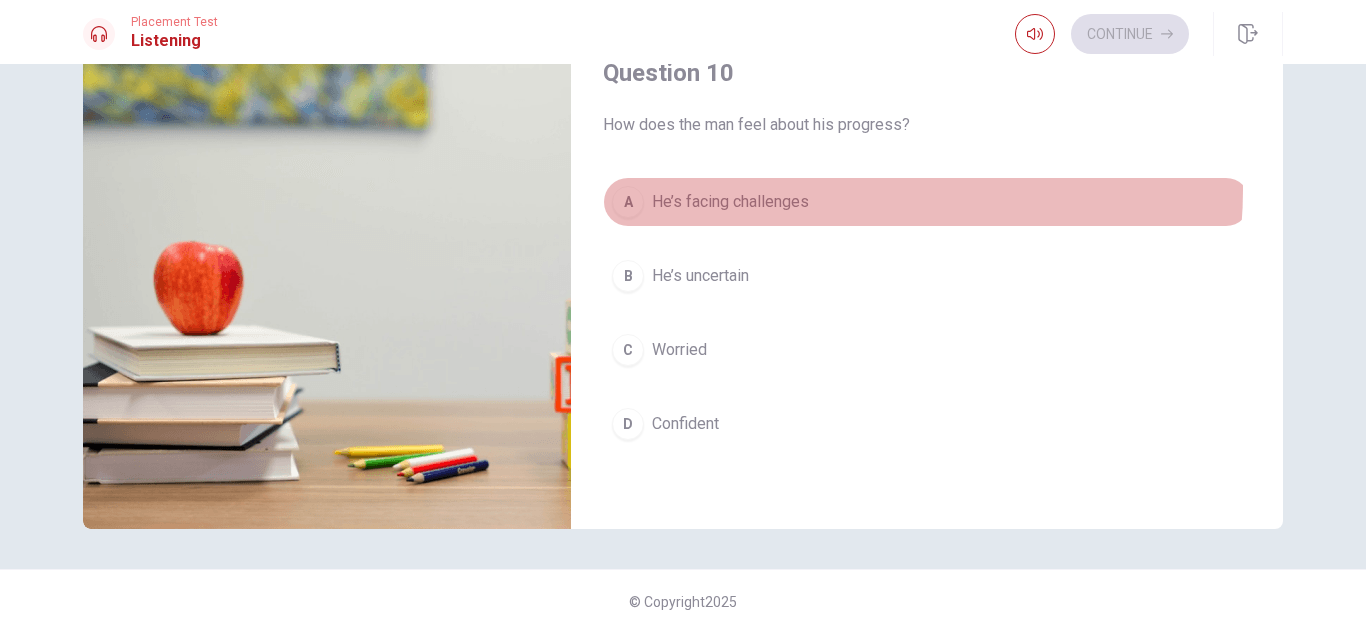 click on "A He’s facing challenges" at bounding box center (927, 202) 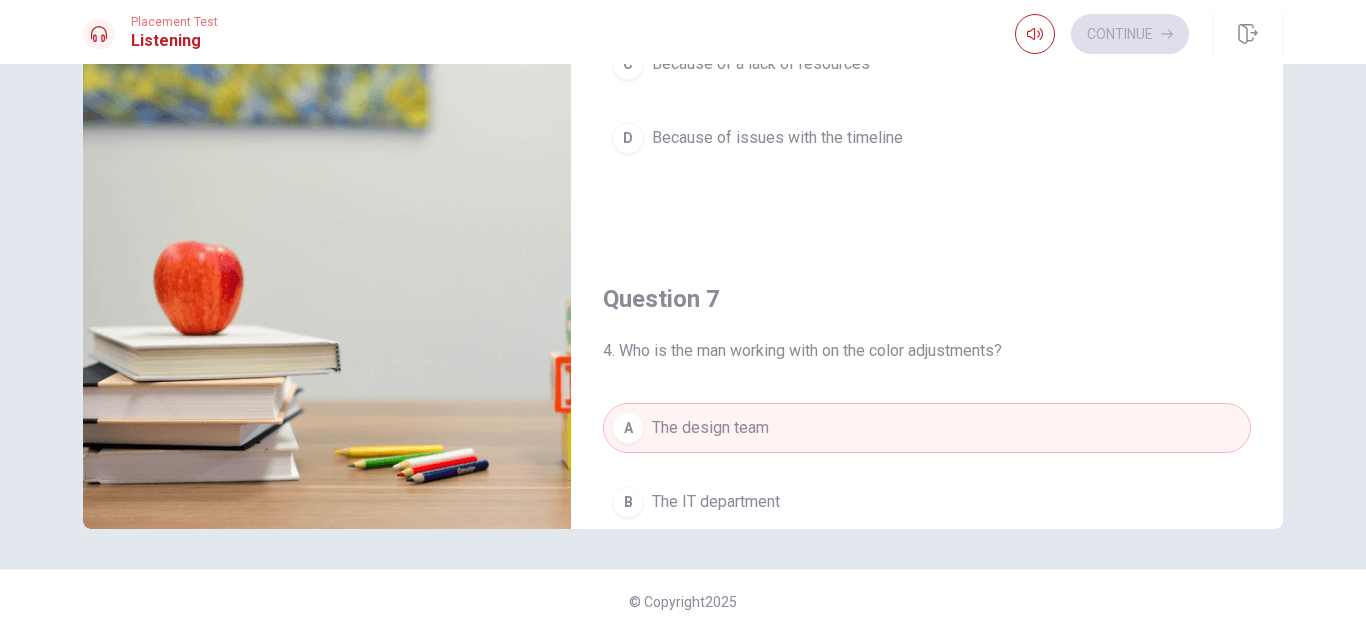 scroll, scrollTop: 0, scrollLeft: 0, axis: both 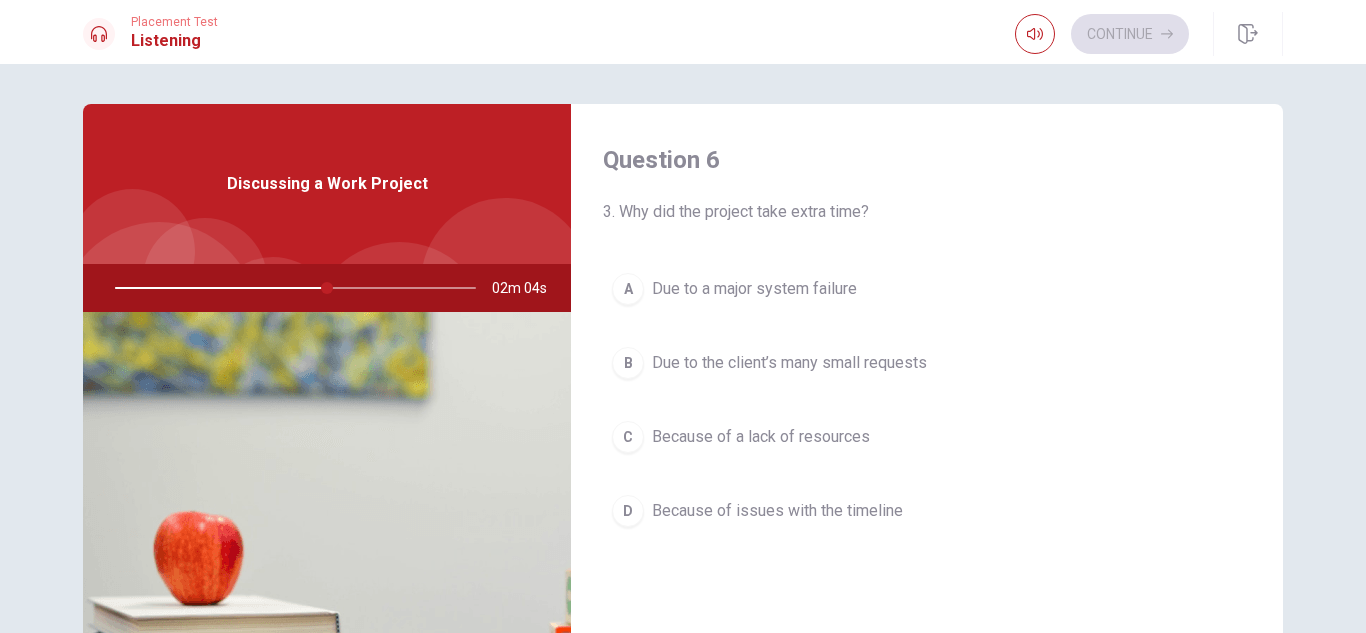 click on "Due to the client’s many small requests" at bounding box center (789, 363) 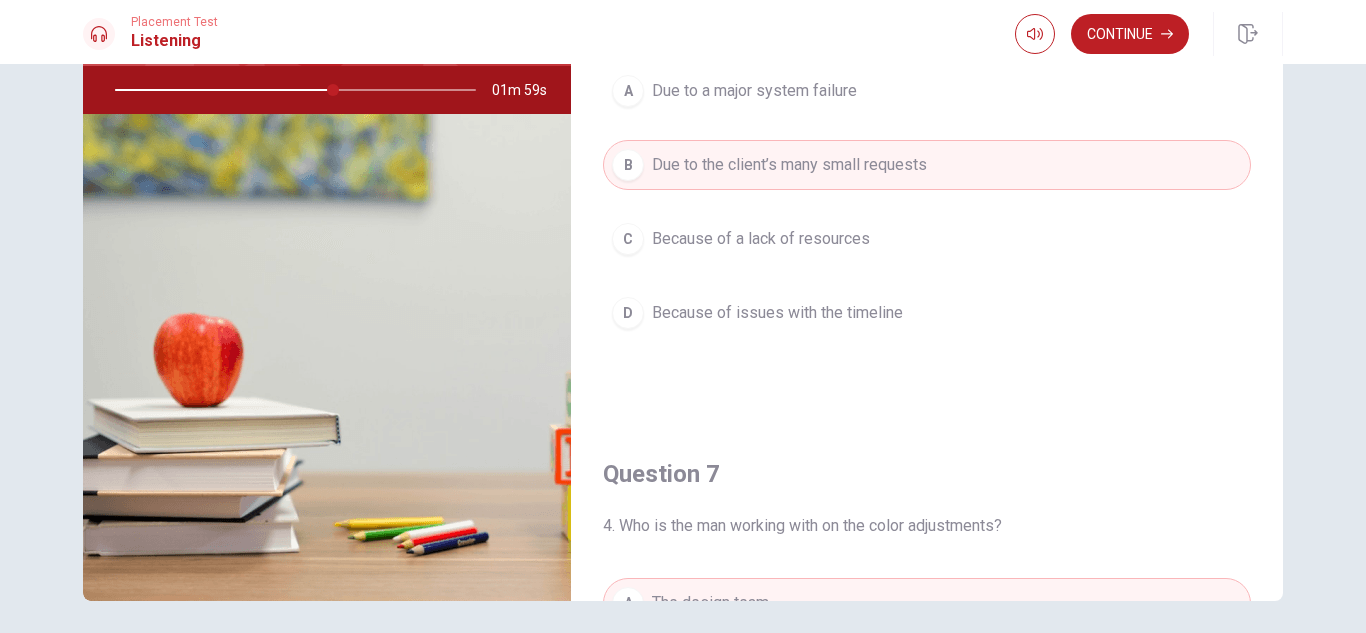 scroll, scrollTop: 270, scrollLeft: 0, axis: vertical 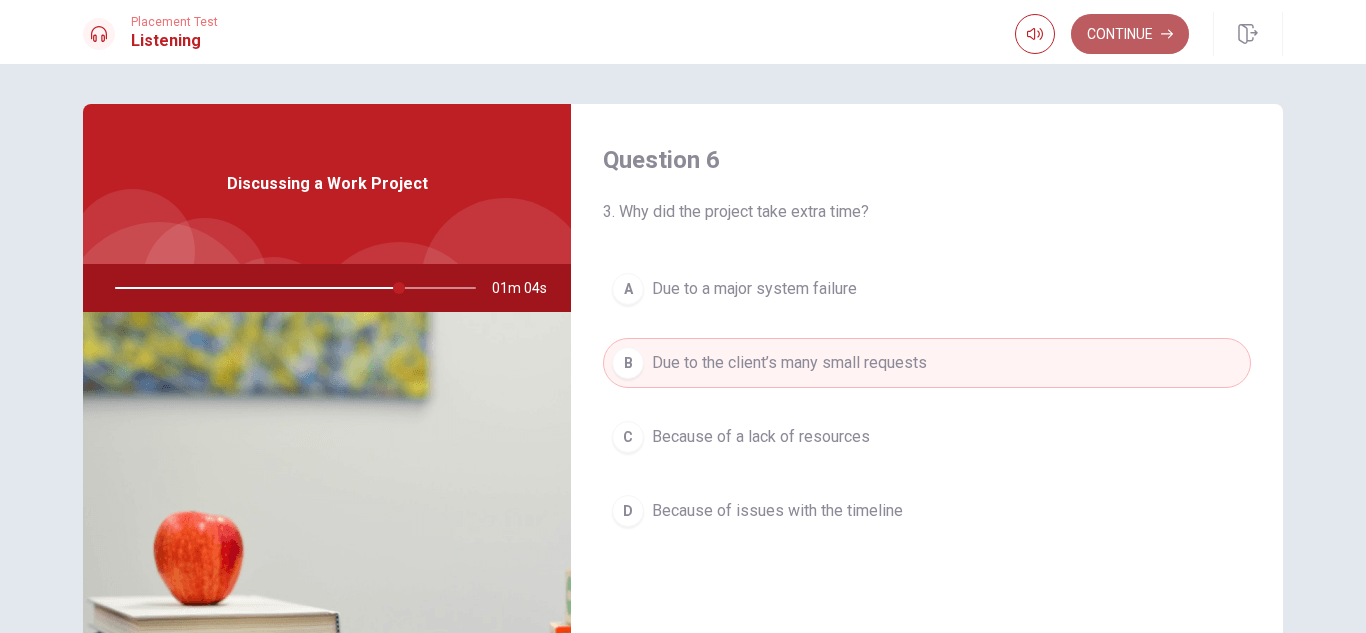 click on "Continue" at bounding box center (1130, 34) 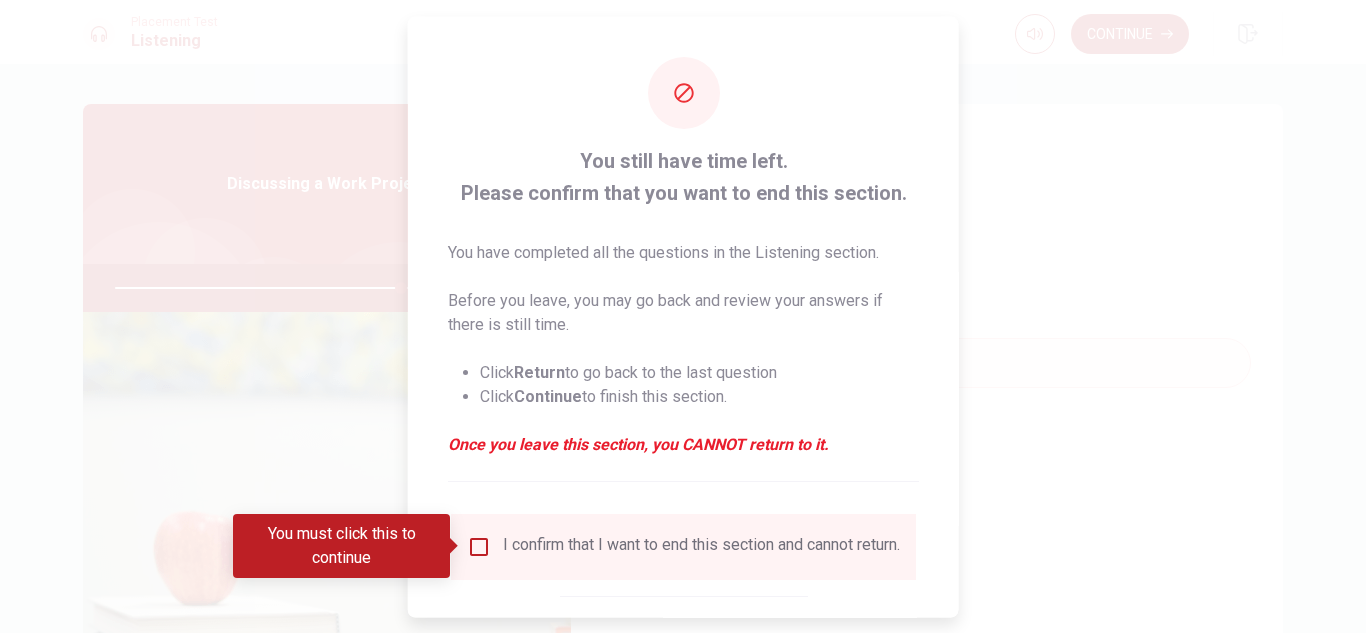 click at bounding box center (479, 546) 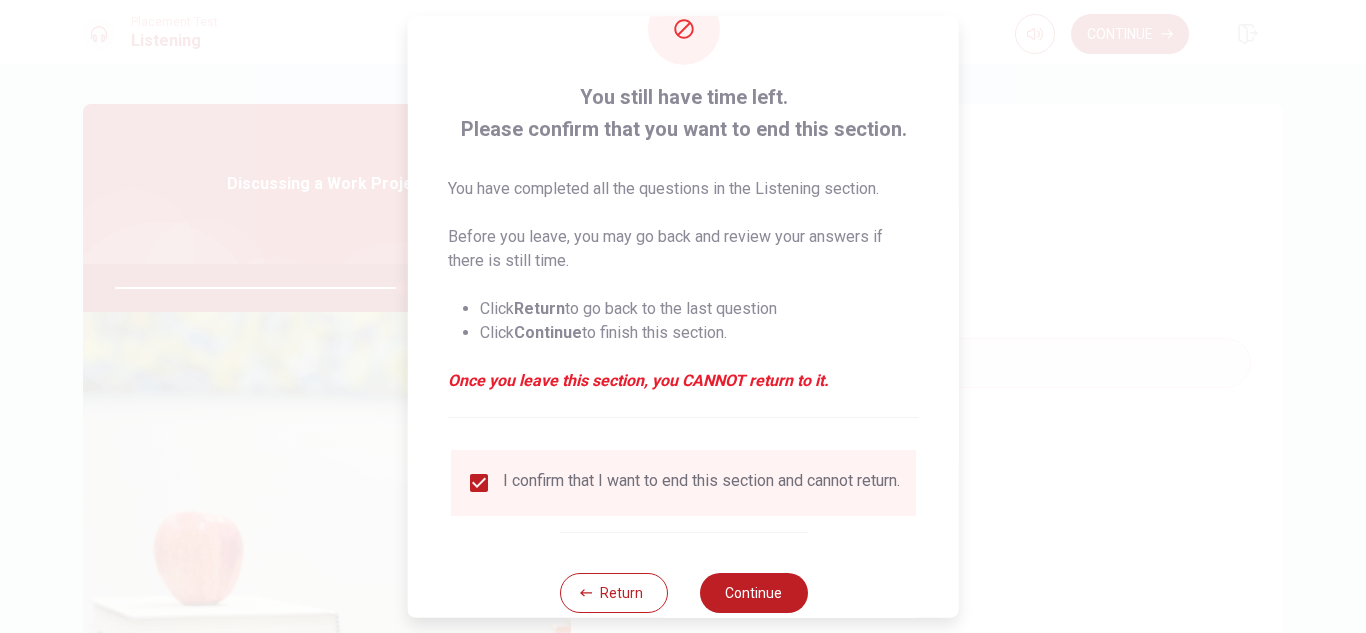 scroll, scrollTop: 113, scrollLeft: 0, axis: vertical 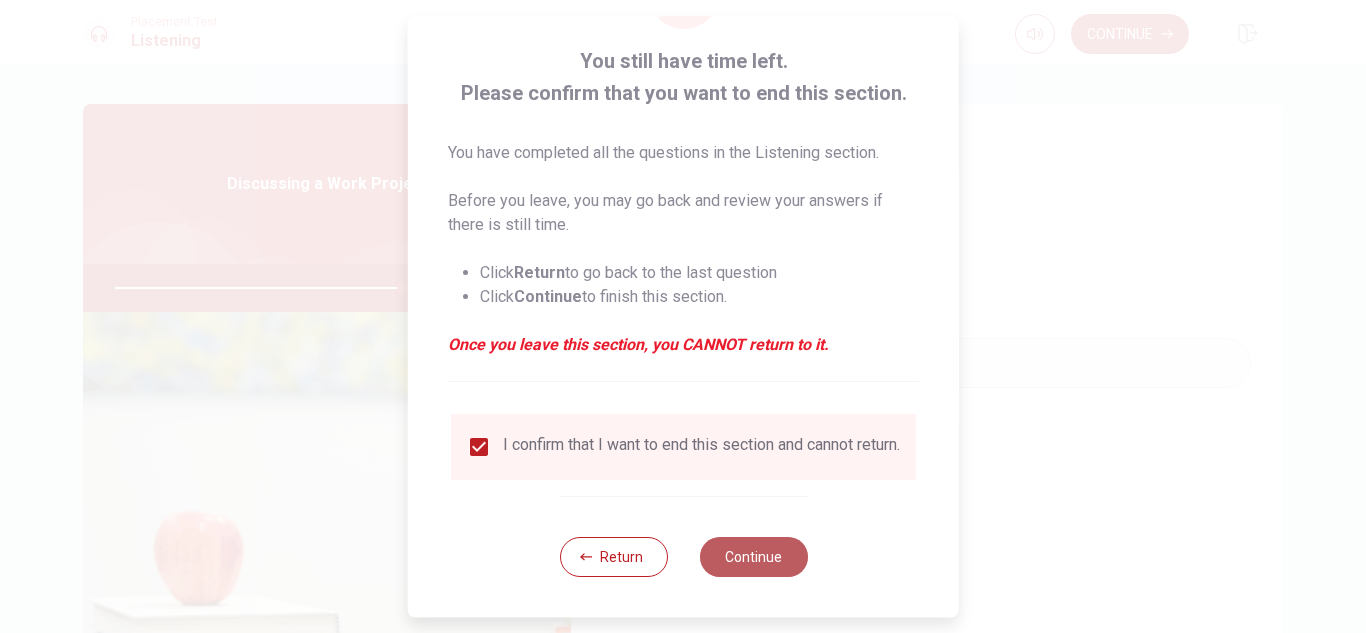 click on "Continue" at bounding box center [753, 557] 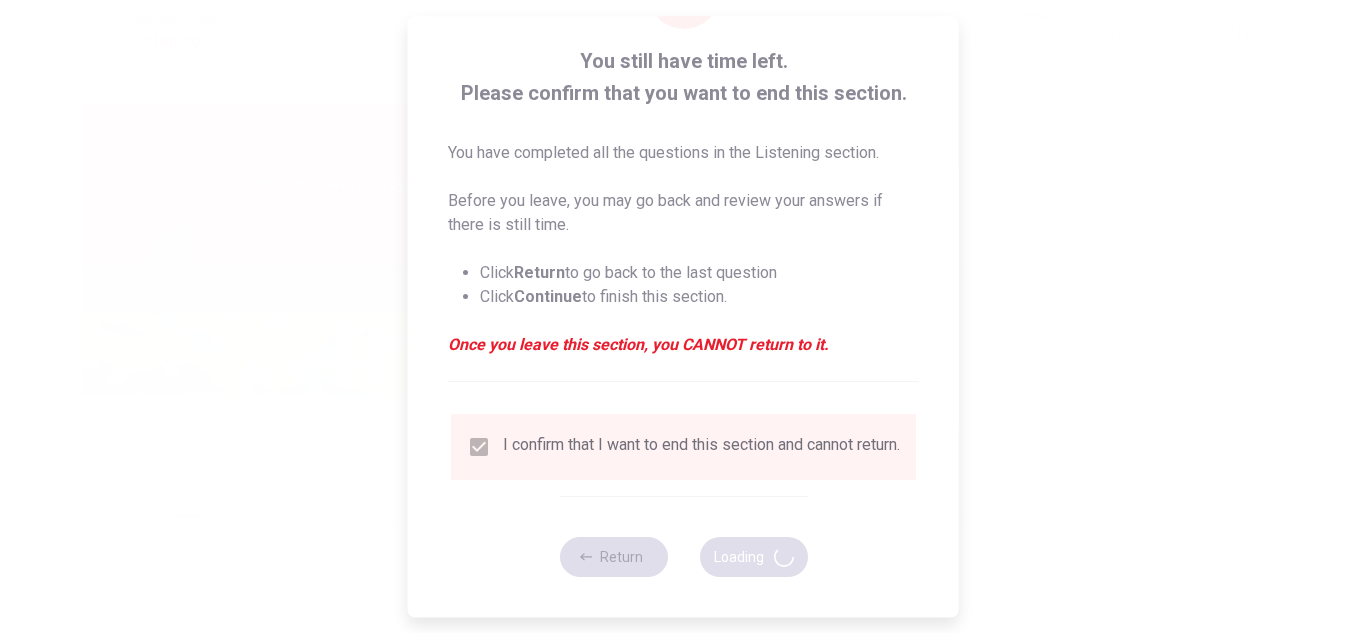 type on "81" 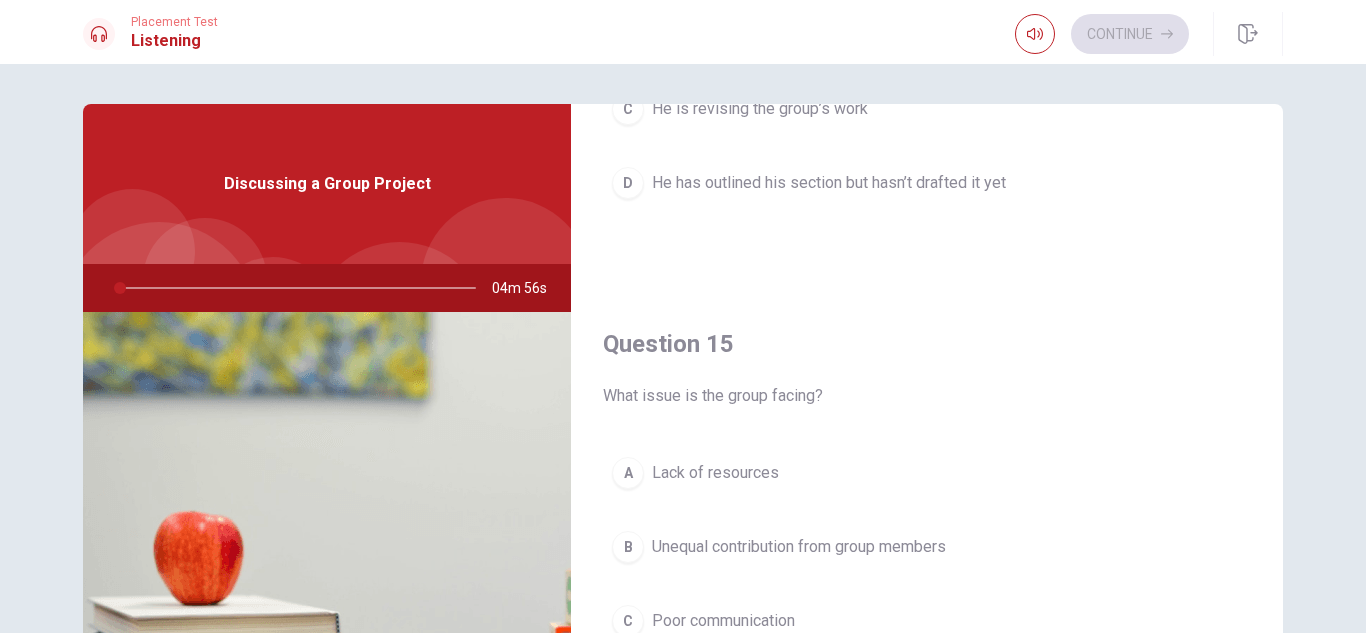 scroll, scrollTop: 1865, scrollLeft: 0, axis: vertical 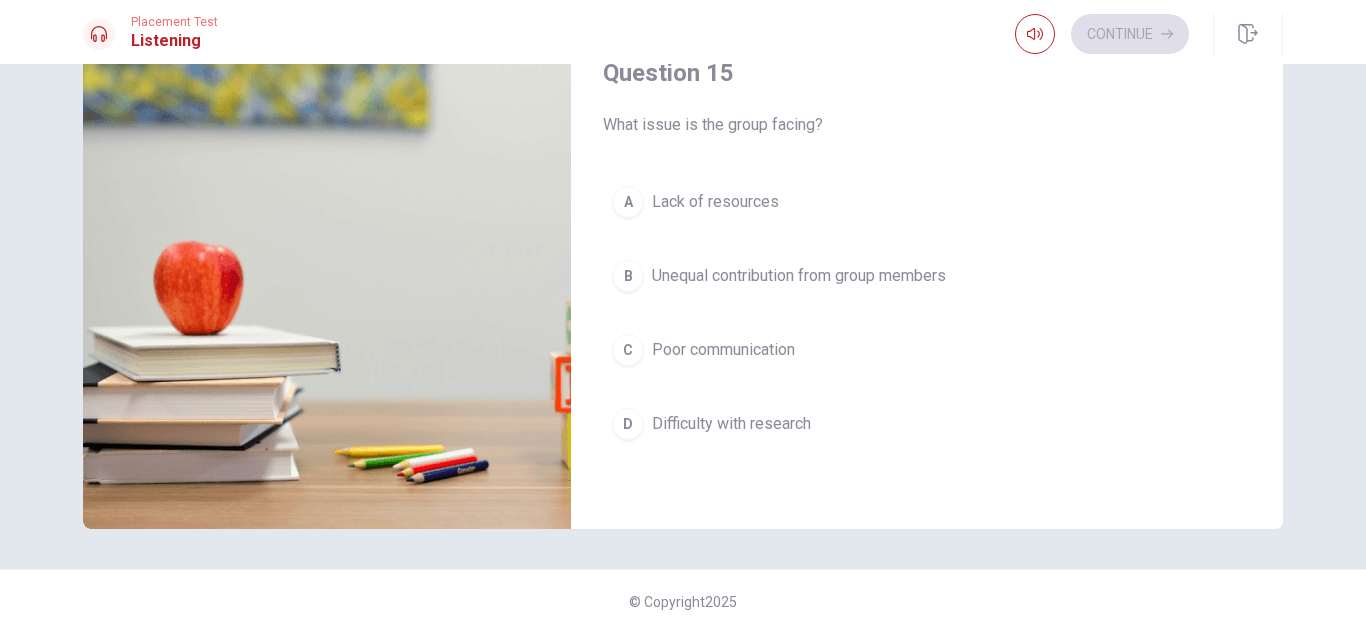 click on "Unequal contribution from group members" at bounding box center [799, 276] 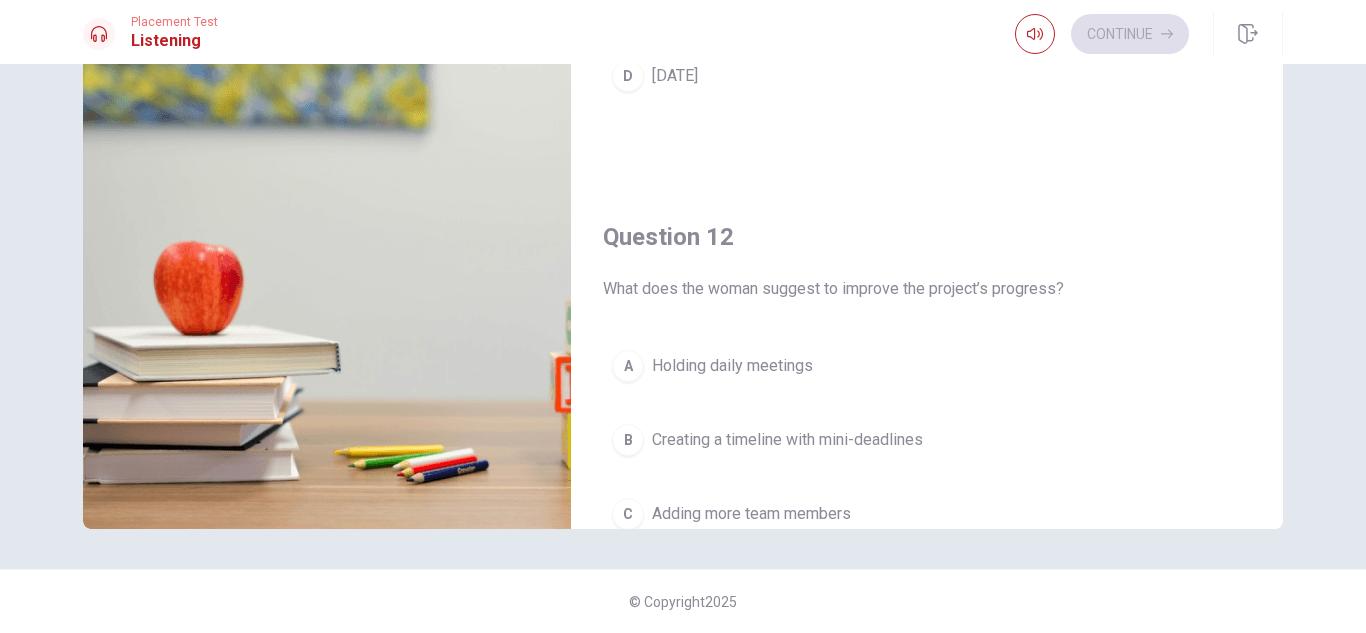 scroll, scrollTop: 0, scrollLeft: 0, axis: both 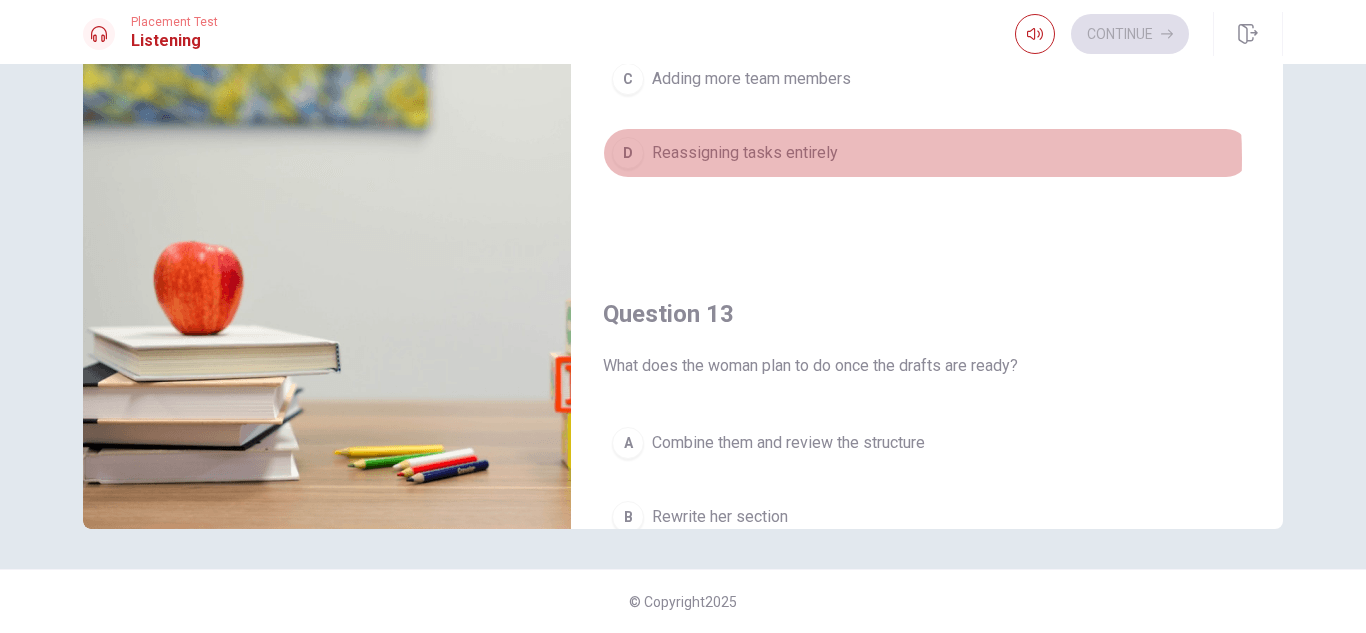 click on "Reassigning tasks entirely" at bounding box center [745, 153] 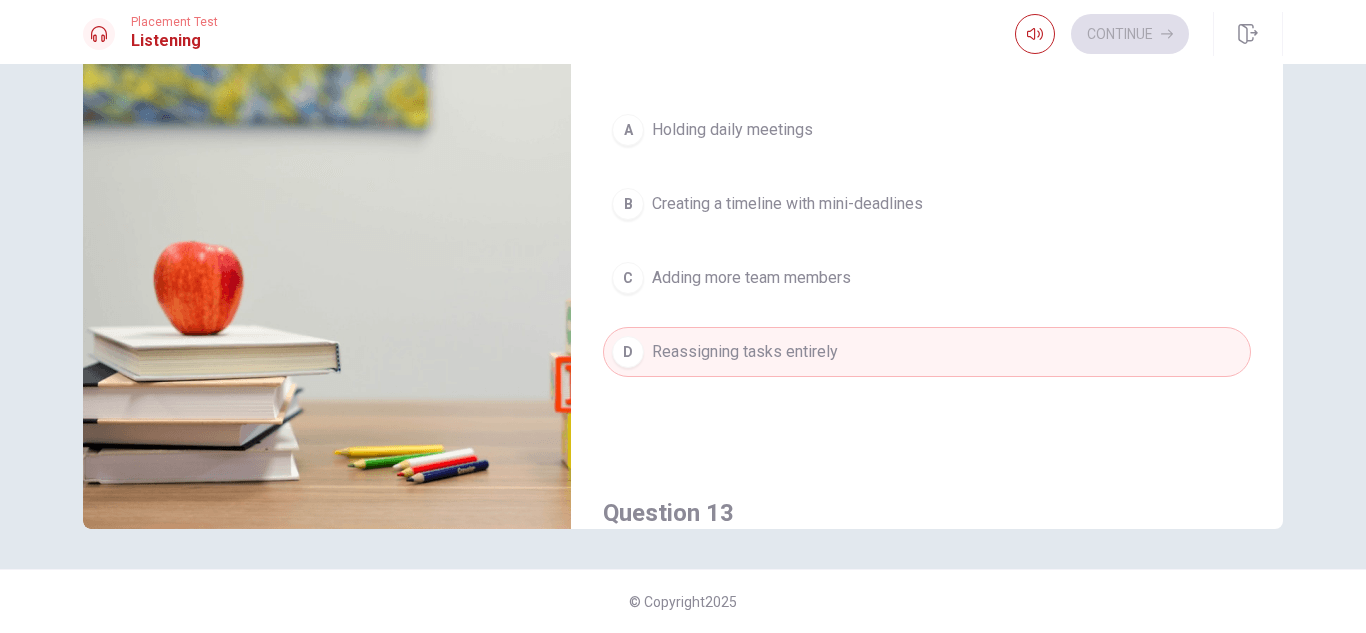 scroll, scrollTop: 400, scrollLeft: 0, axis: vertical 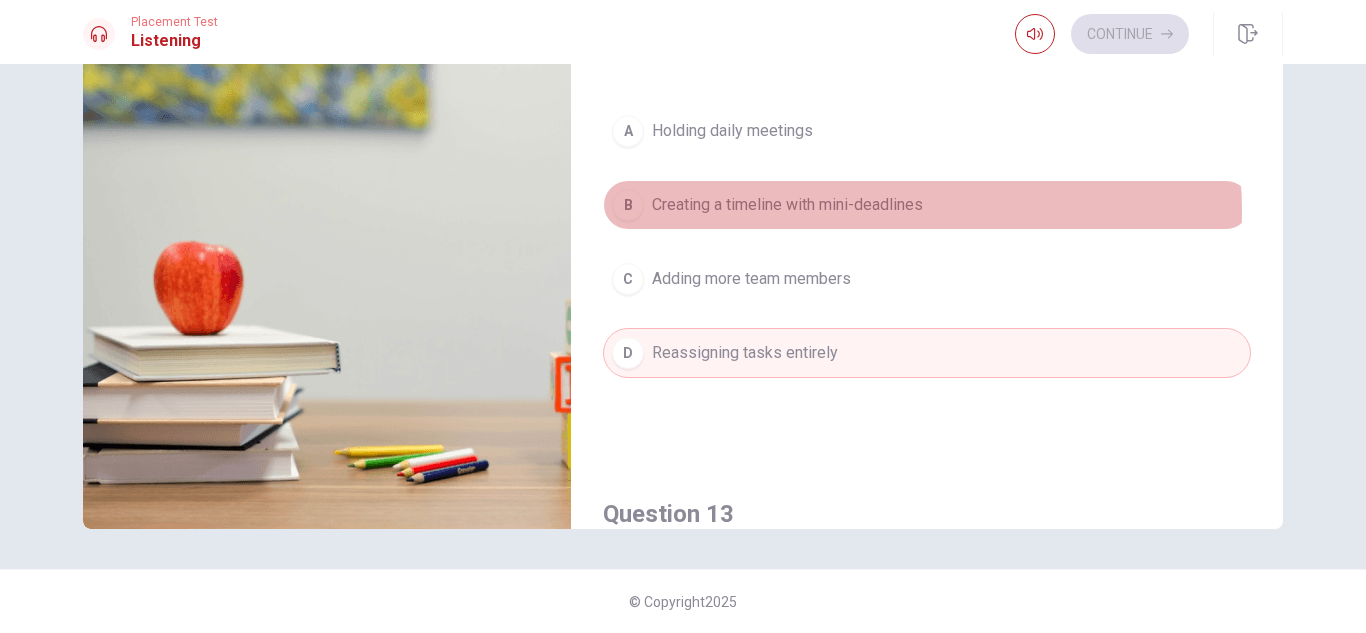click on "Creating a timeline with mini-deadlines" at bounding box center (787, 205) 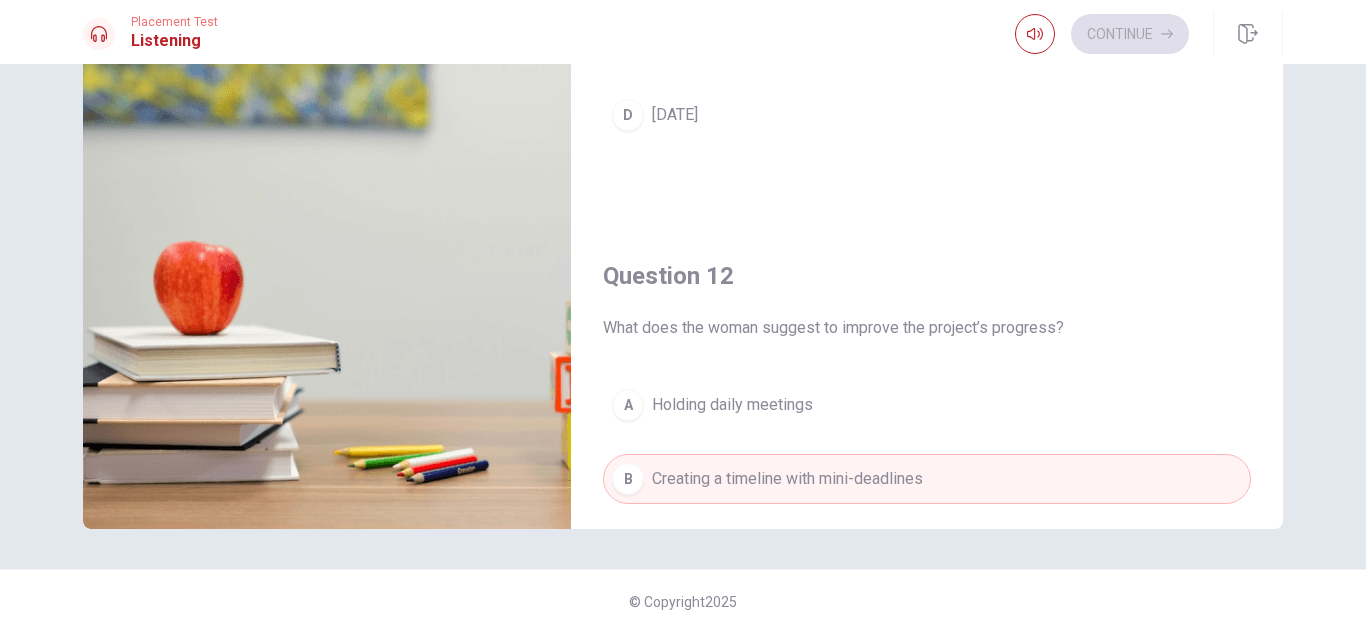 scroll, scrollTop: 0, scrollLeft: 0, axis: both 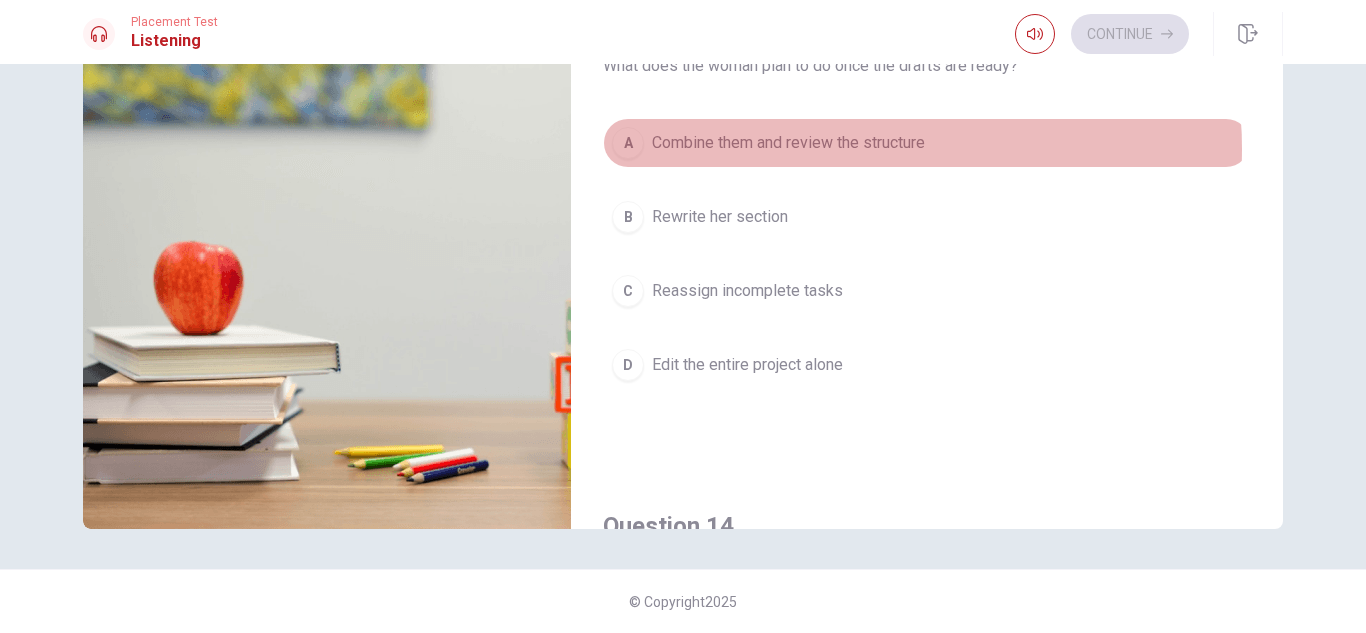 click on "Combine them and review the structure" at bounding box center [788, 143] 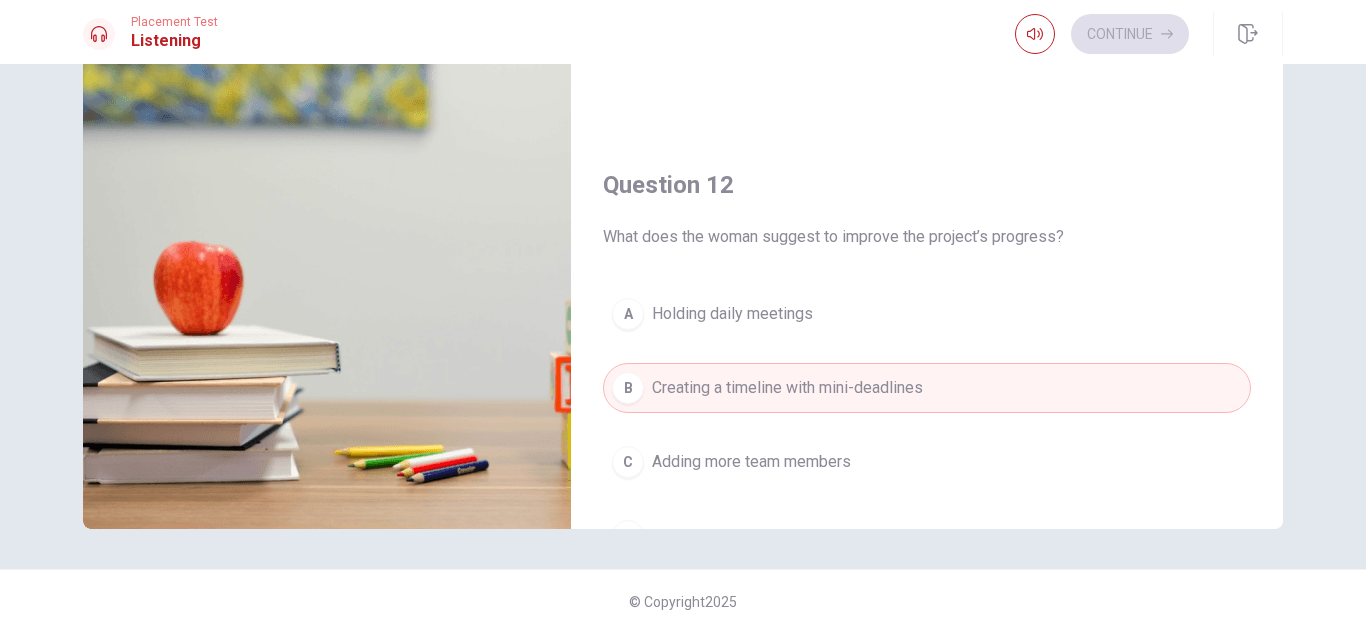 scroll, scrollTop: 0, scrollLeft: 0, axis: both 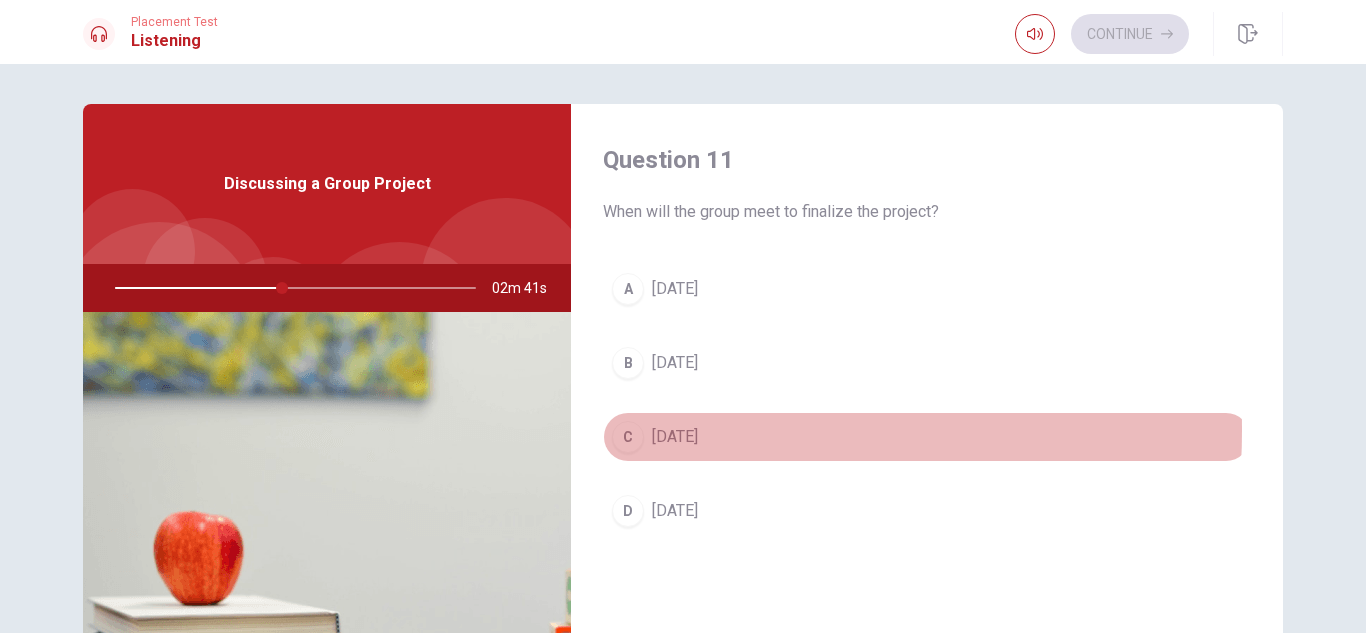 click on "C" at bounding box center [628, 437] 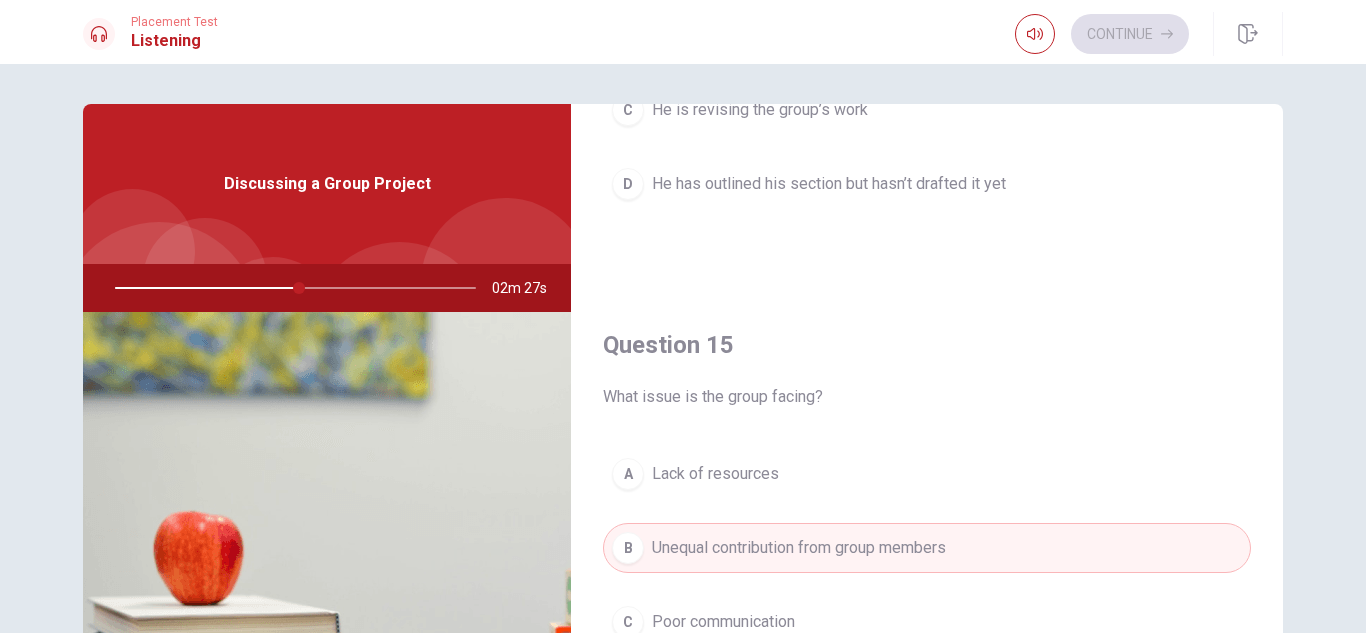 scroll, scrollTop: 1865, scrollLeft: 0, axis: vertical 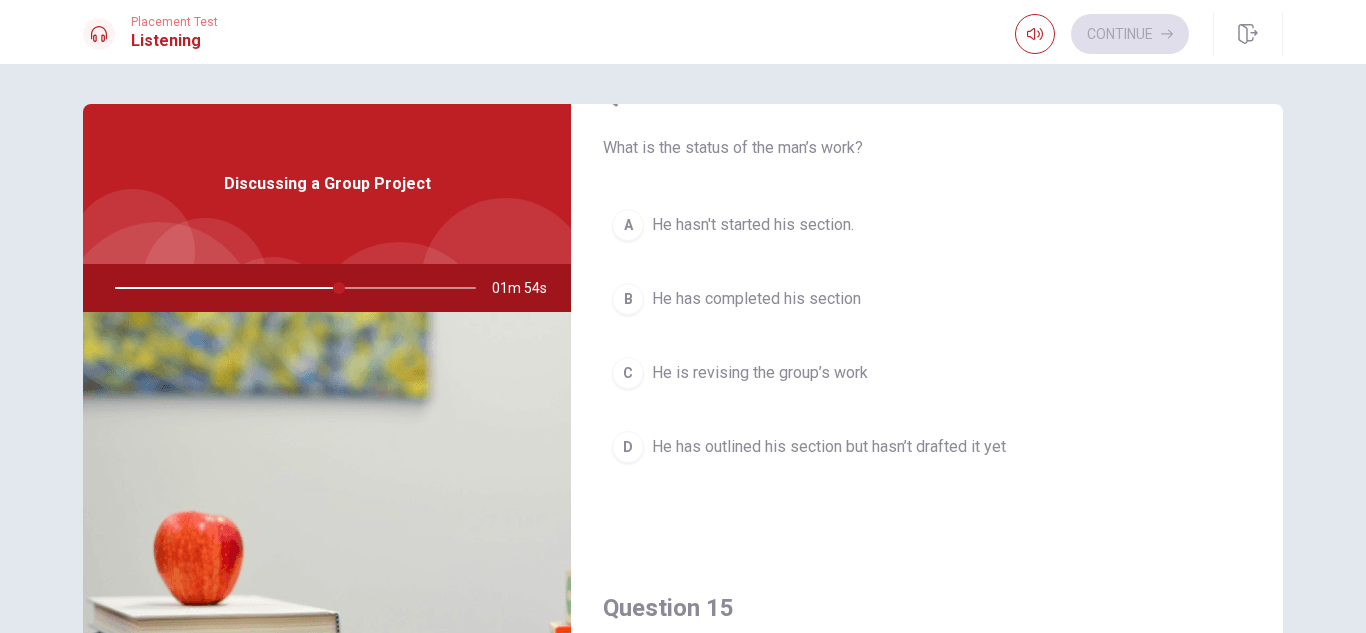 click on "He has outlined his section but hasn’t drafted it yet" at bounding box center [829, 447] 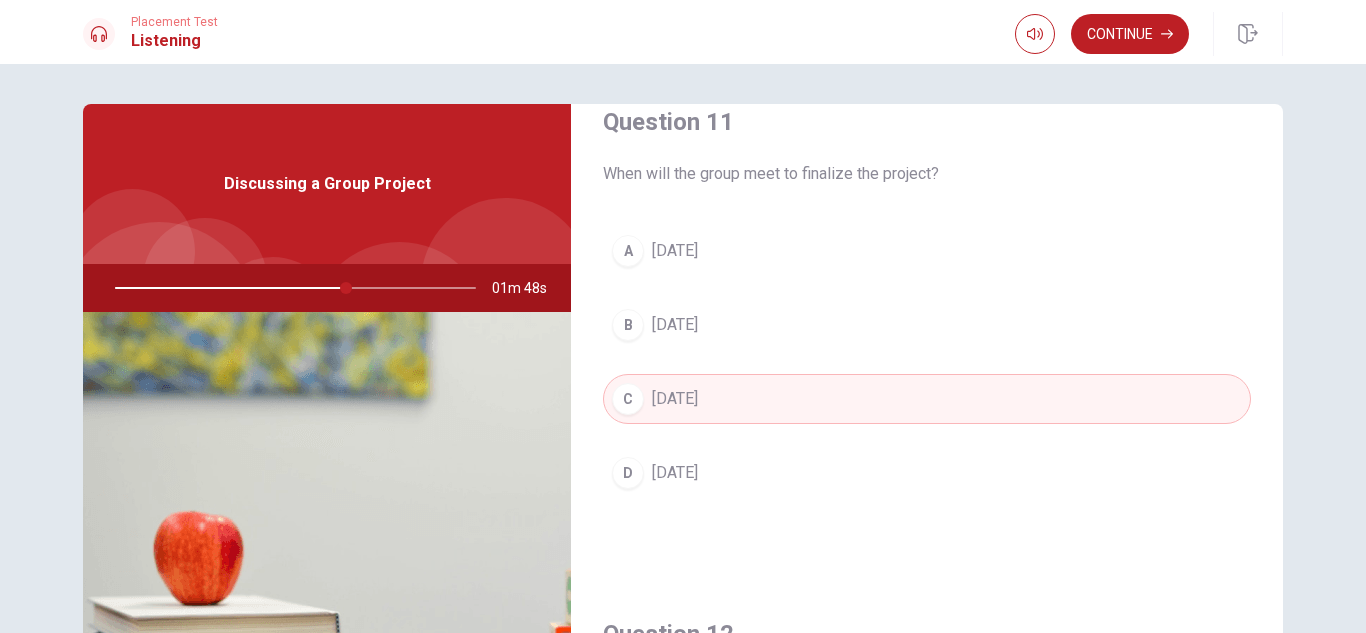 scroll, scrollTop: 0, scrollLeft: 0, axis: both 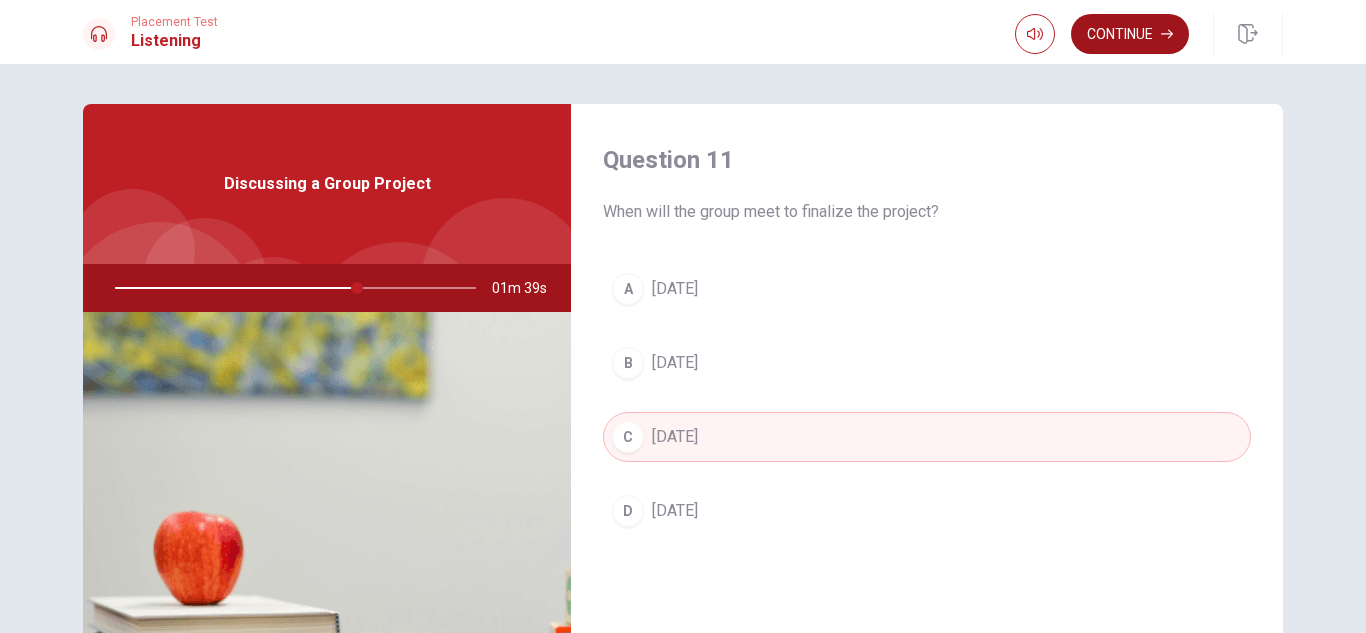 click on "Continue" at bounding box center (1130, 34) 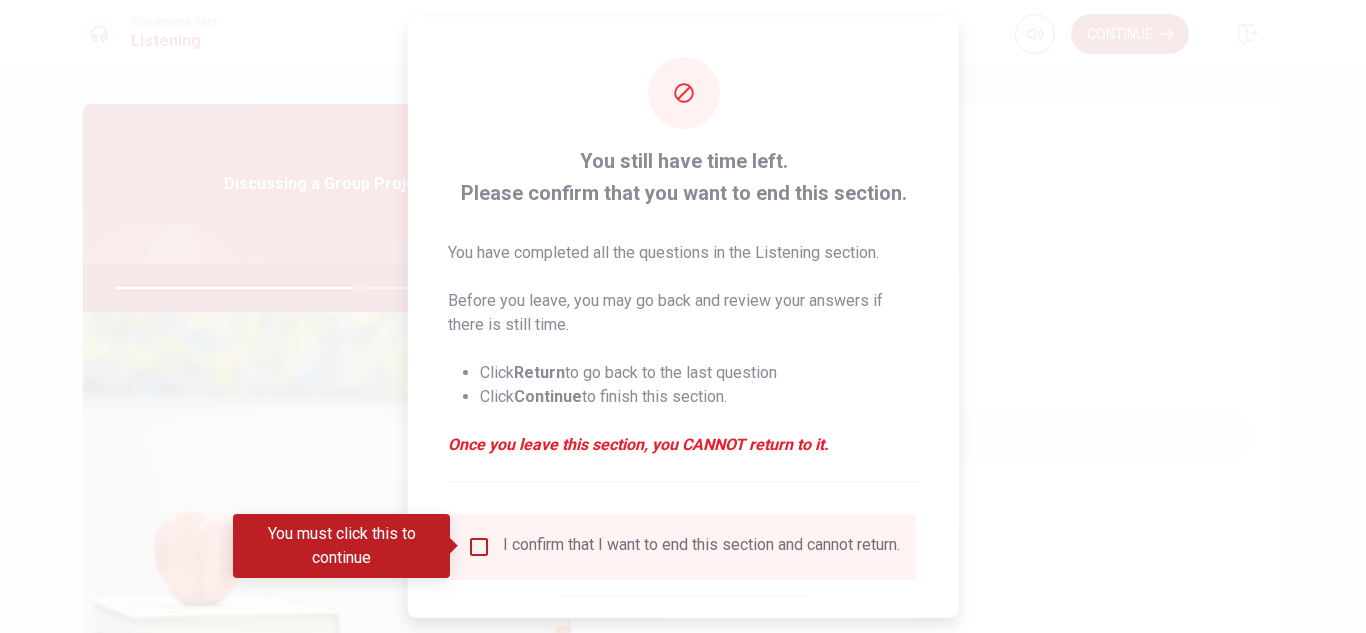 click at bounding box center (479, 546) 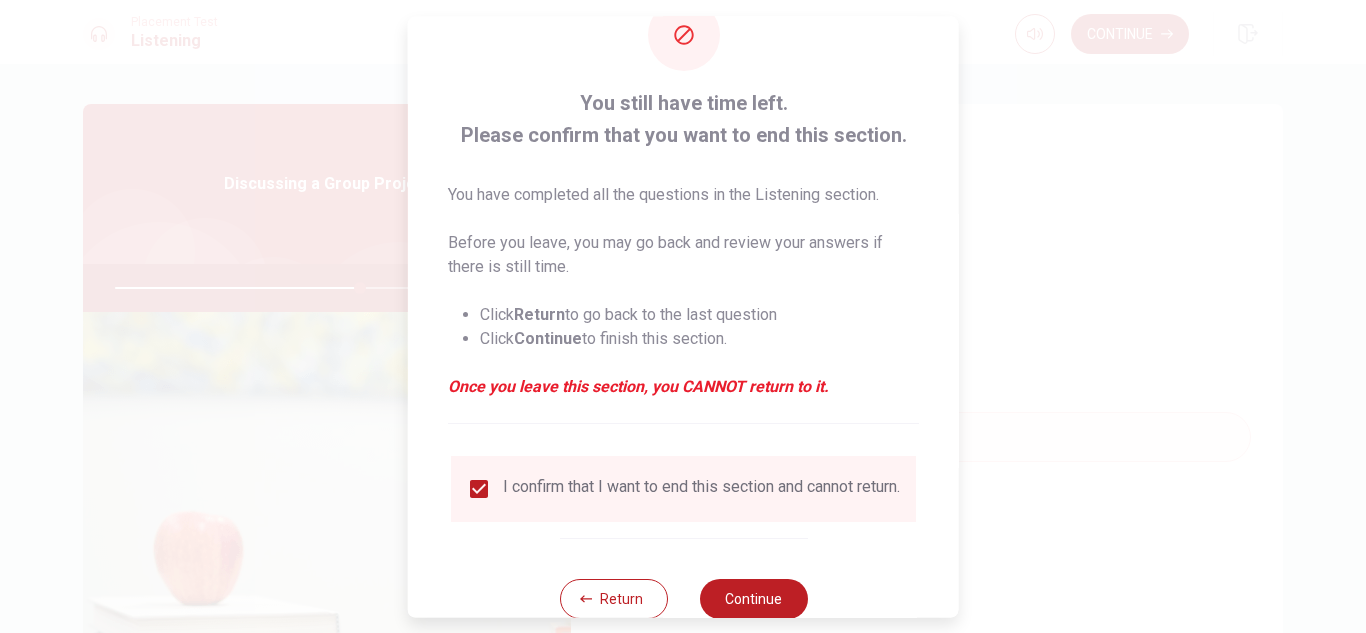 scroll, scrollTop: 113, scrollLeft: 0, axis: vertical 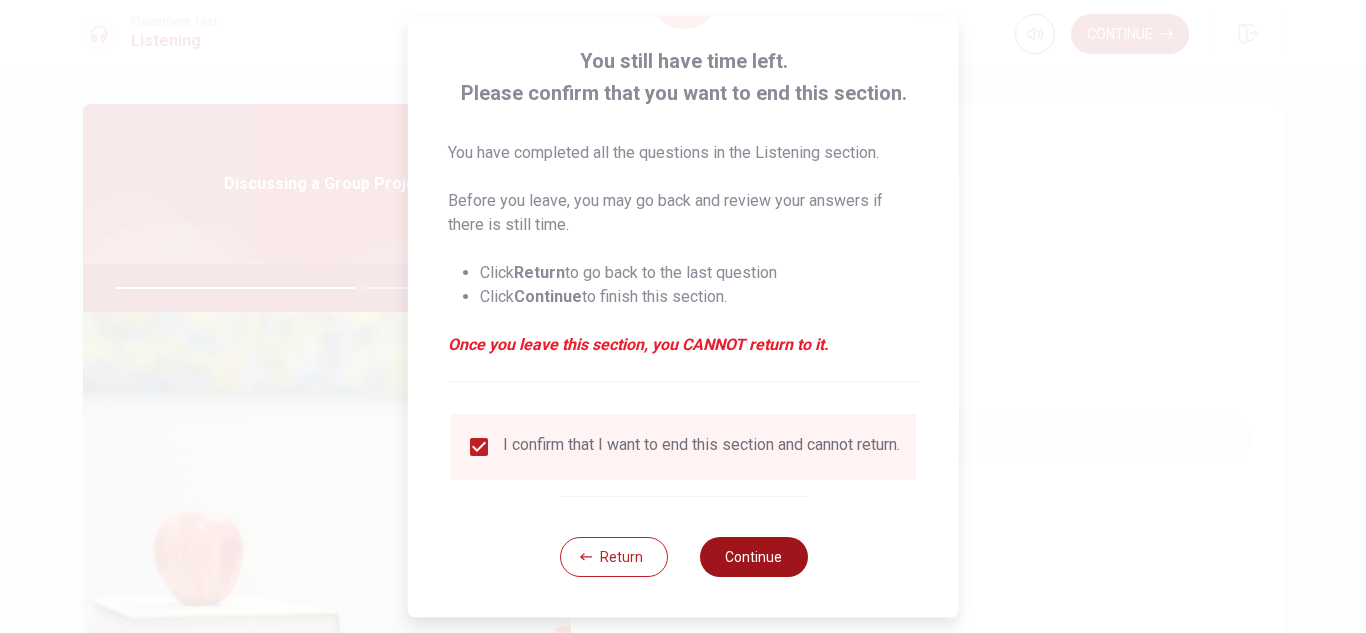 click on "Continue" at bounding box center (753, 557) 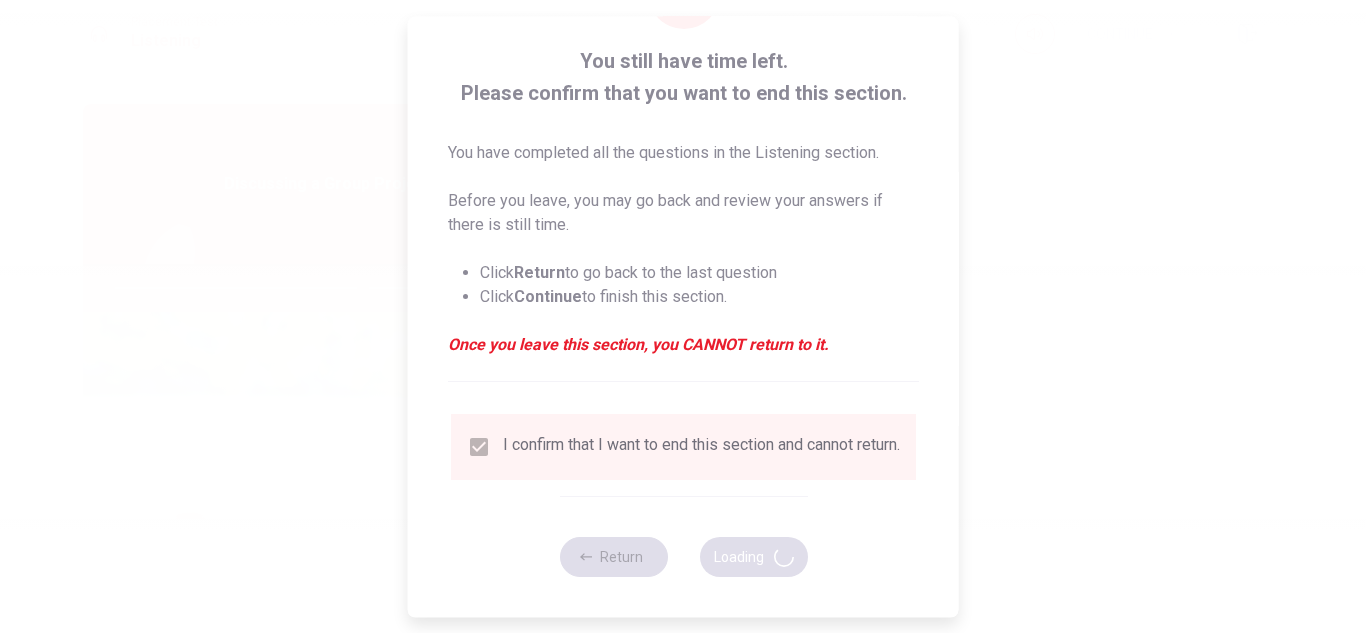 type on "69" 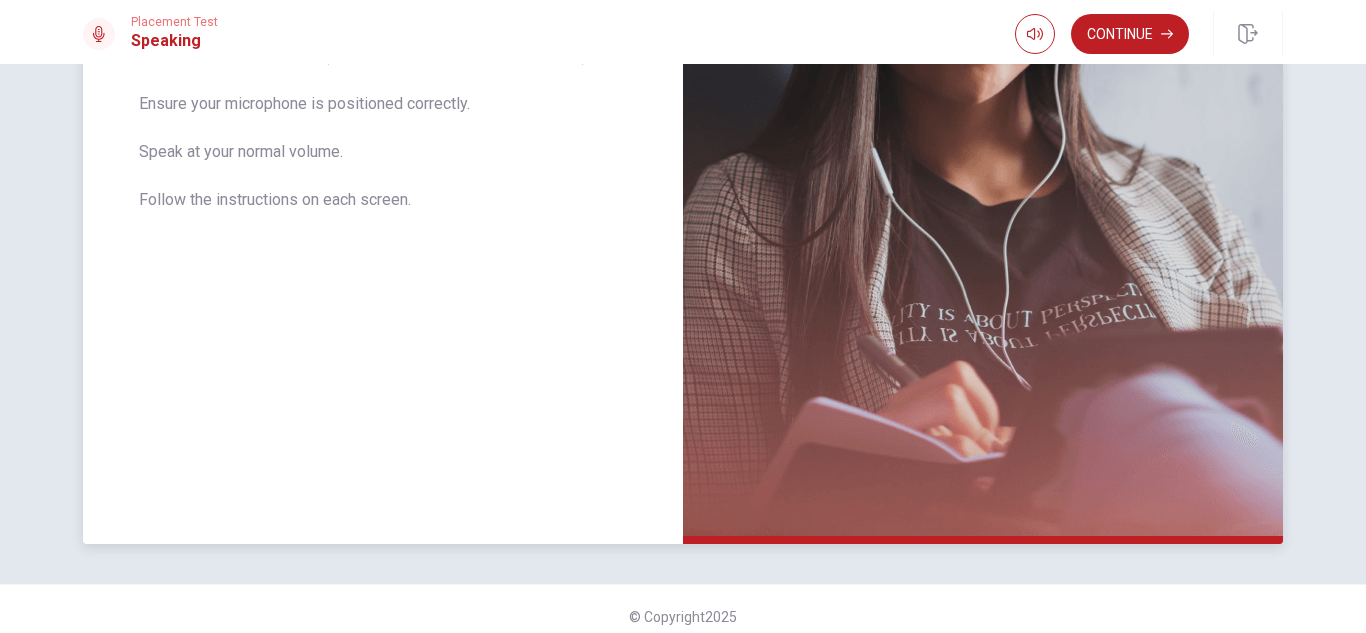 scroll, scrollTop: 447, scrollLeft: 0, axis: vertical 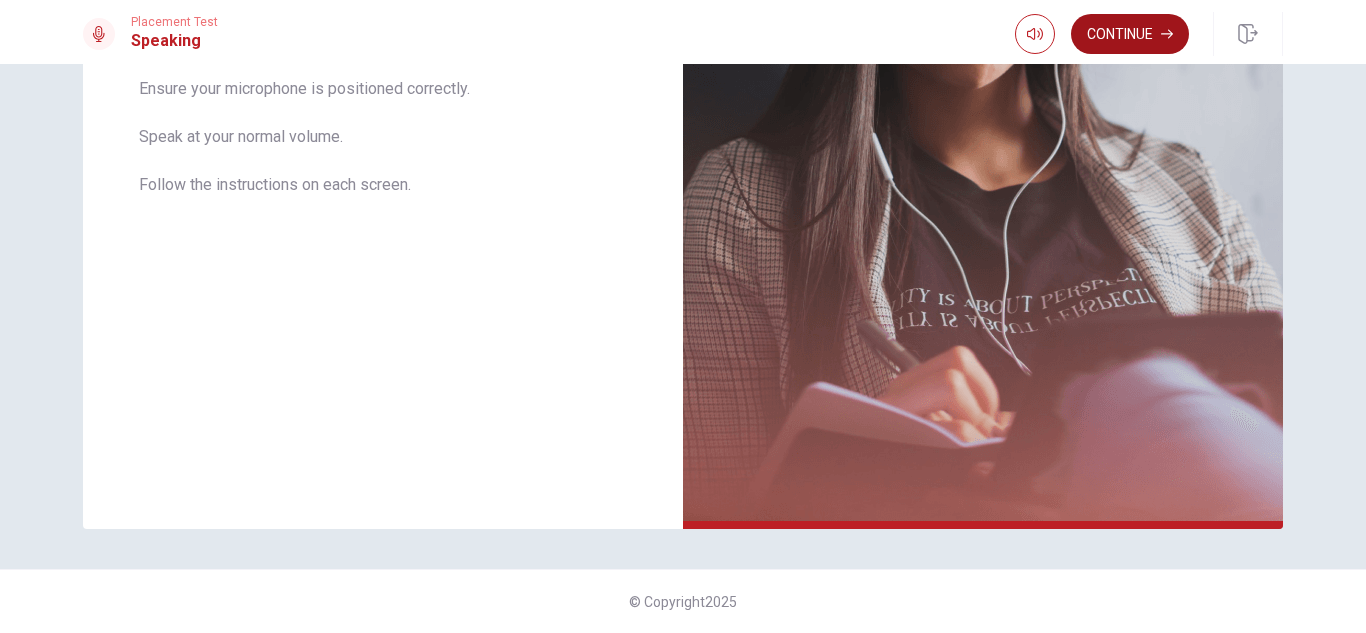 click on "Continue" at bounding box center [1130, 34] 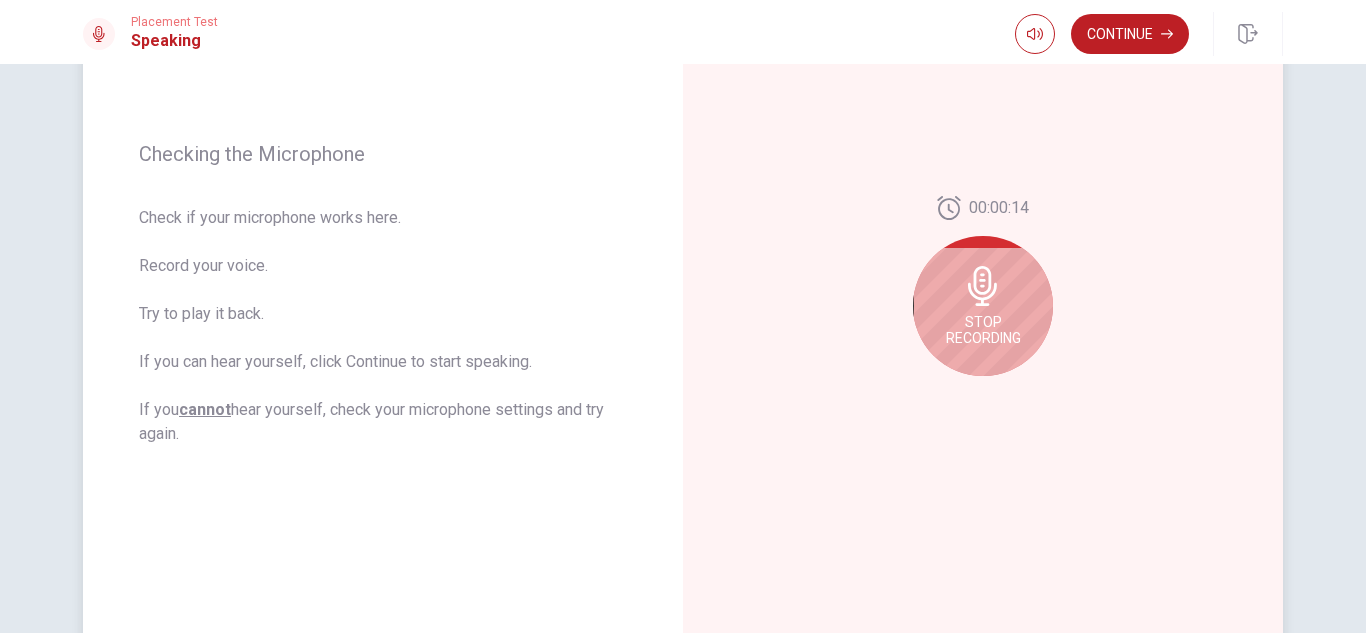 scroll, scrollTop: 247, scrollLeft: 0, axis: vertical 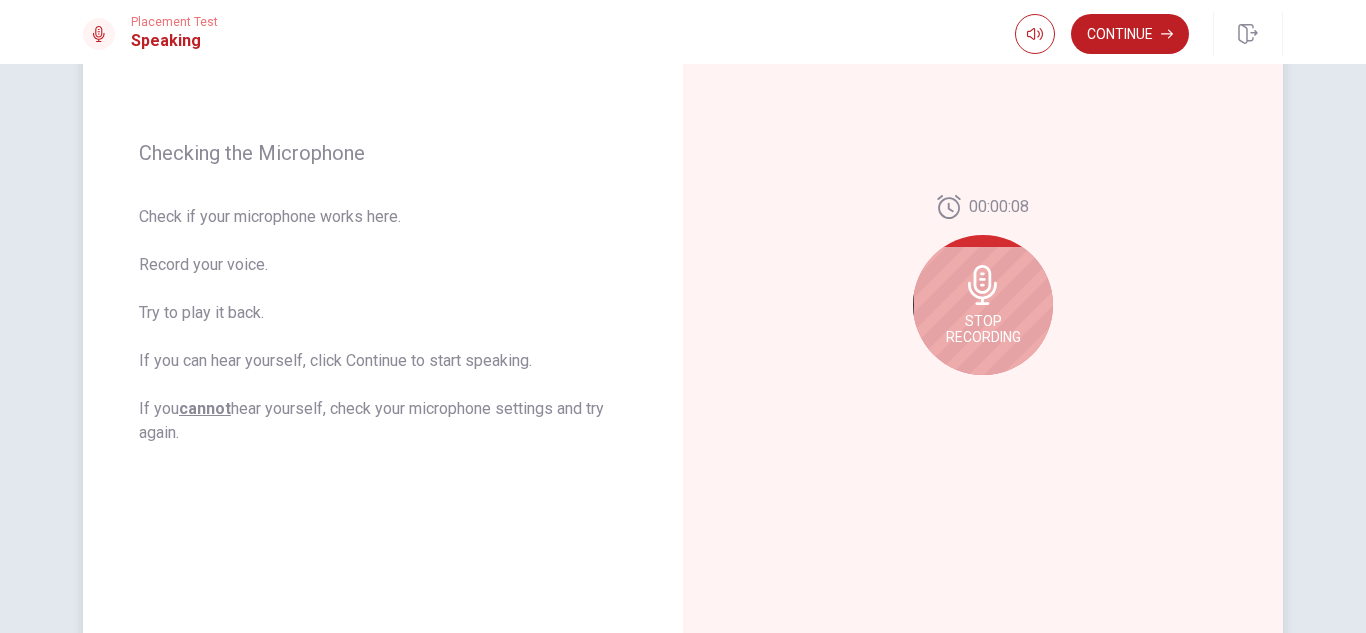 click 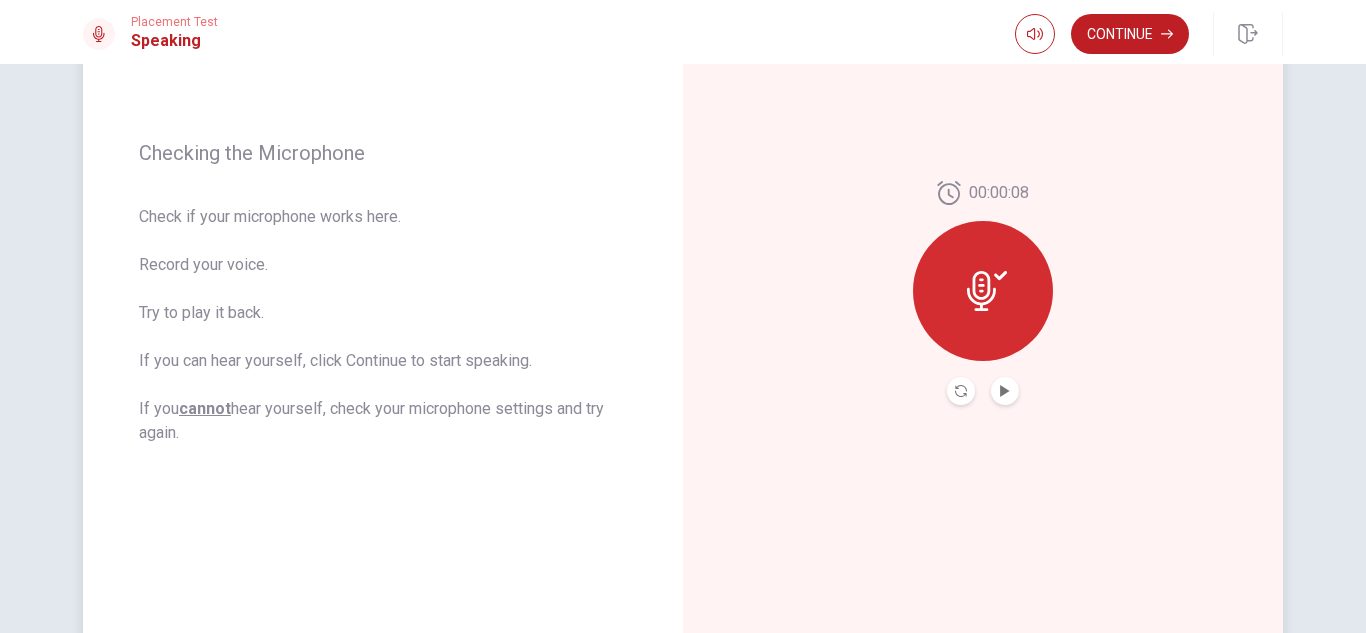 click 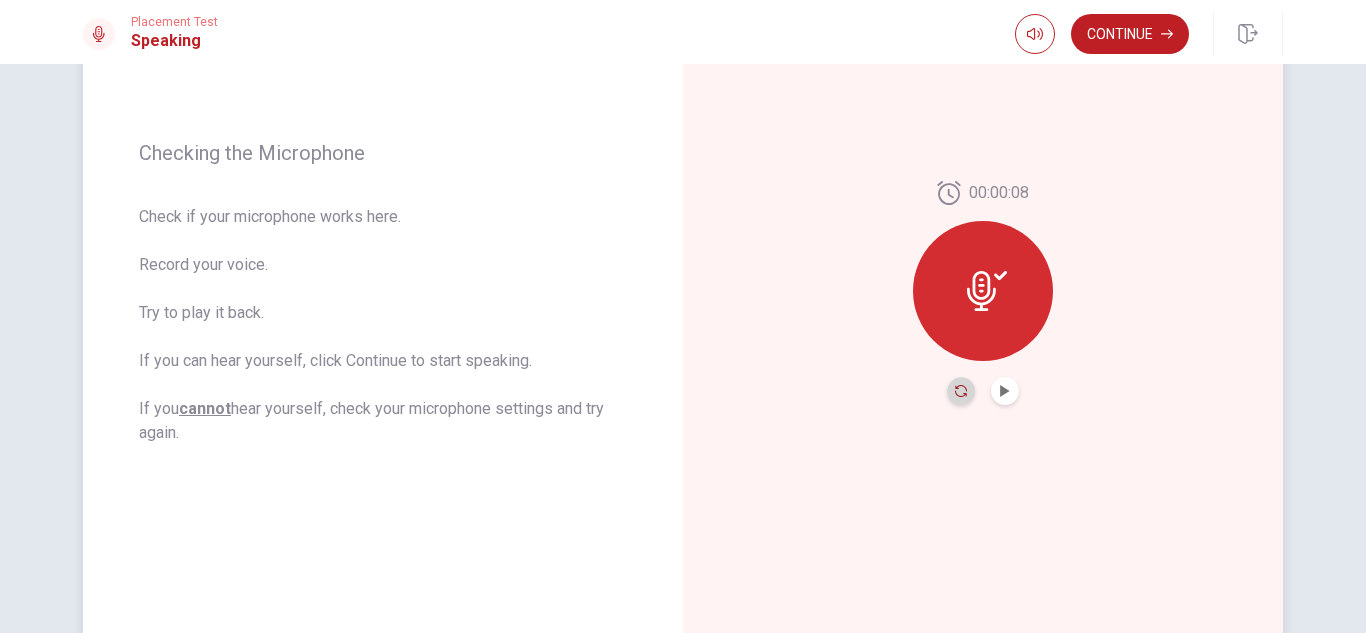 click 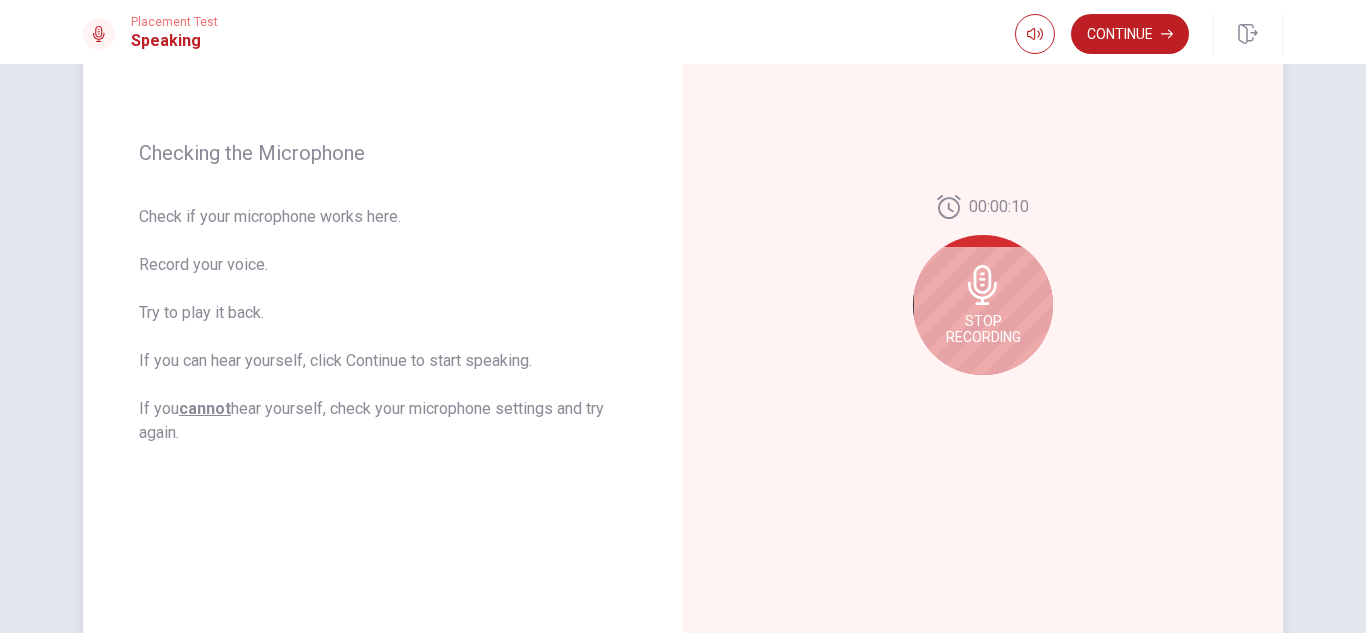 click on "Stop   Recording" at bounding box center (983, 329) 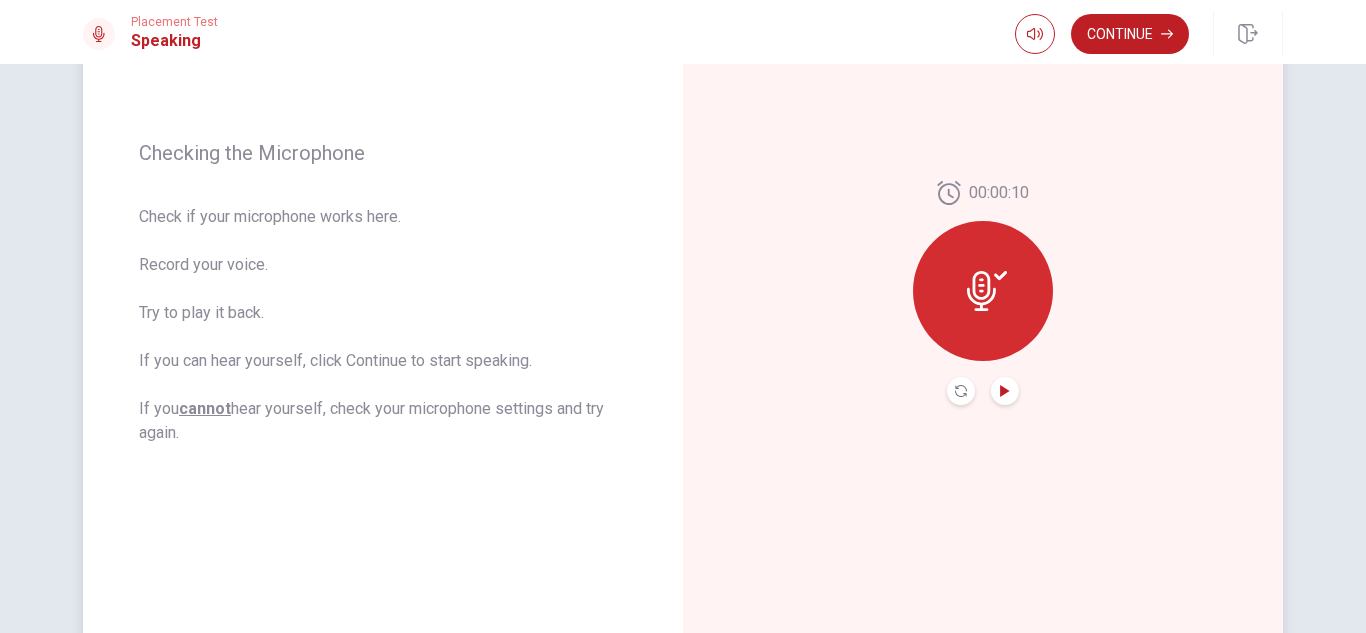 click 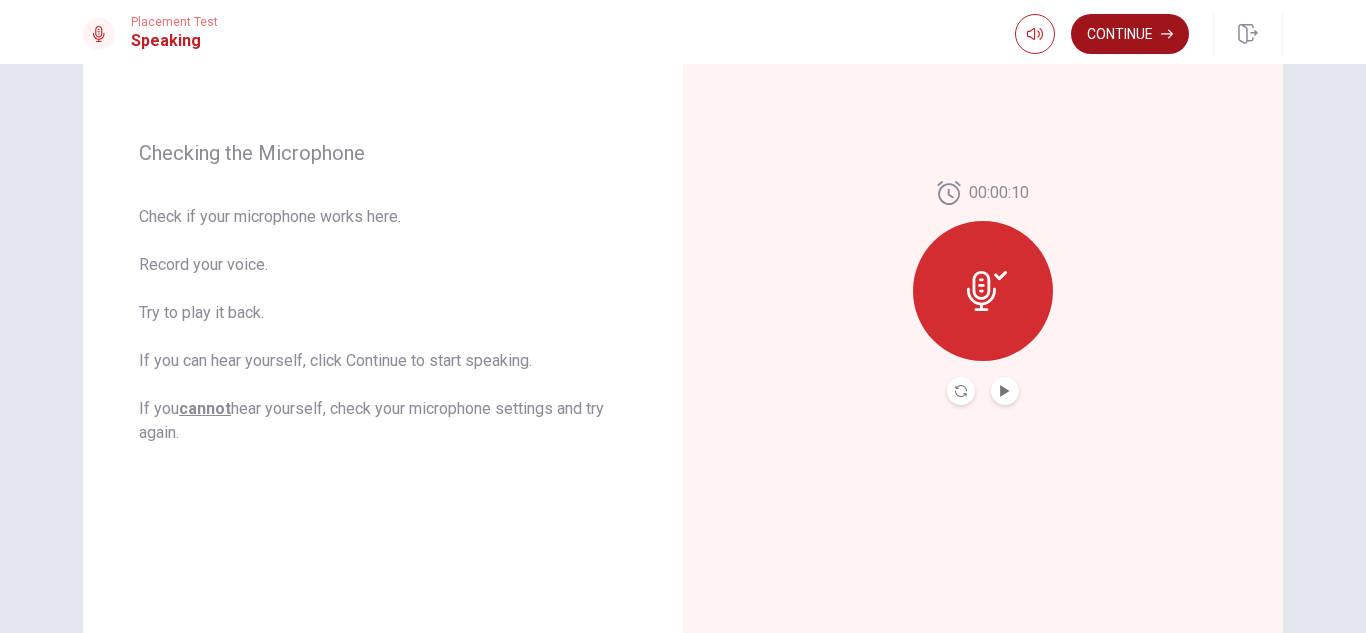 click on "Continue" at bounding box center [1130, 34] 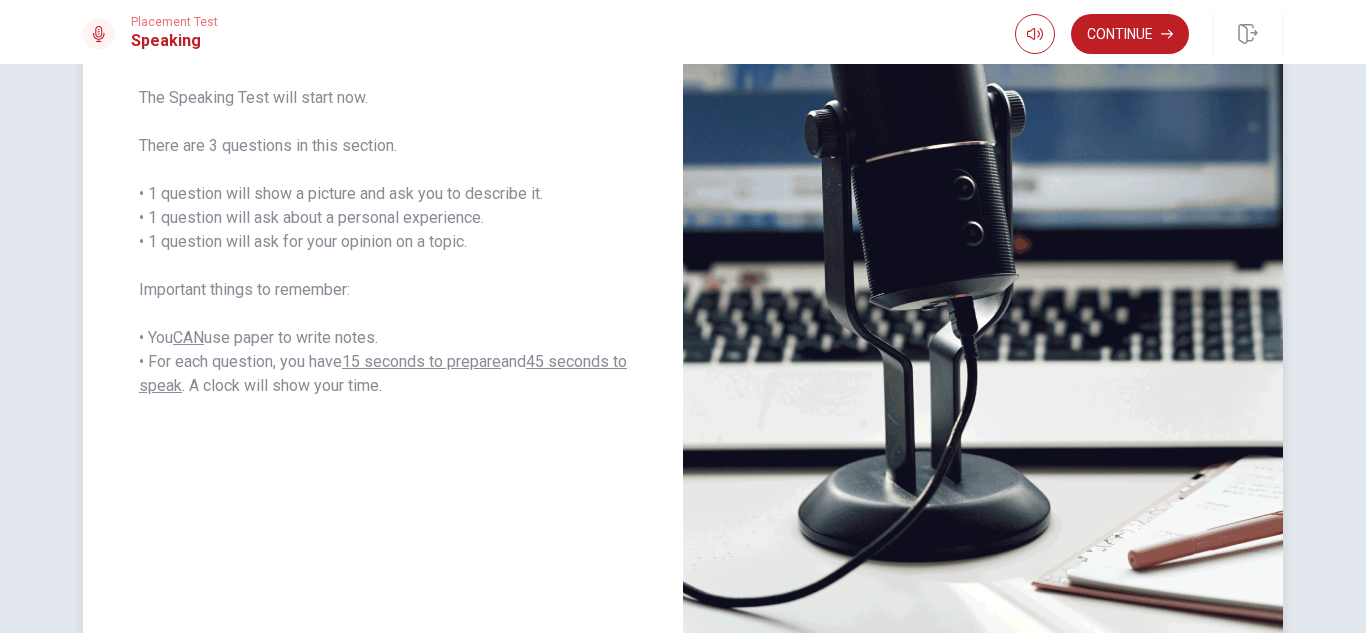 scroll, scrollTop: 0, scrollLeft: 0, axis: both 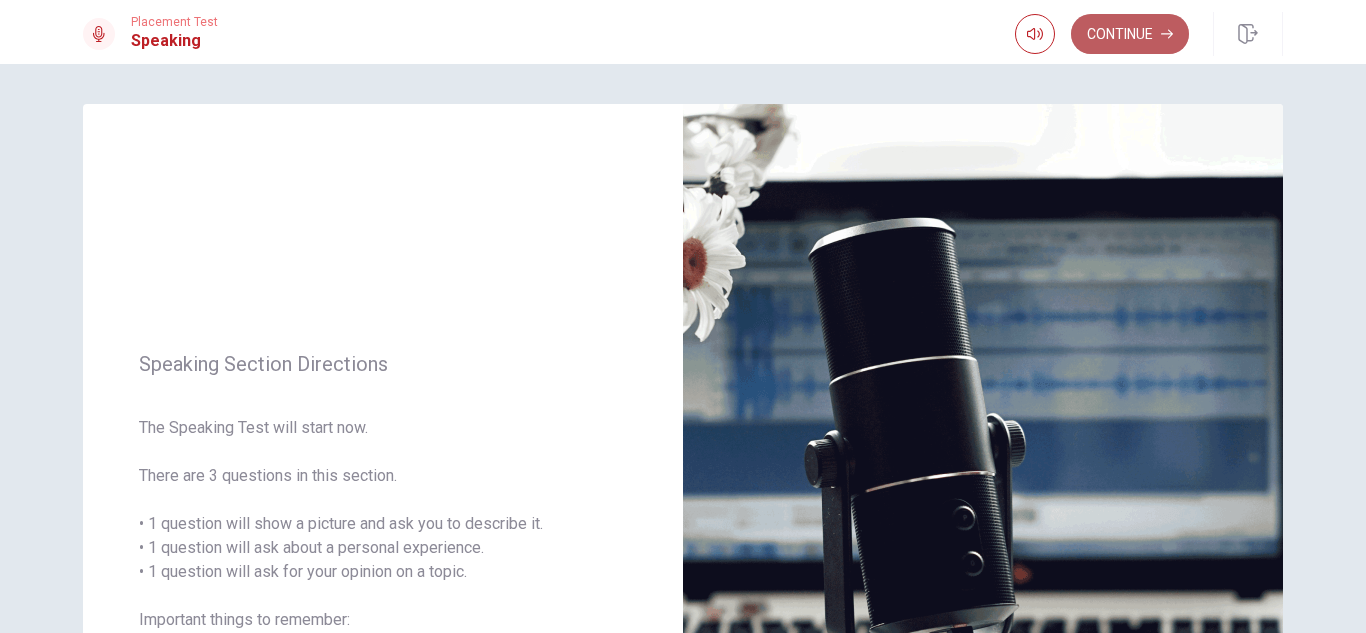 click on "Continue" at bounding box center [1130, 34] 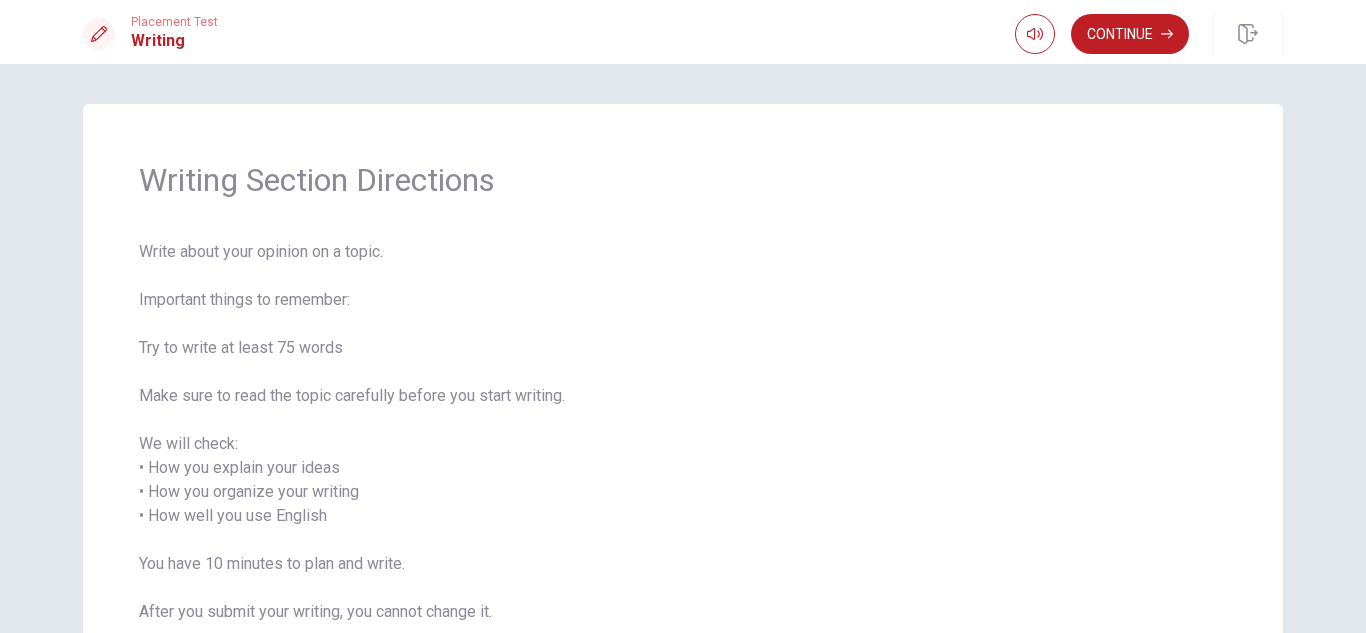 scroll, scrollTop: 100, scrollLeft: 0, axis: vertical 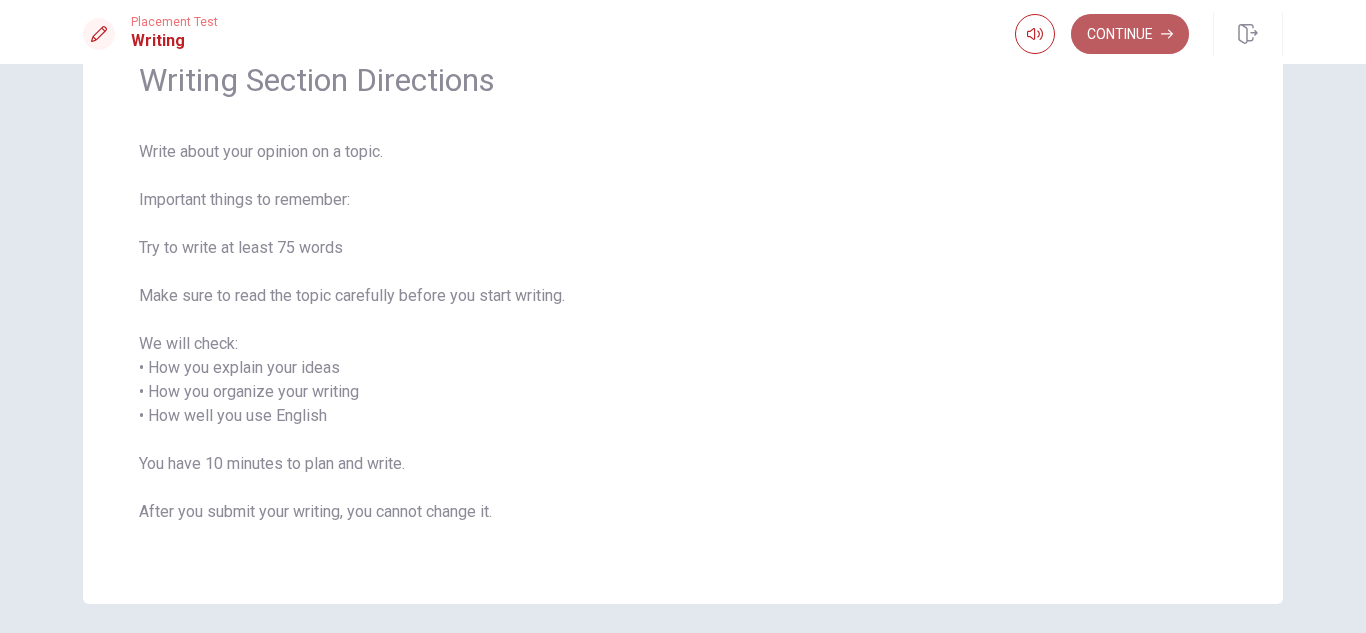 click on "Continue" at bounding box center (1130, 34) 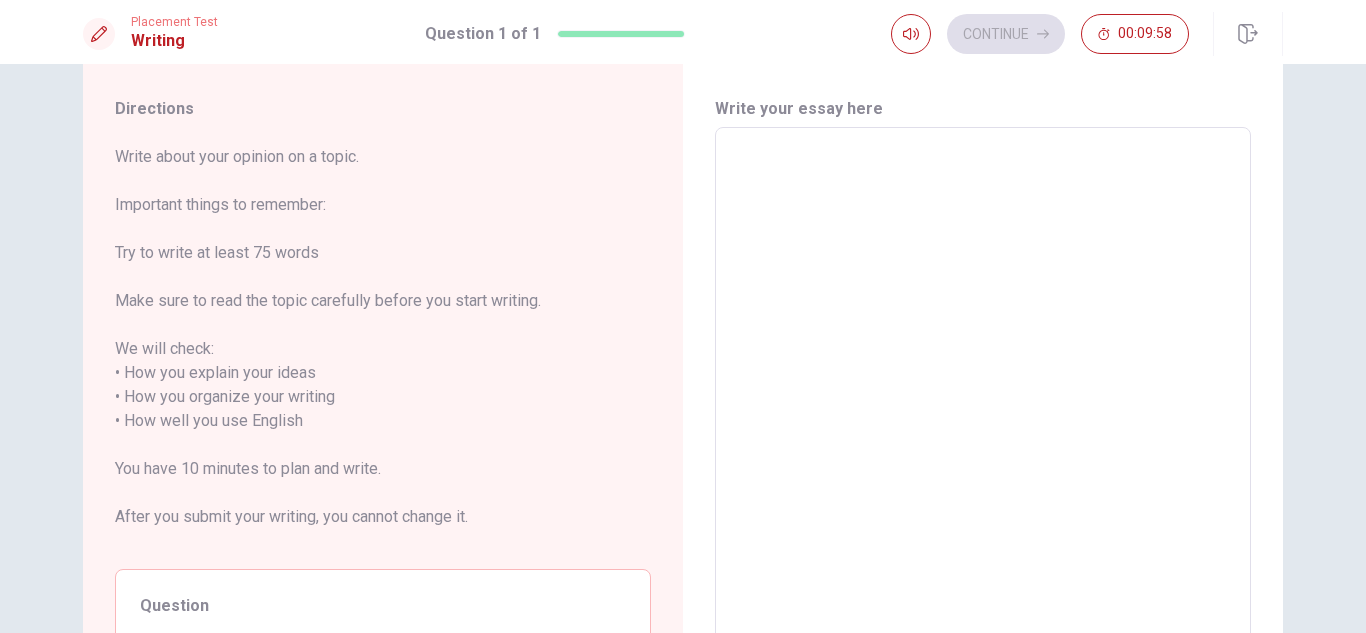 scroll, scrollTop: 0, scrollLeft: 0, axis: both 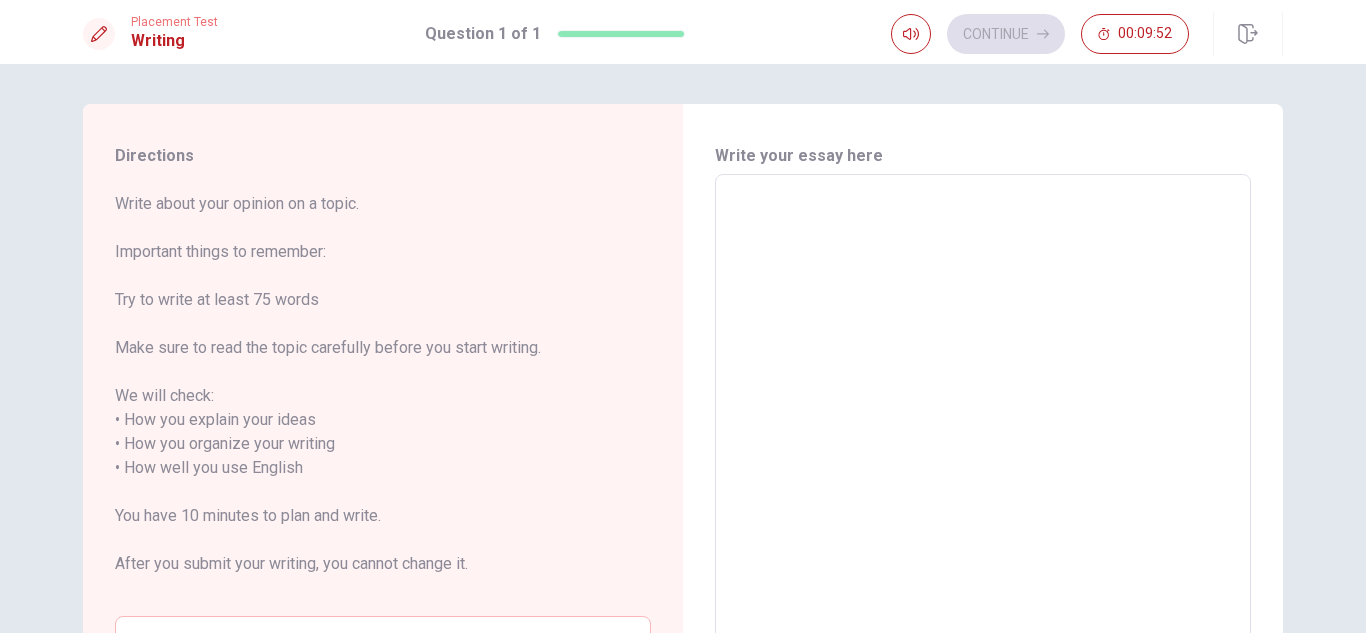click at bounding box center (983, 468) 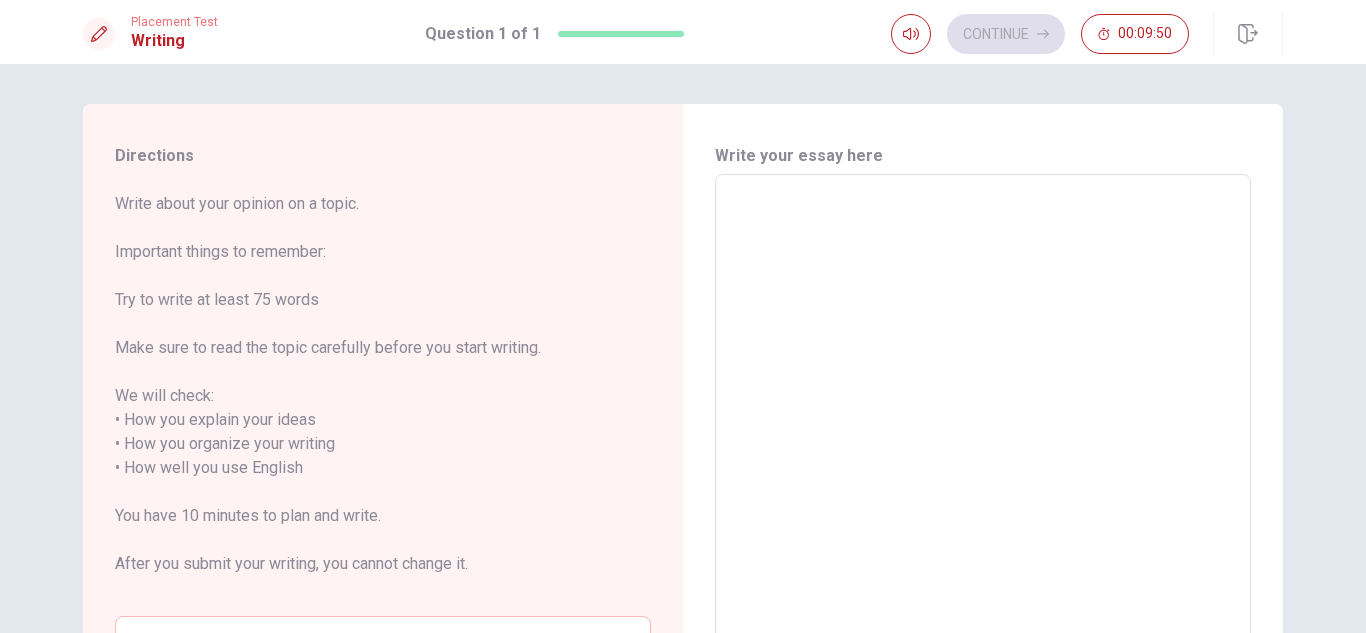 type on "I" 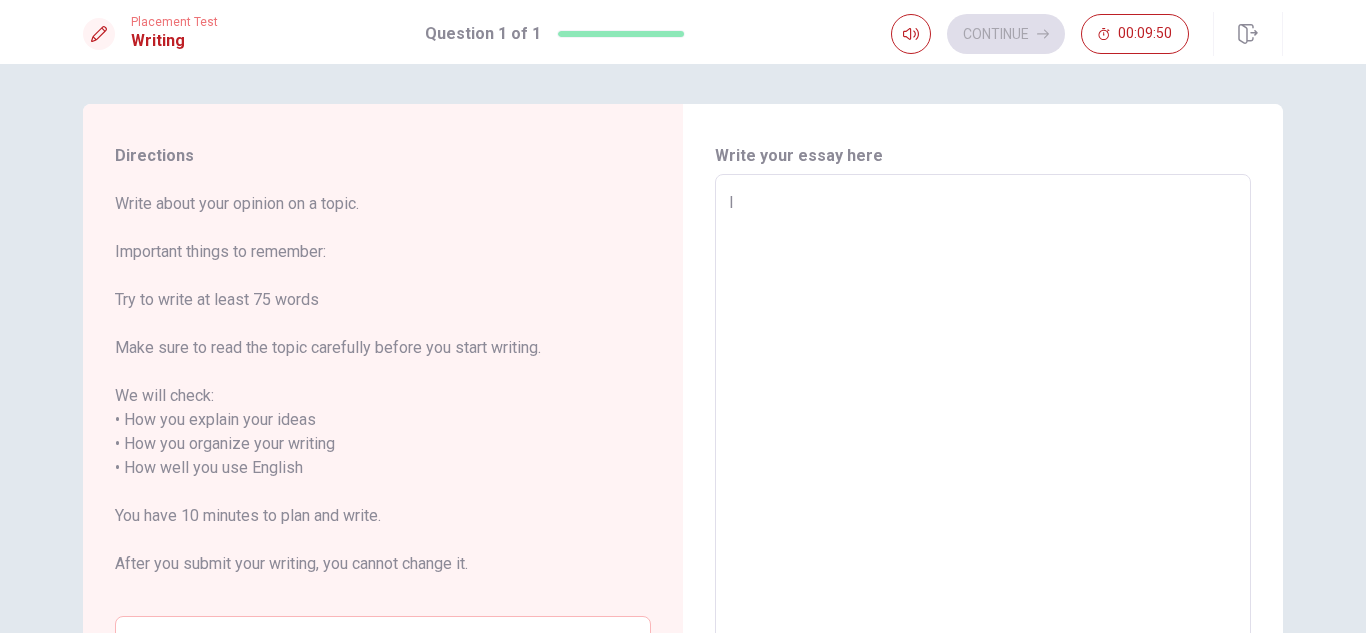 type on "x" 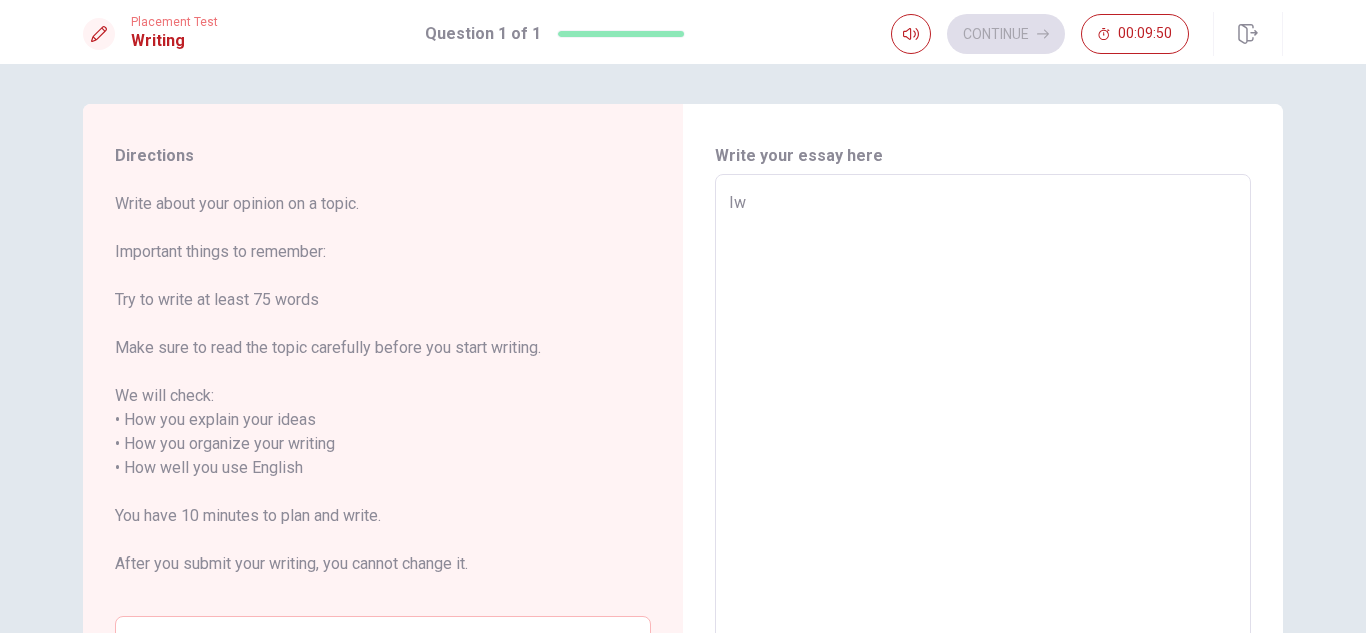 type on "x" 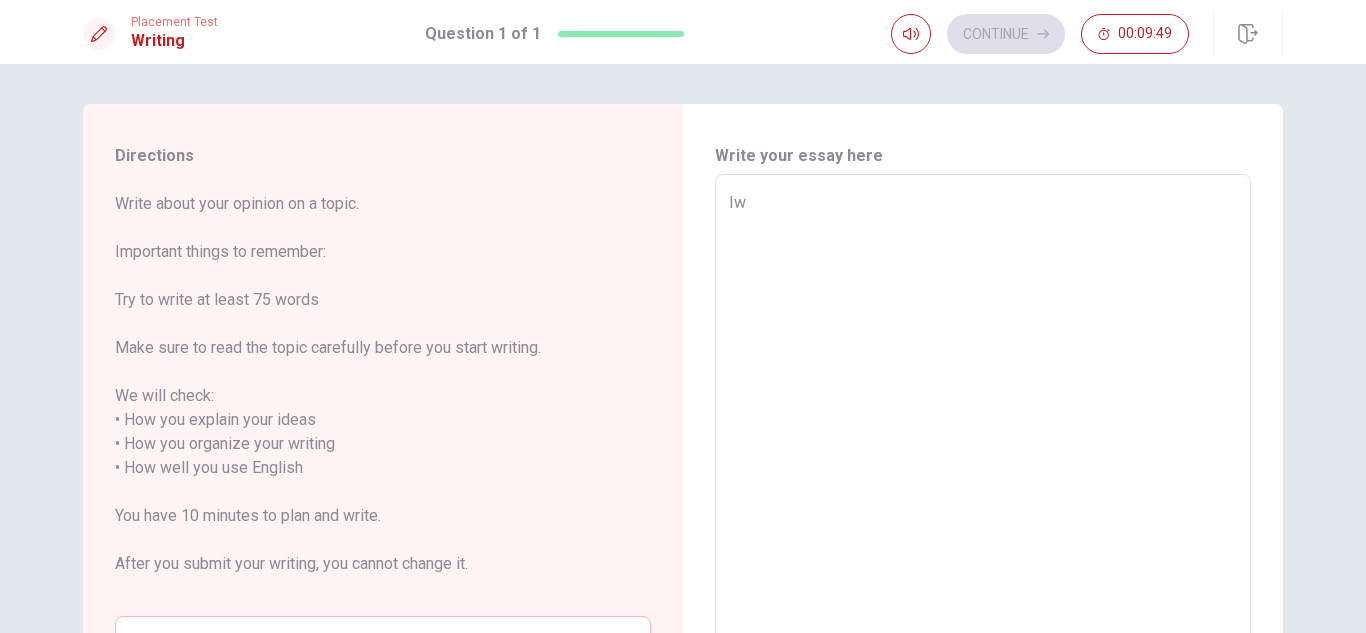 type on "I" 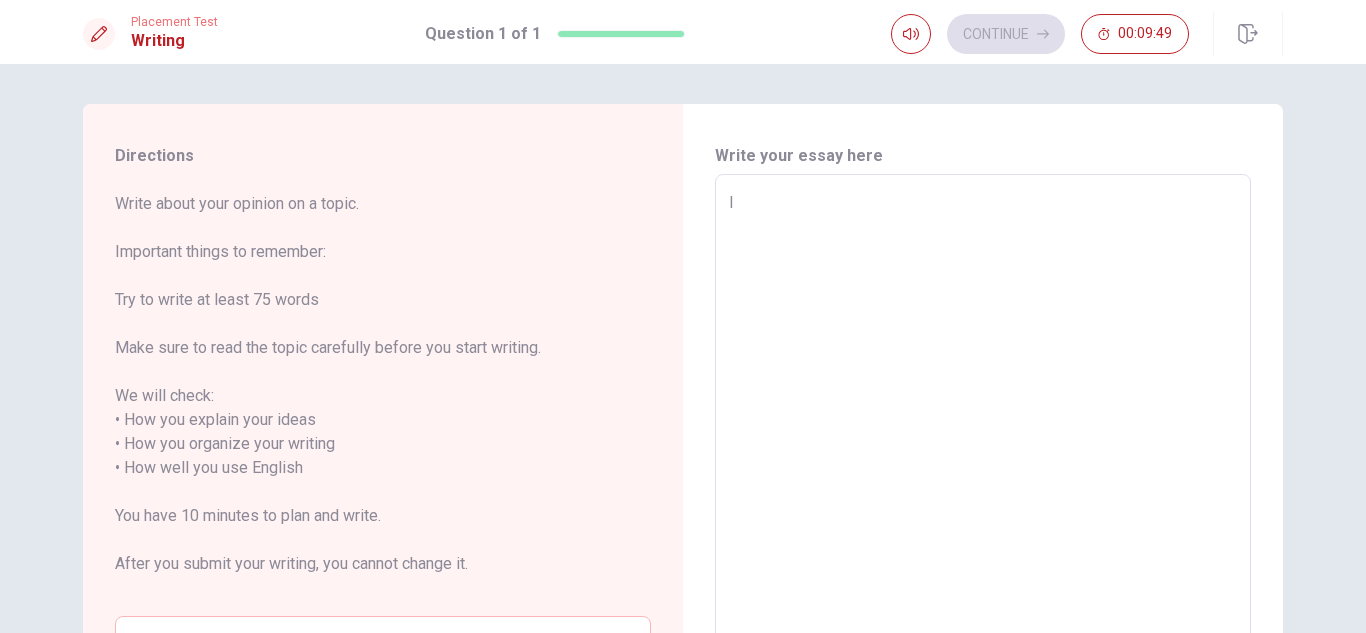 type on "x" 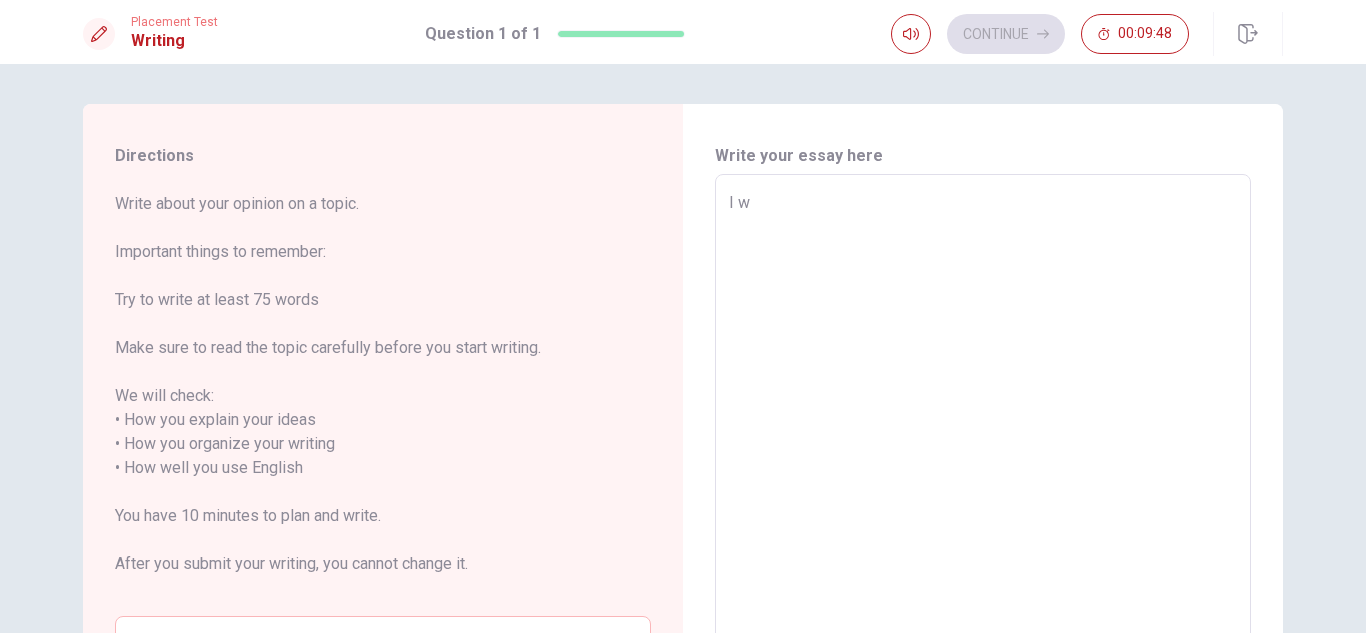 type on "x" 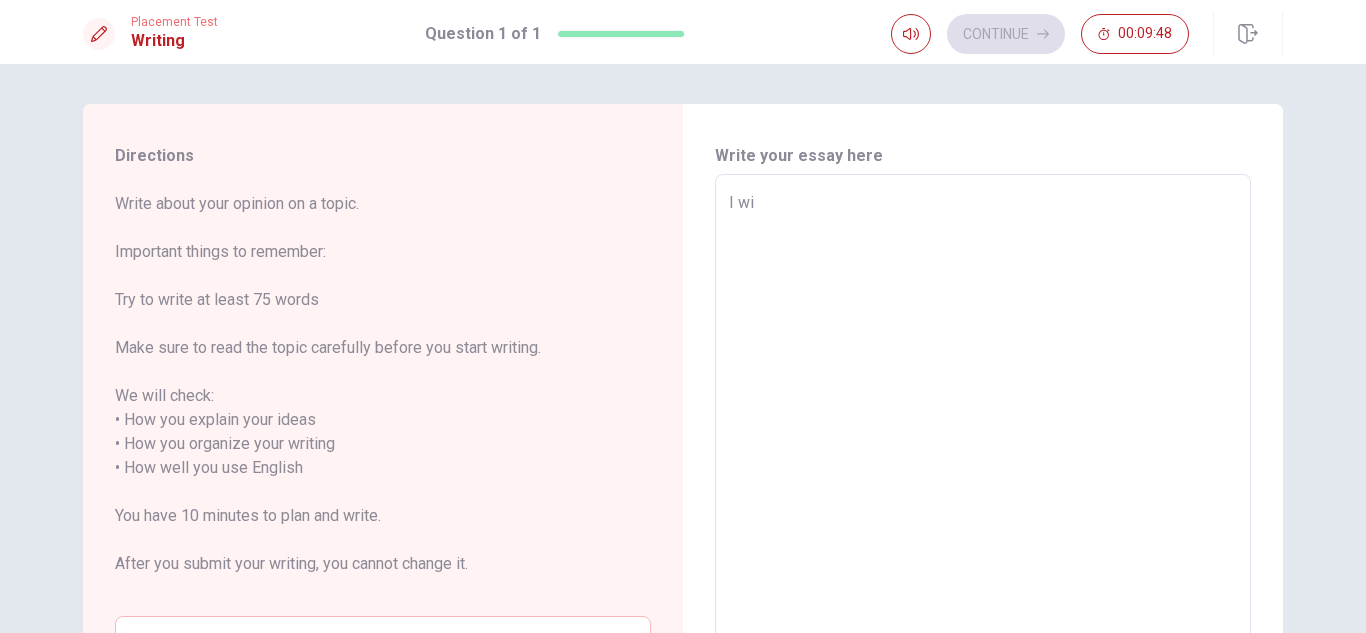 type on "x" 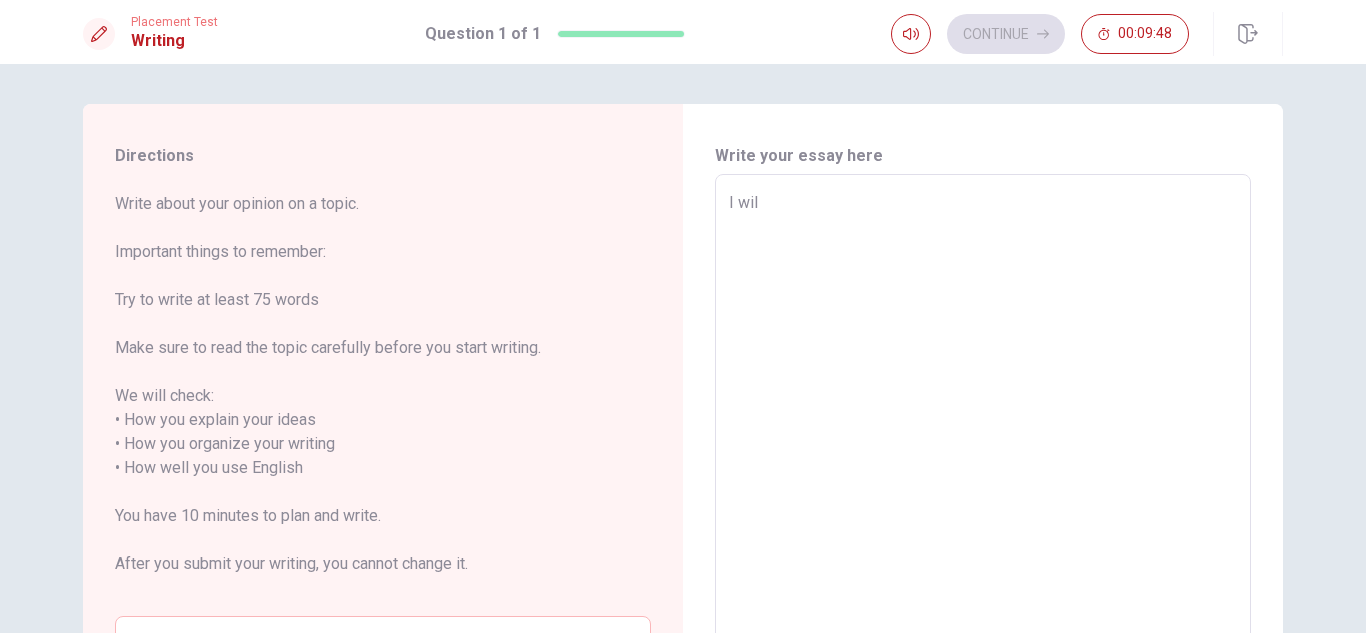 type on "x" 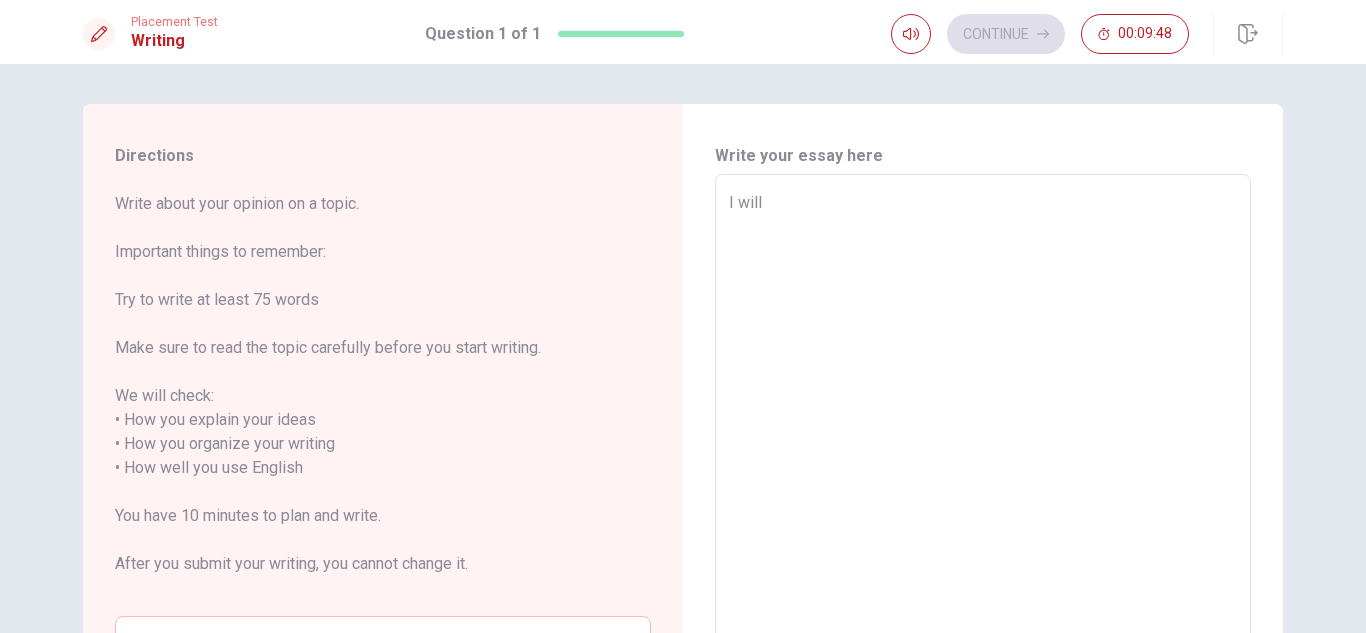 type on "x" 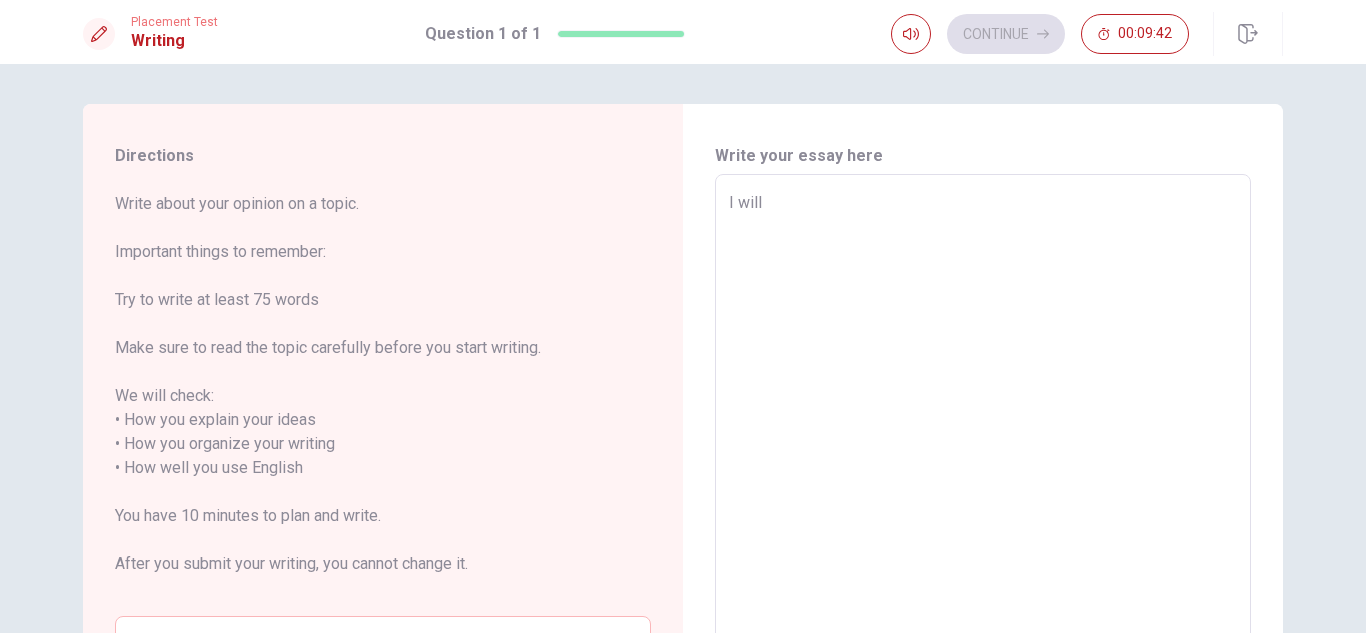 type on "x" 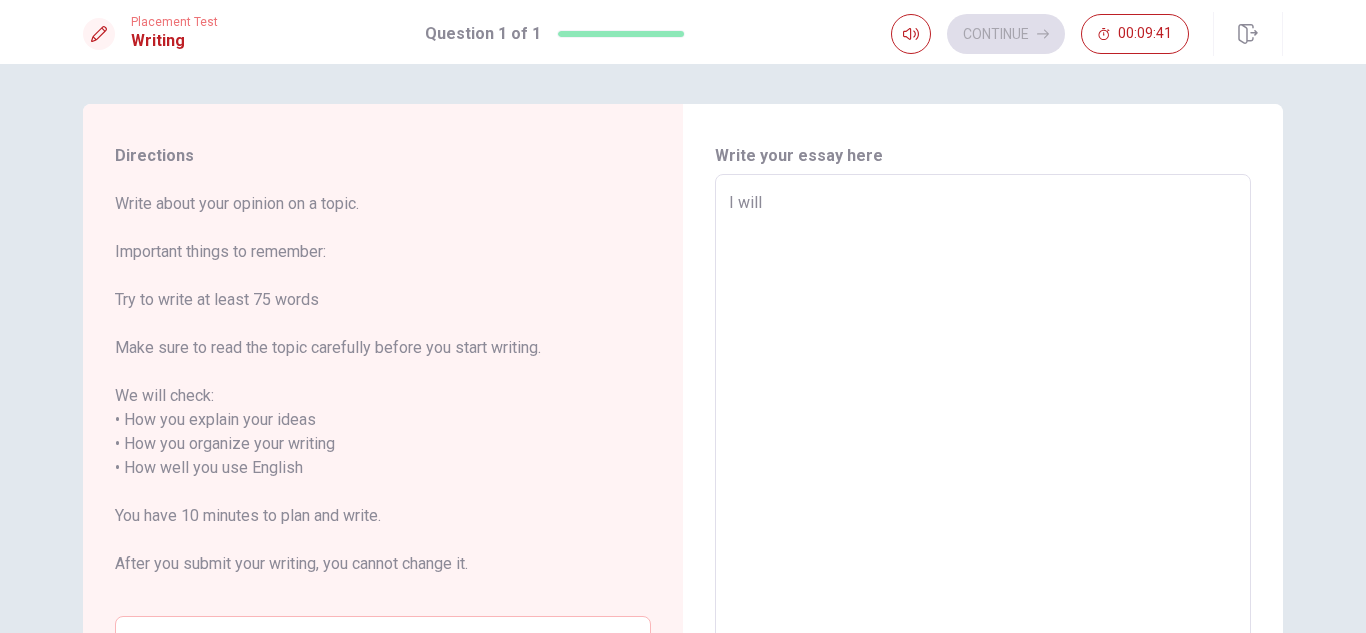 type on "I will w" 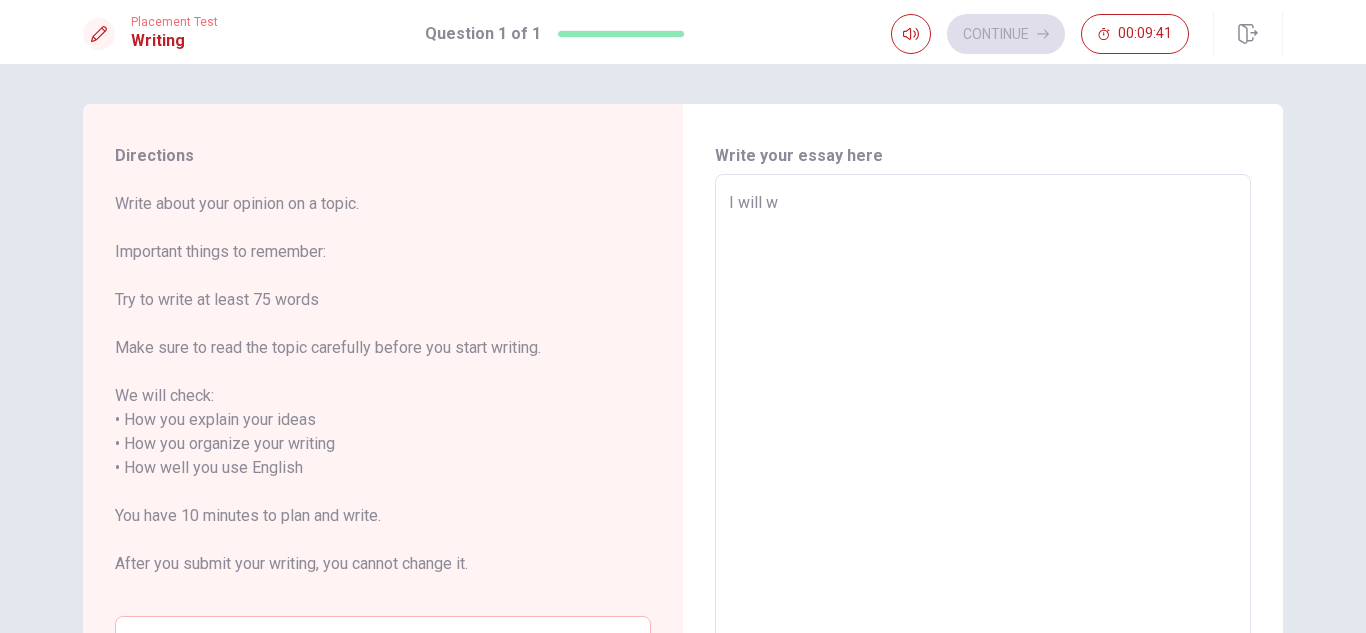 type on "x" 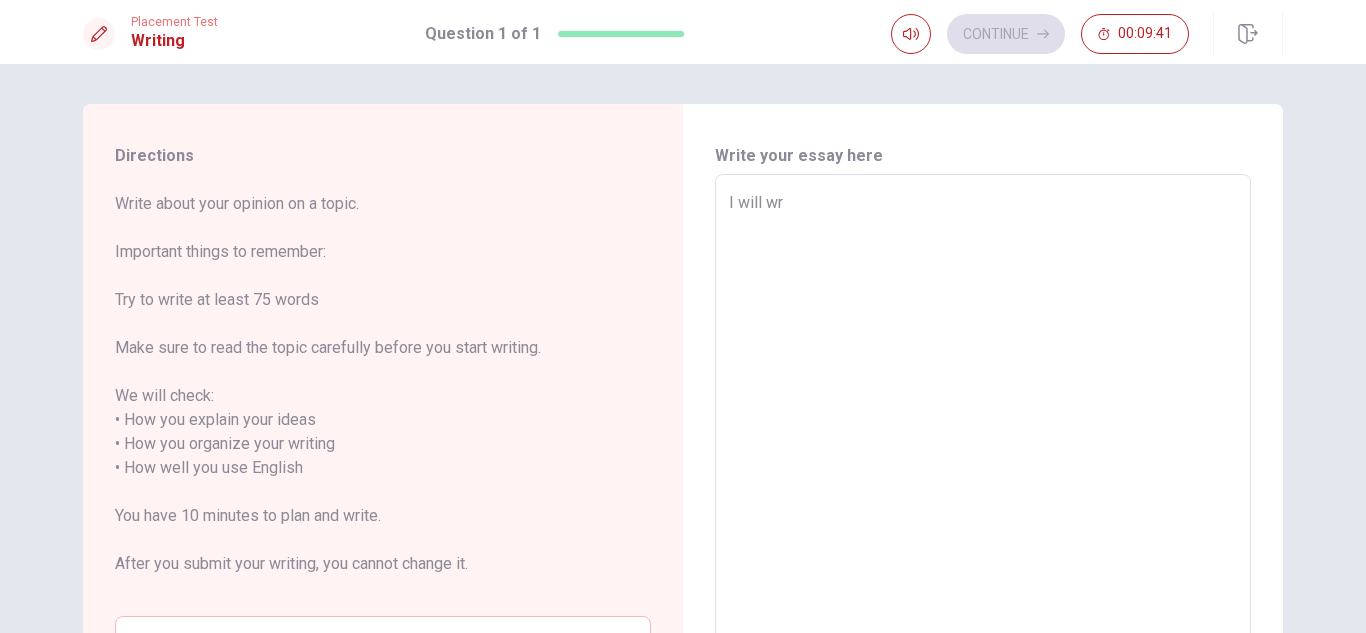 type on "x" 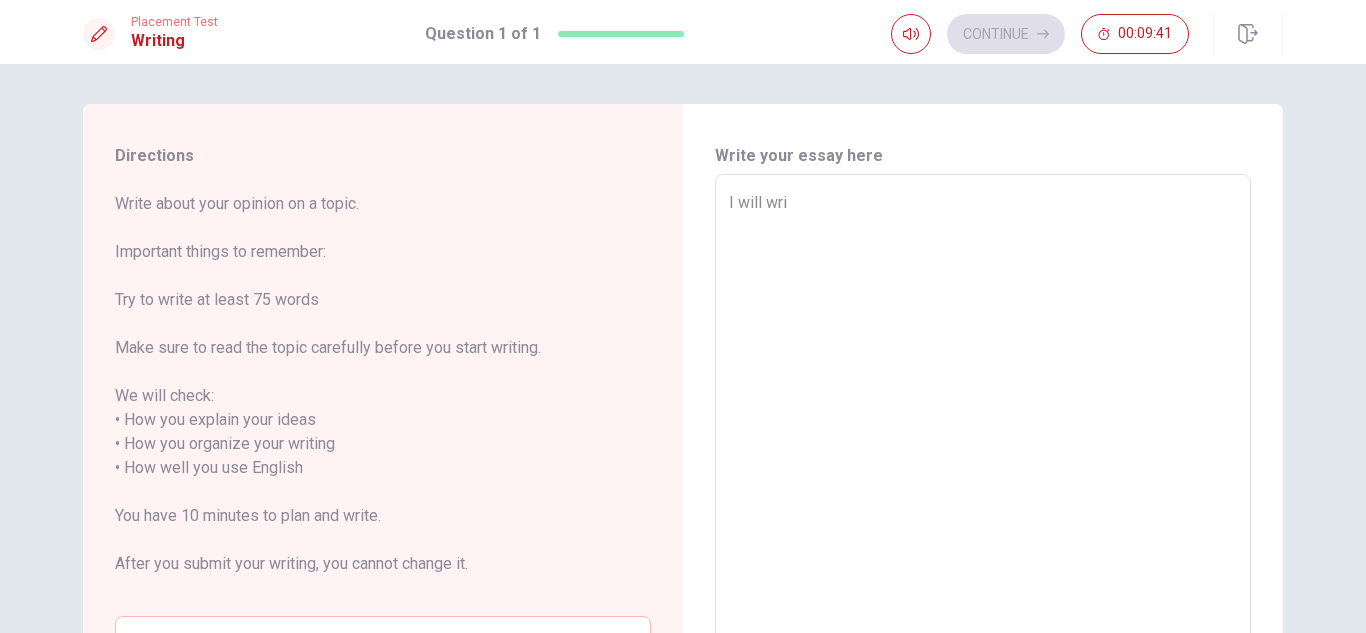 type on "x" 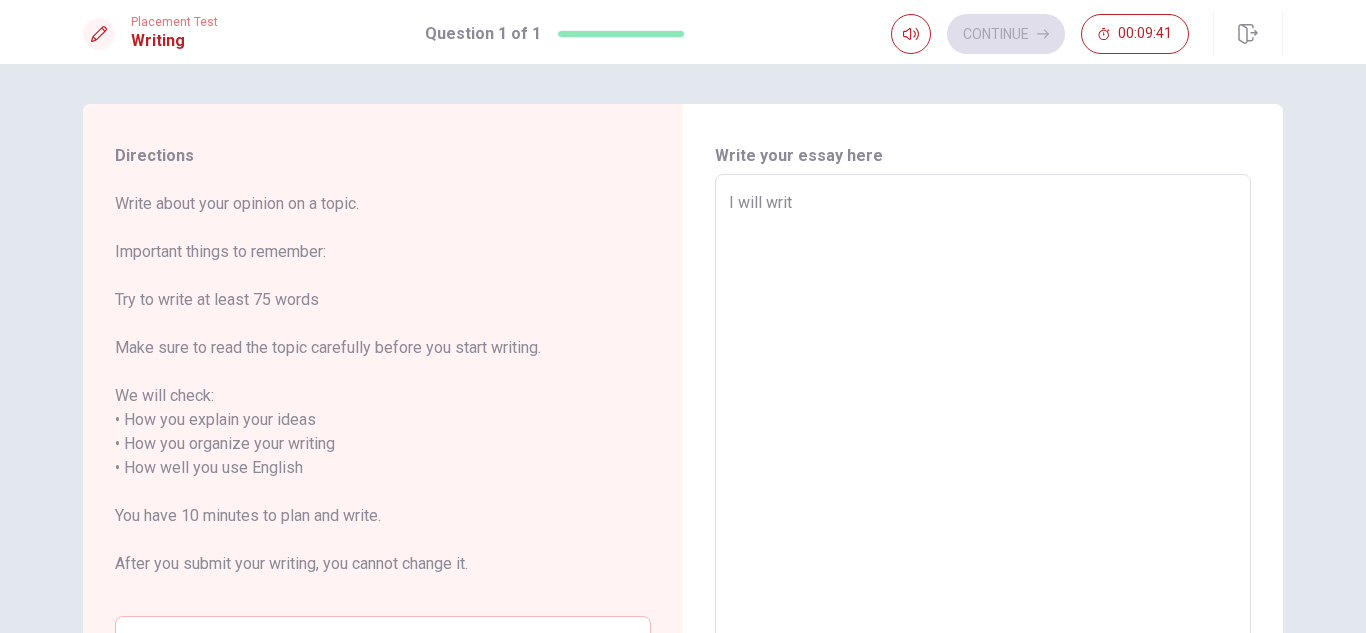 type on "x" 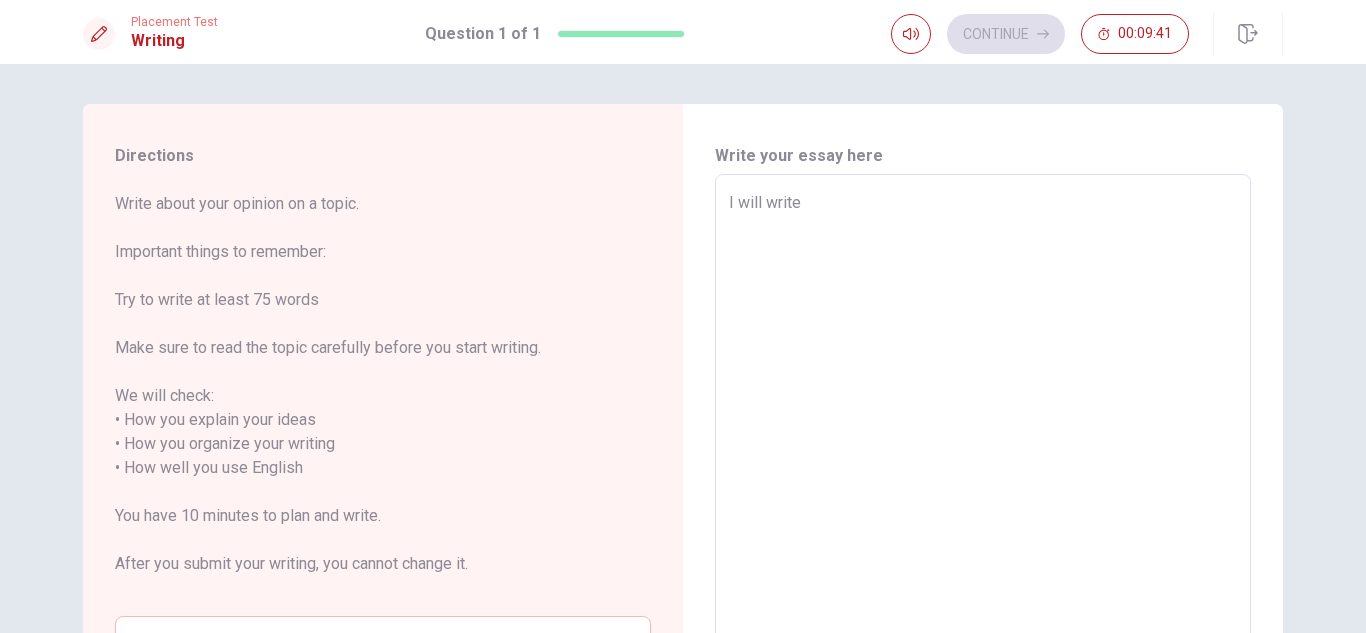 type on "x" 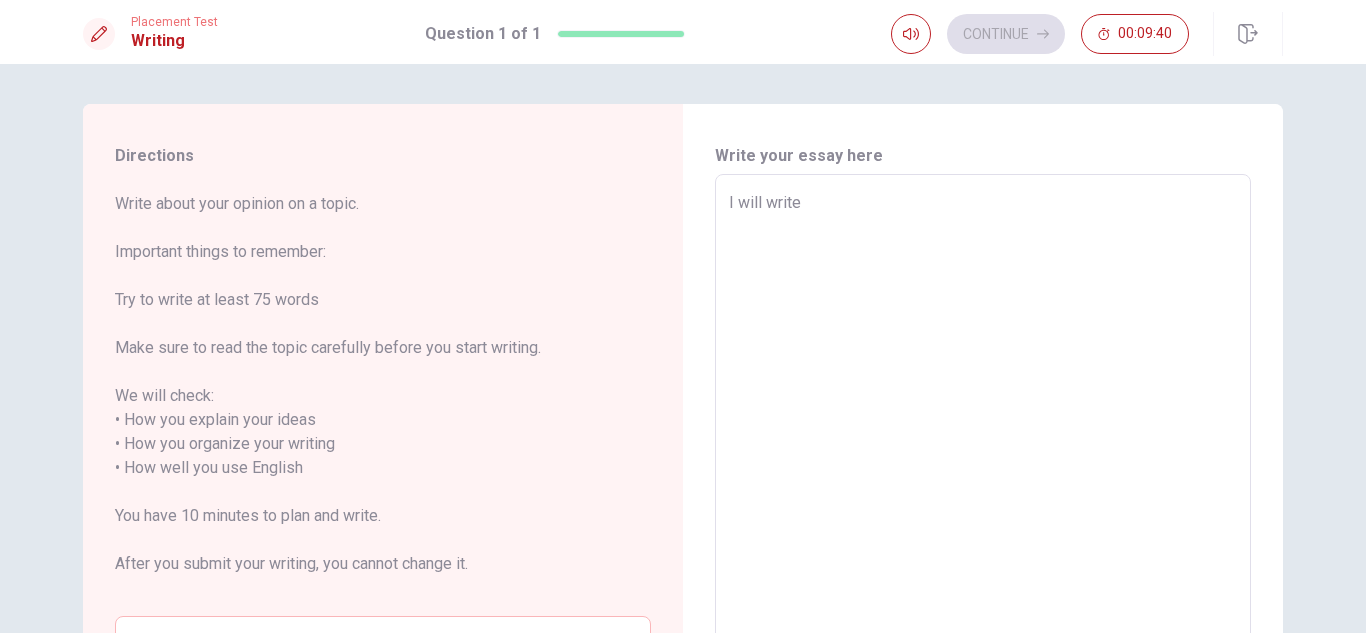 type on "I will write" 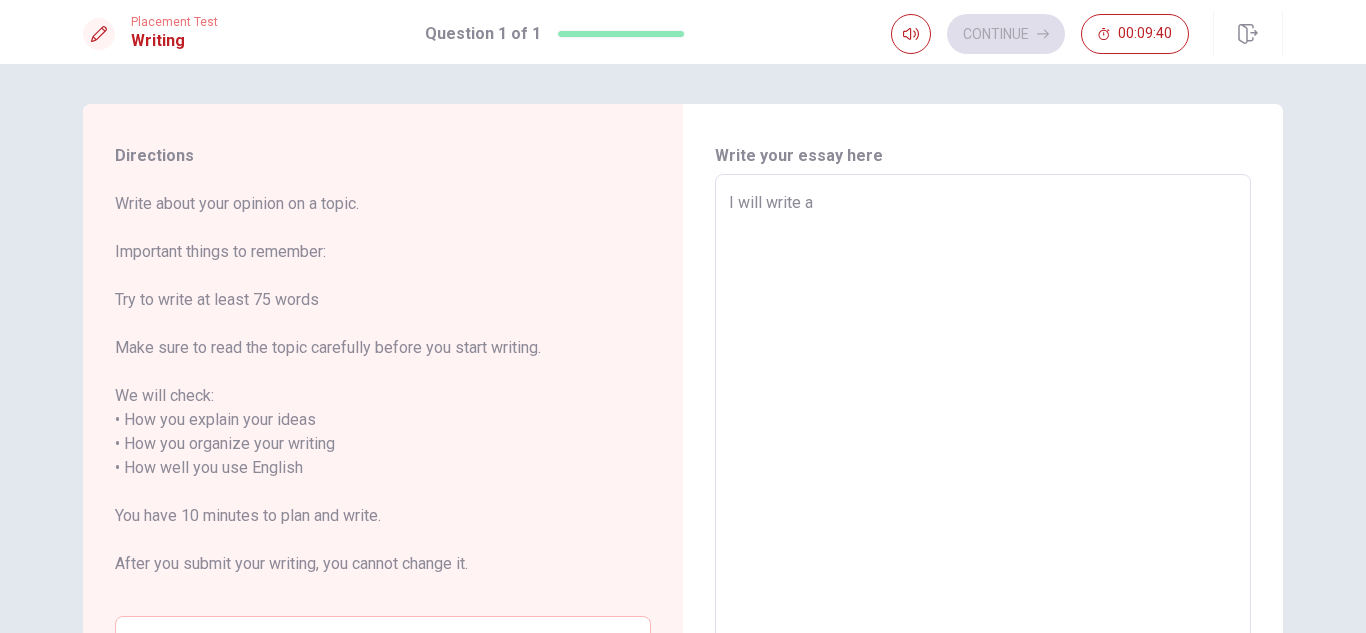 type on "x" 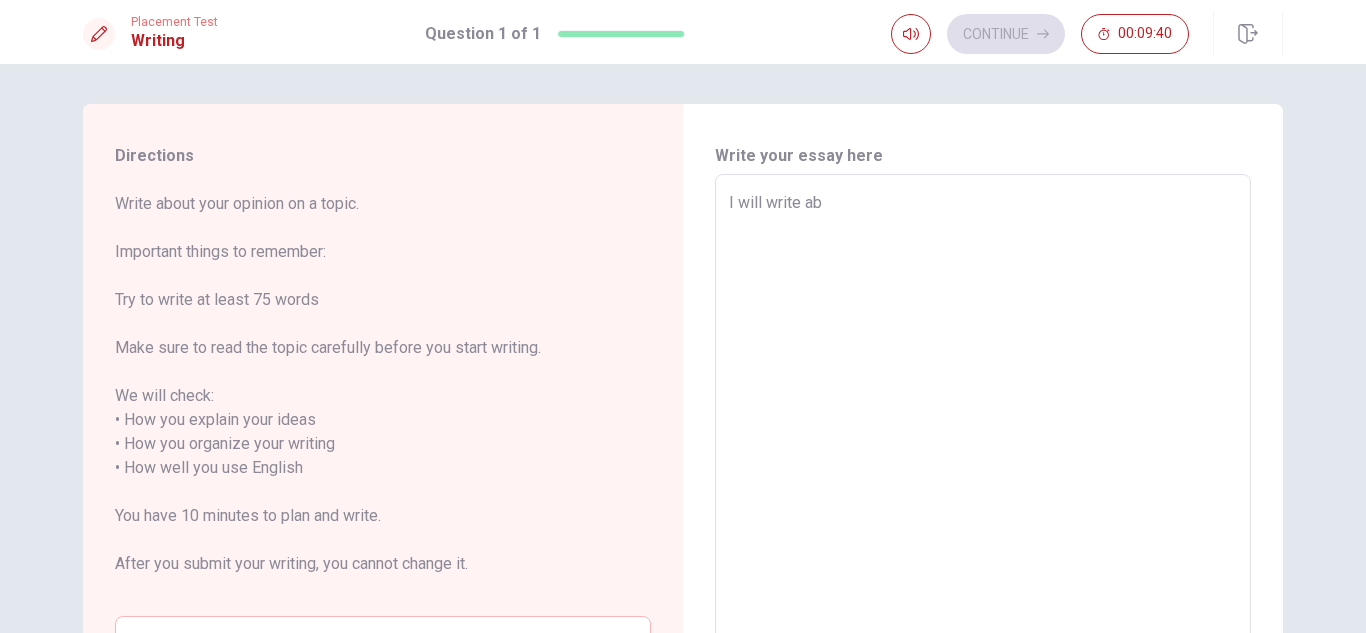 type on "x" 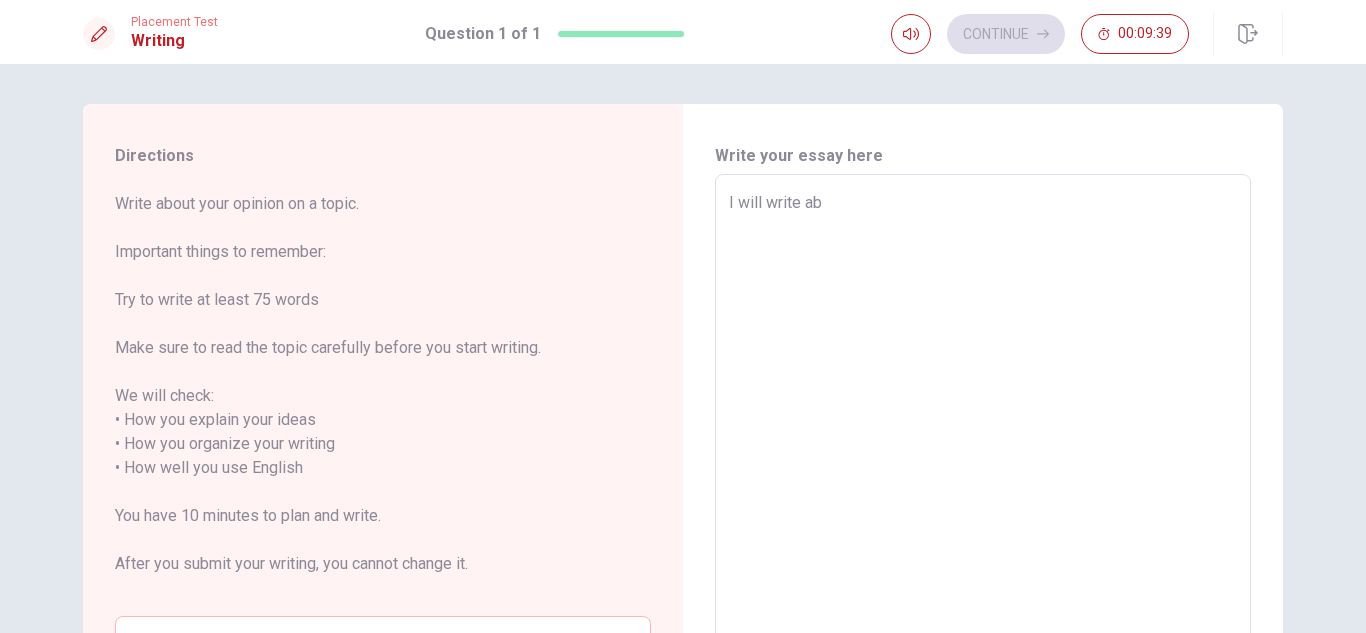 type on "I will write abo" 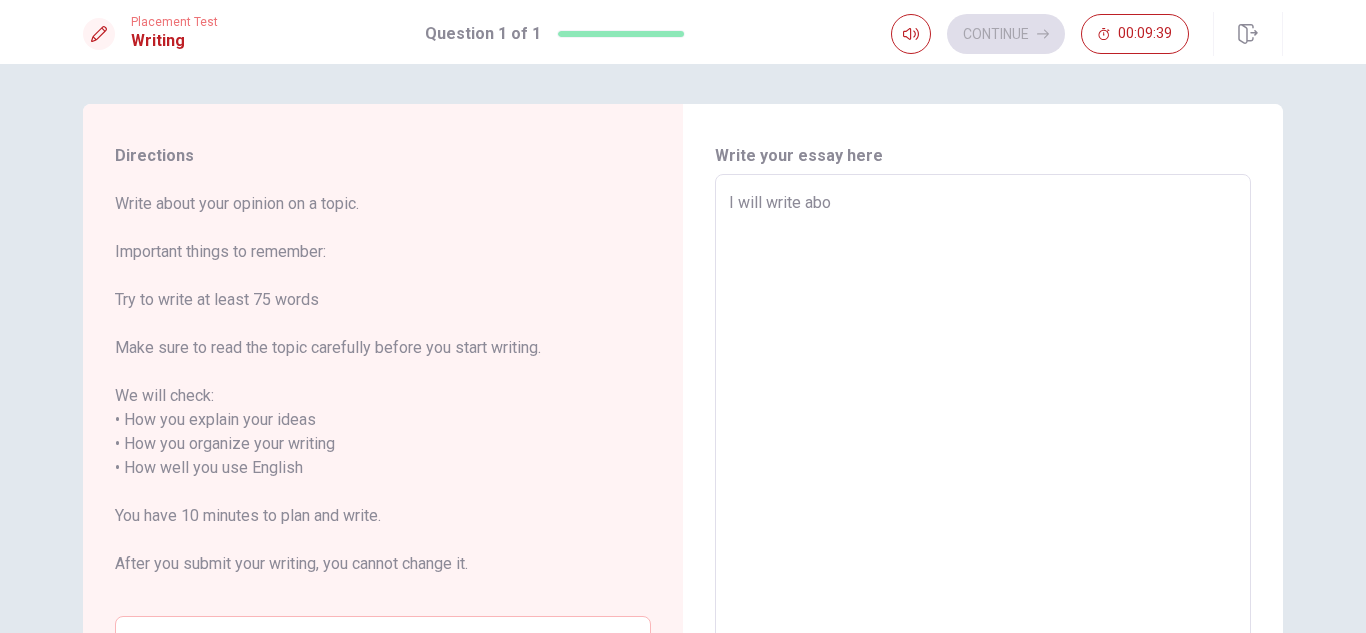 type on "x" 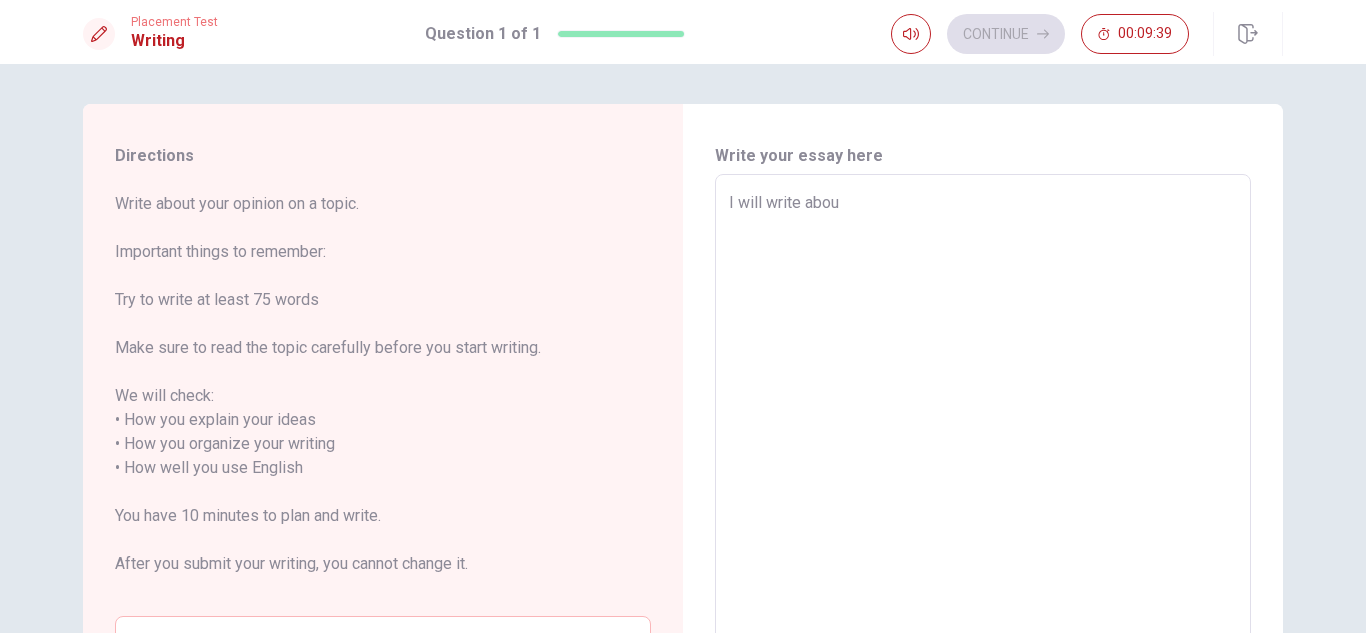 type on "x" 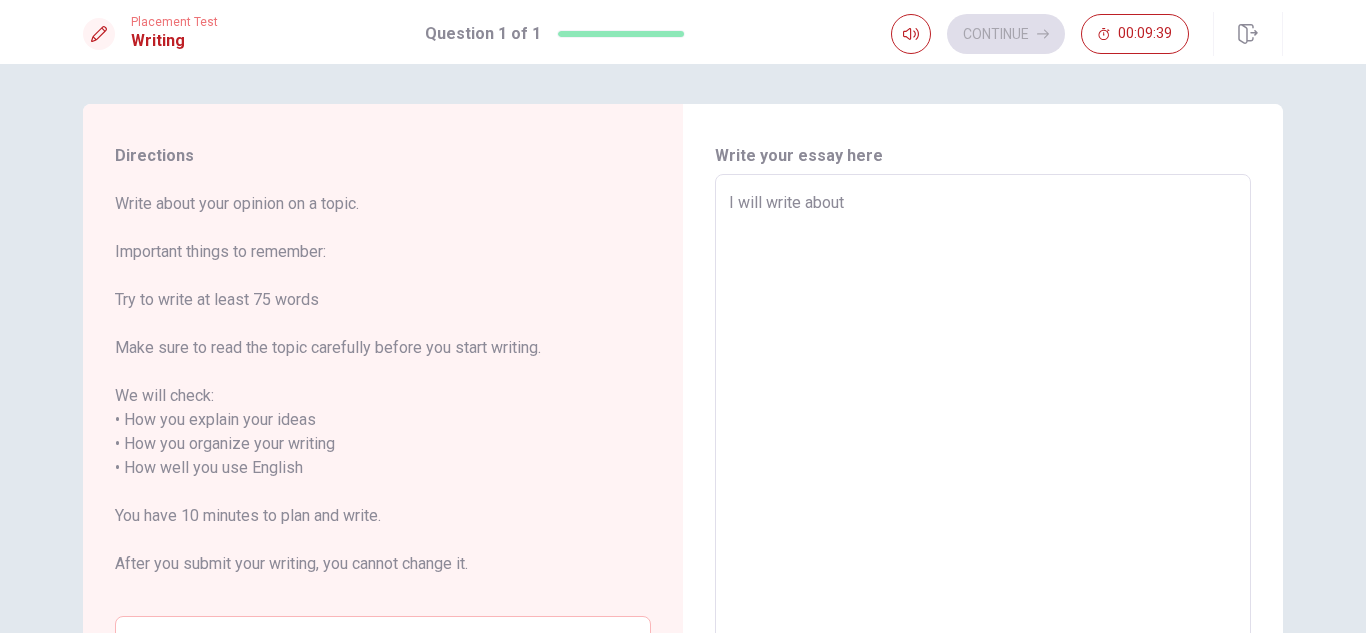 type on "x" 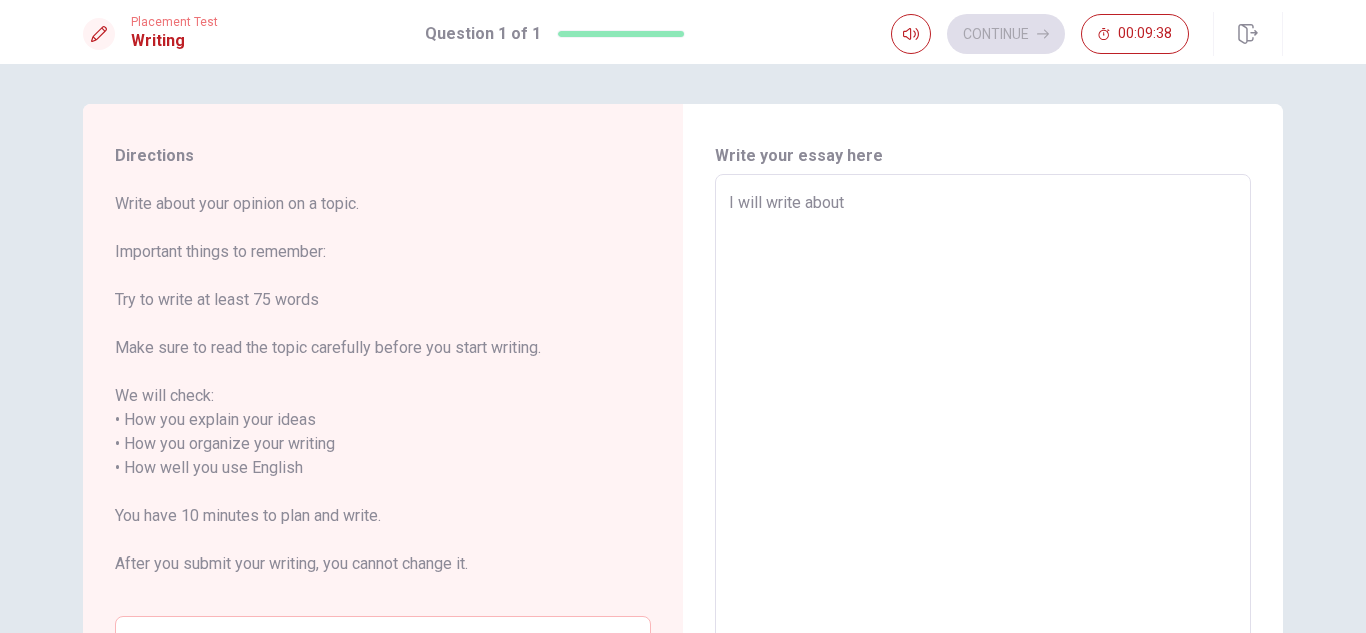 type on "x" 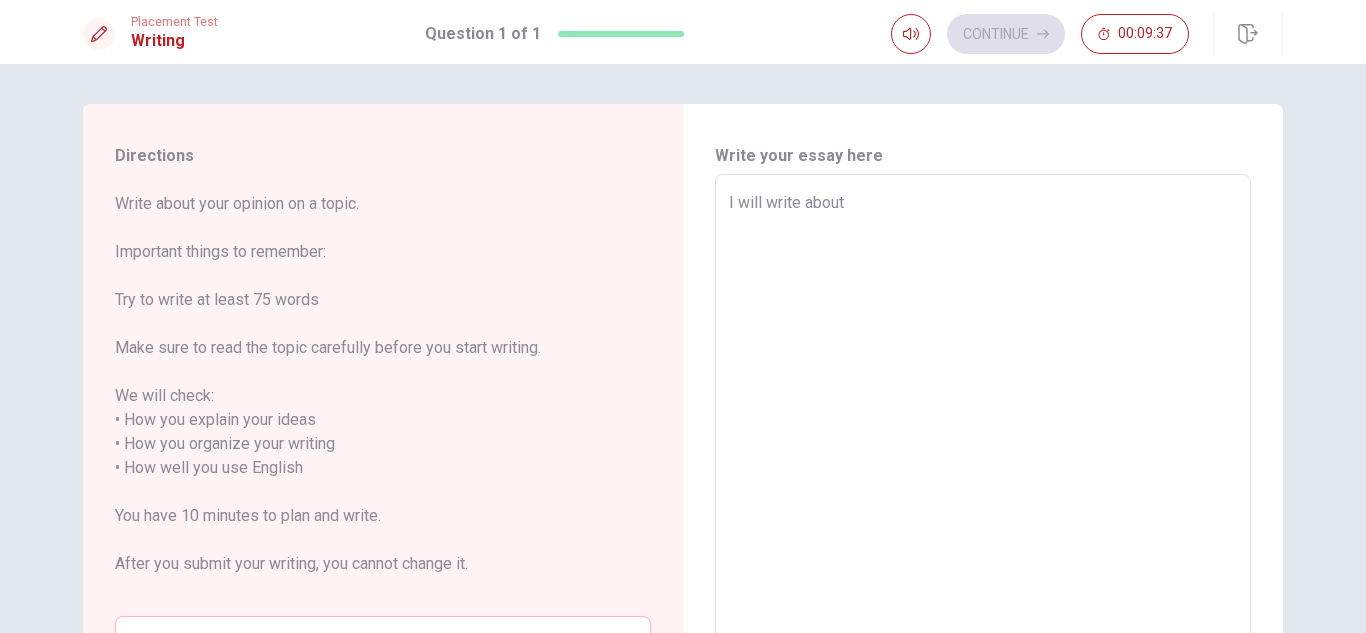 type on "I will write about t" 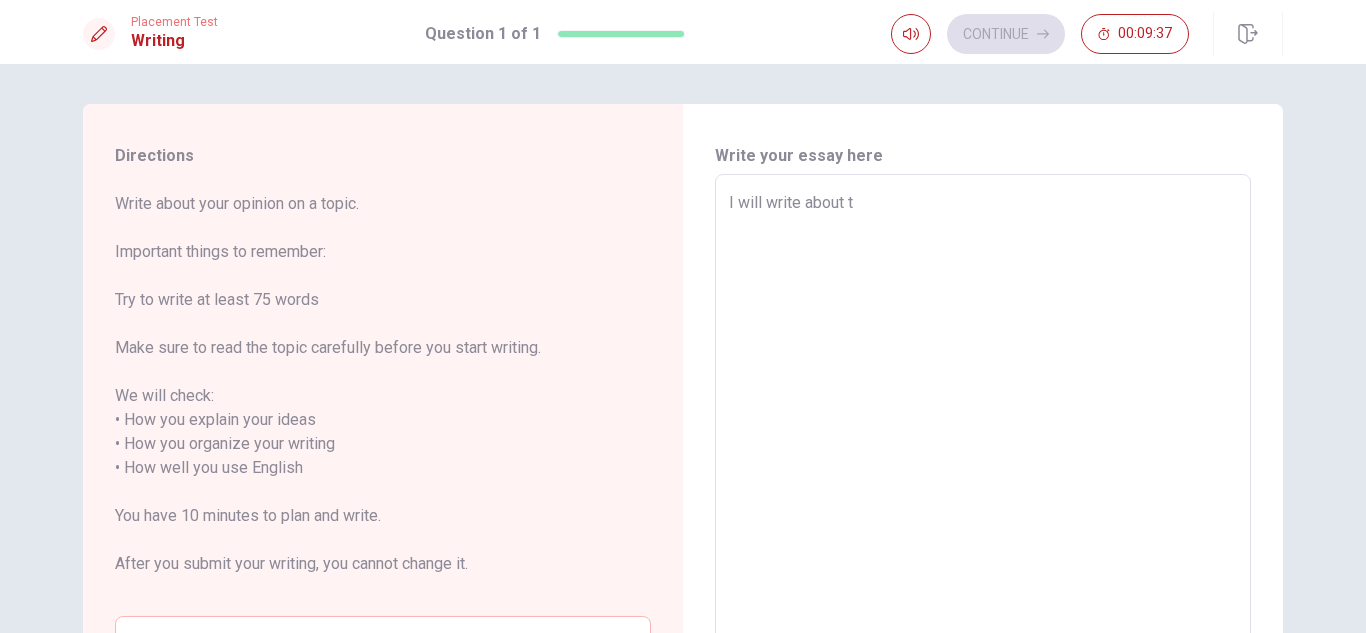 type on "x" 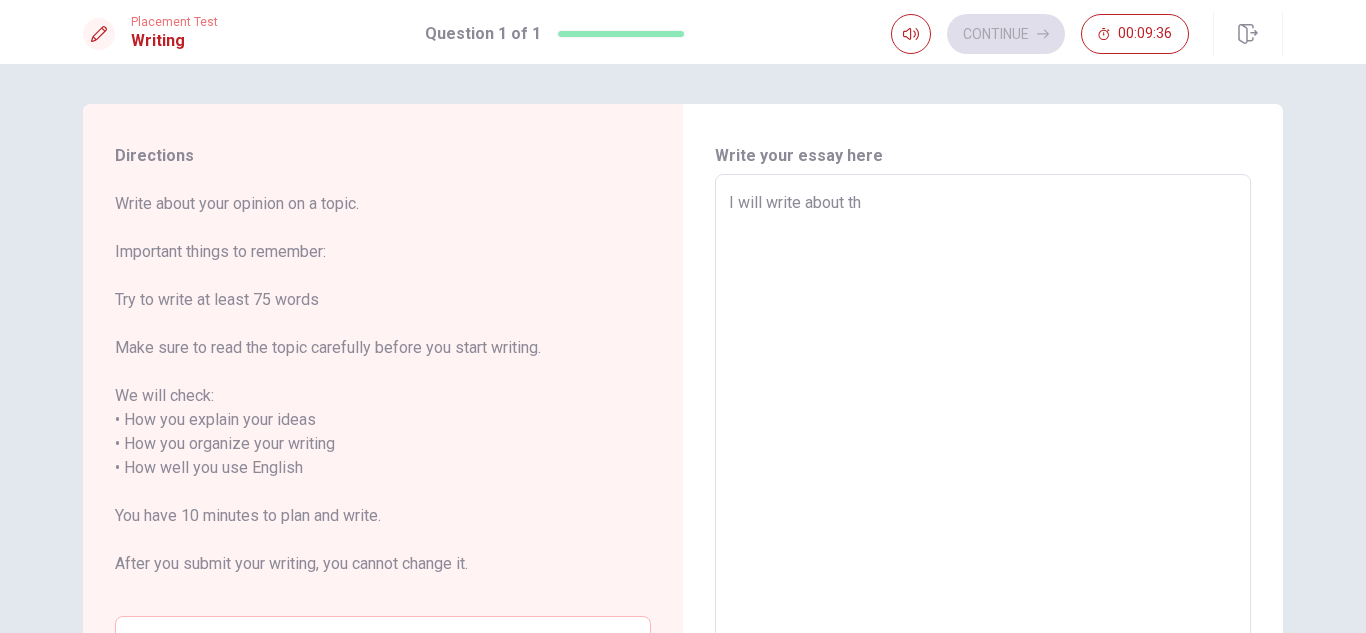 type on "x" 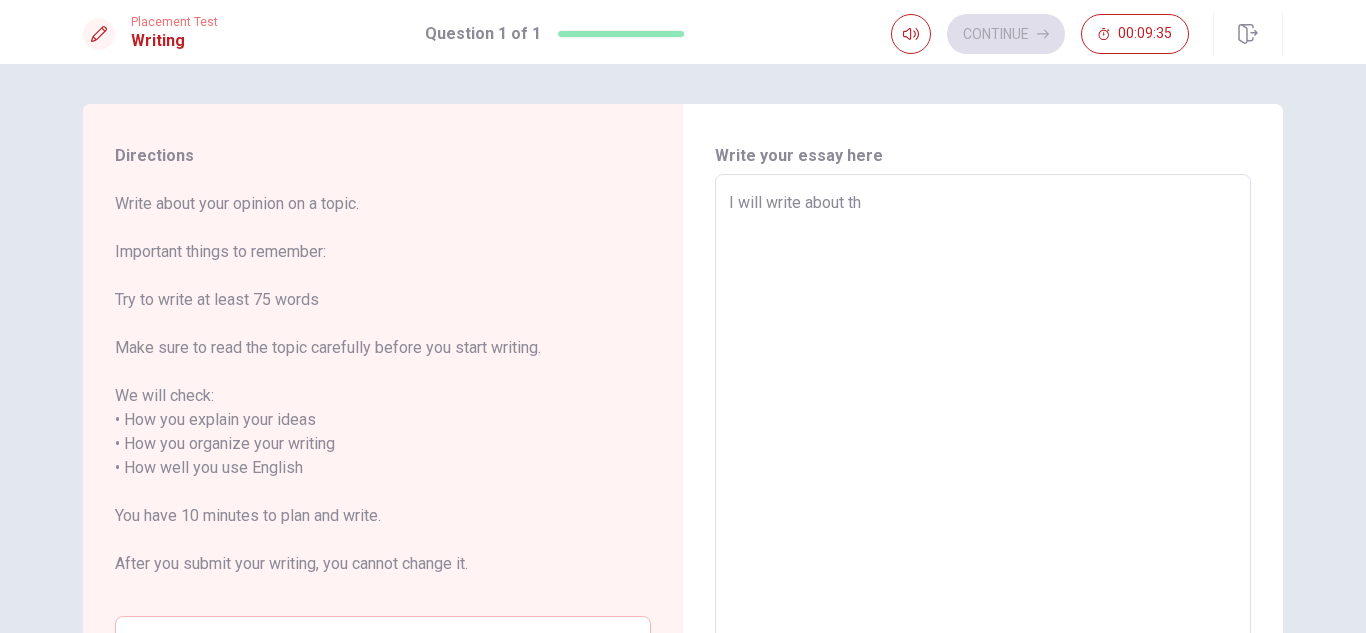 type on "I will write about the" 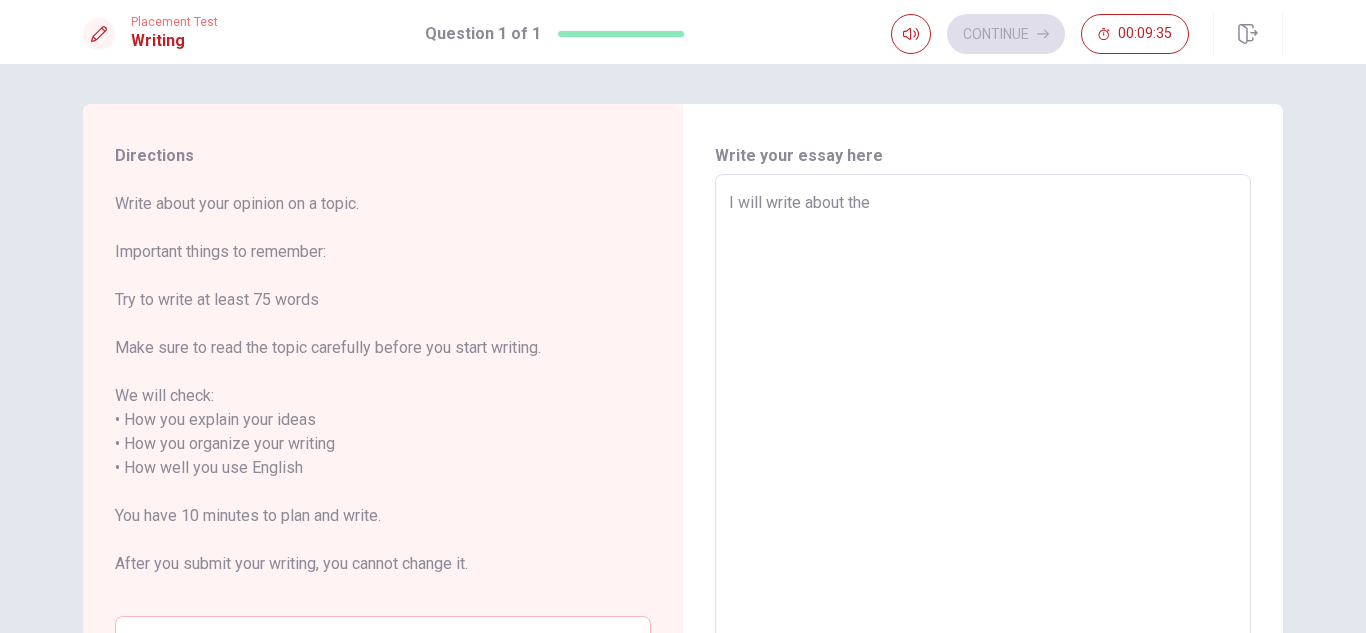 type on "x" 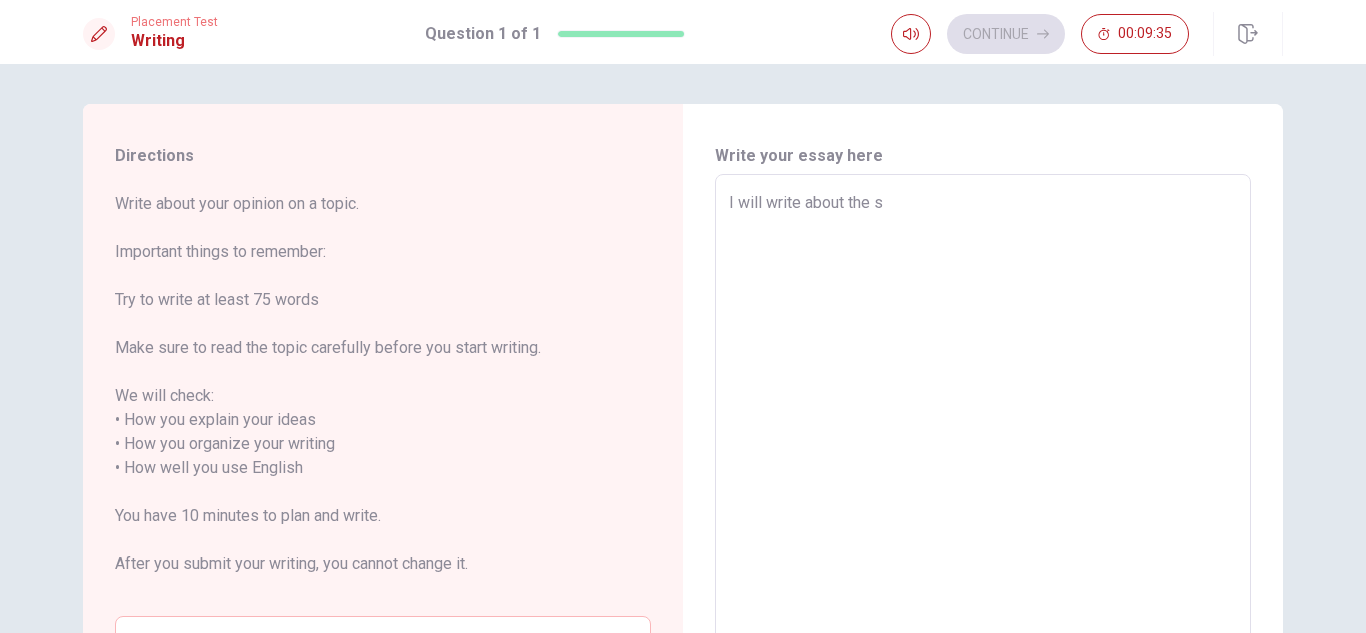type on "x" 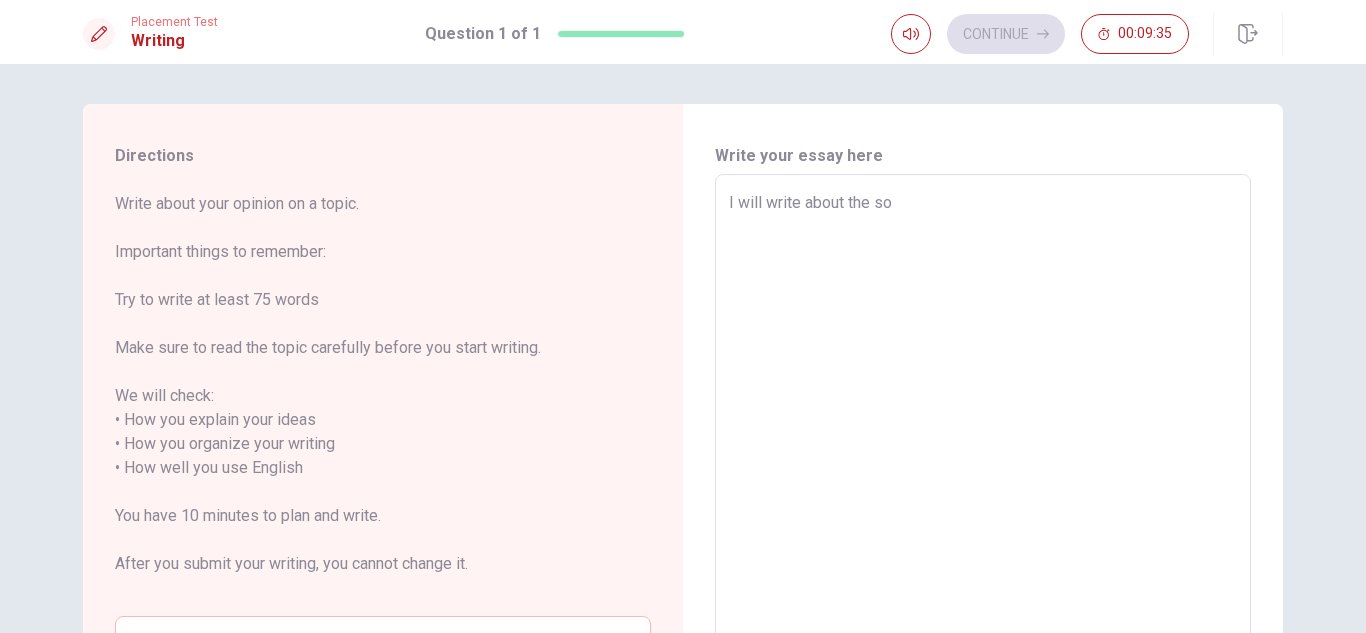 type on "x" 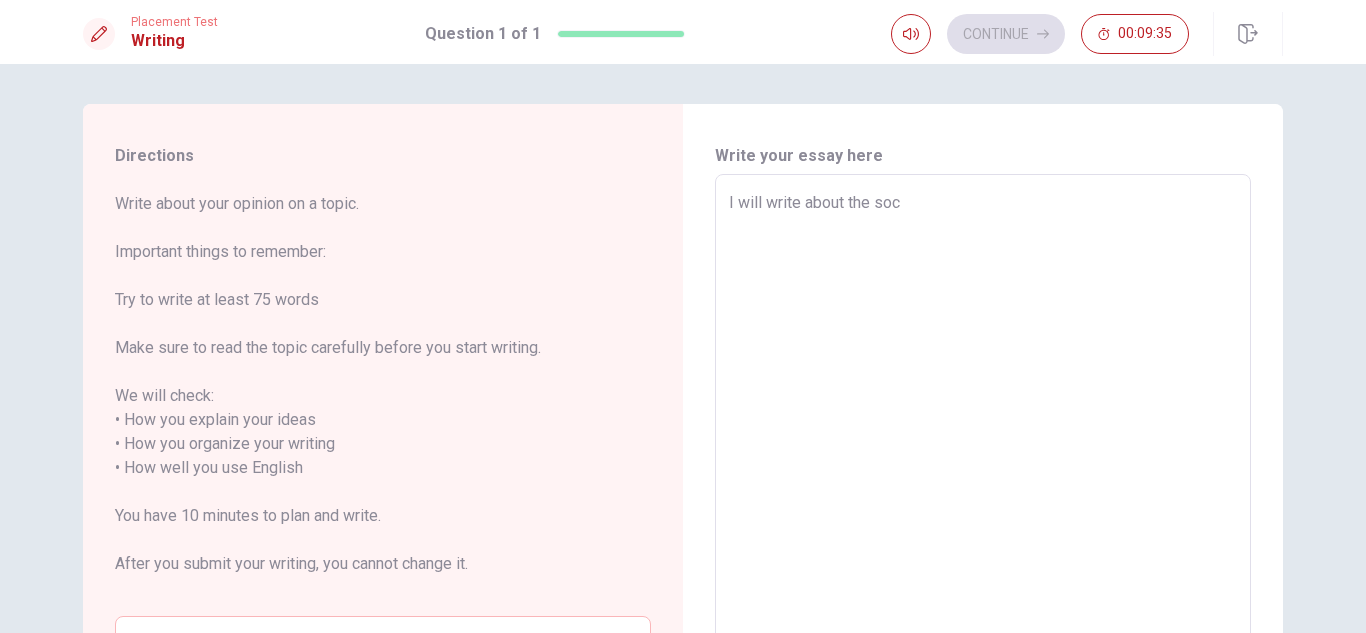 type on "x" 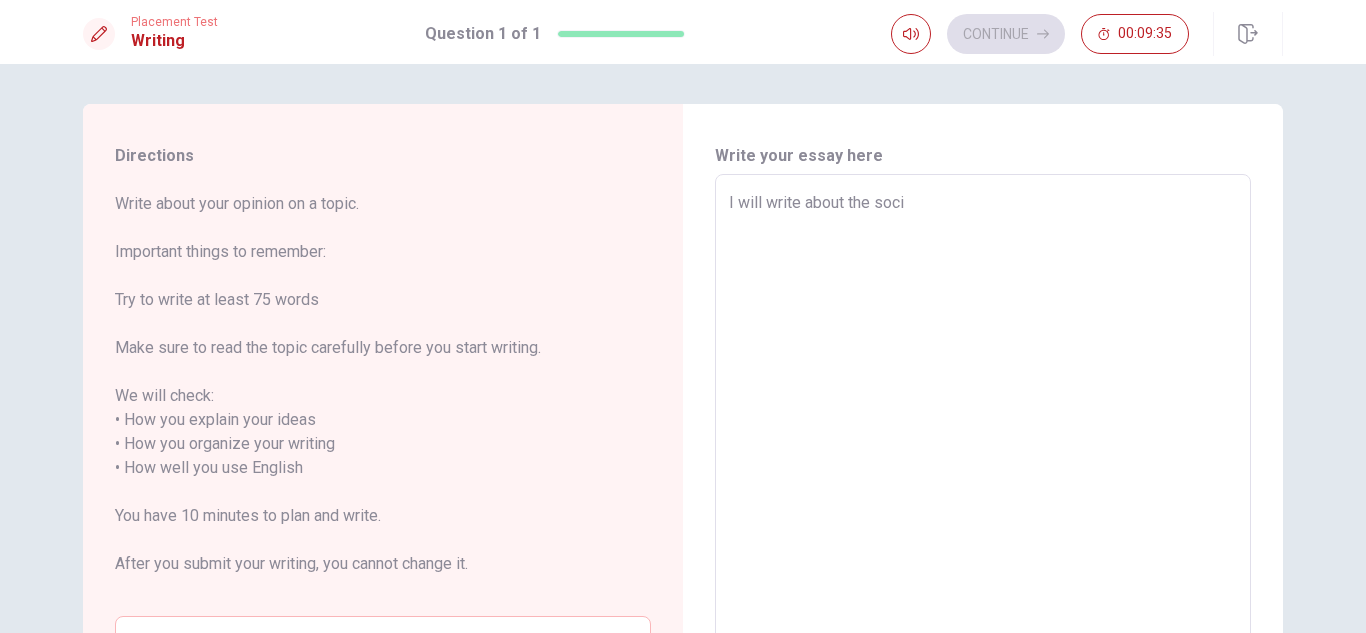 type on "x" 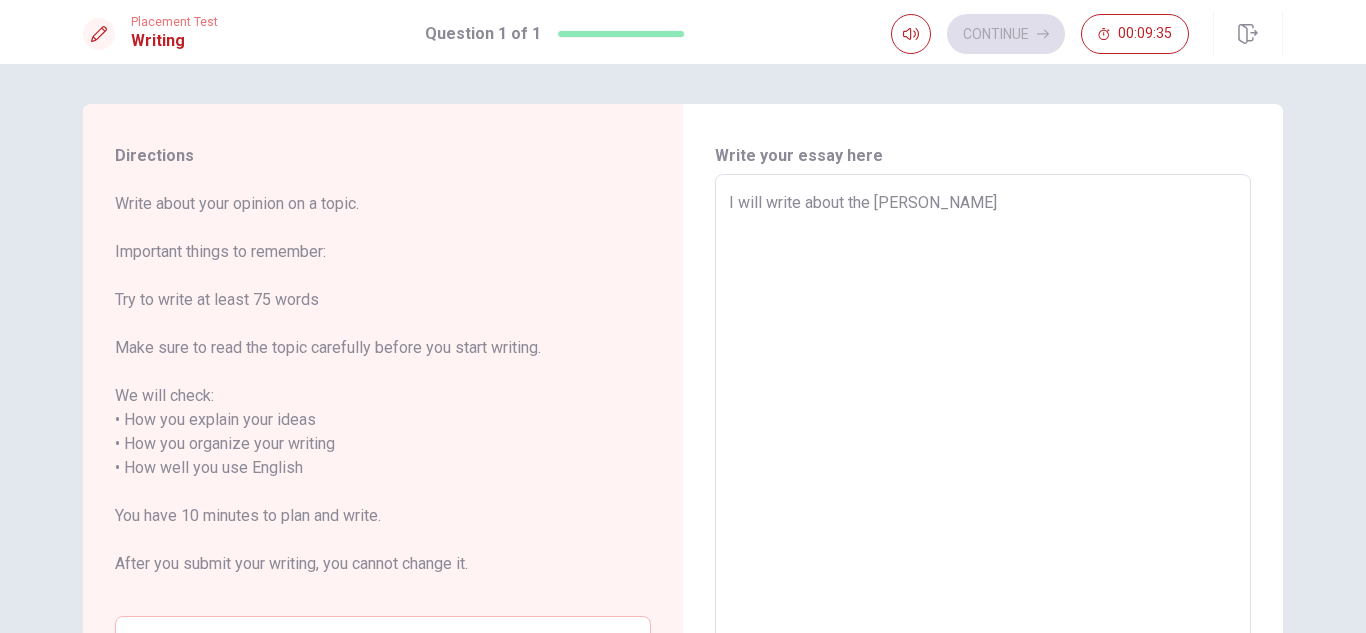 type on "x" 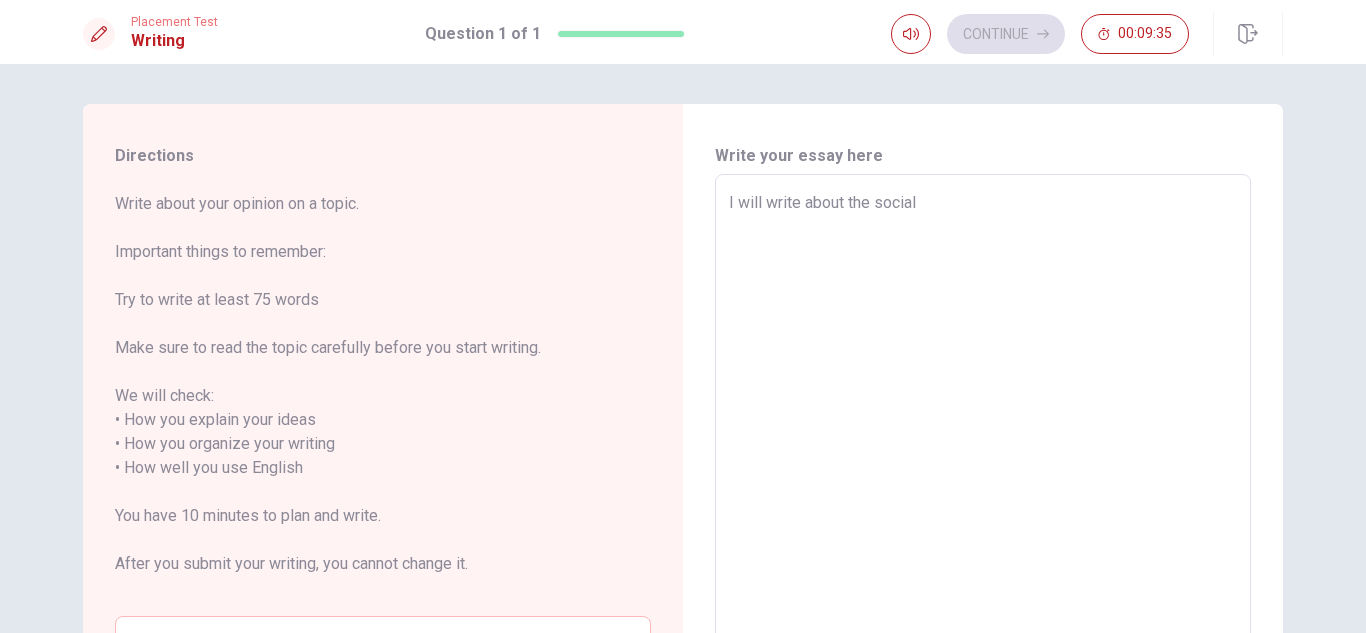 type on "x" 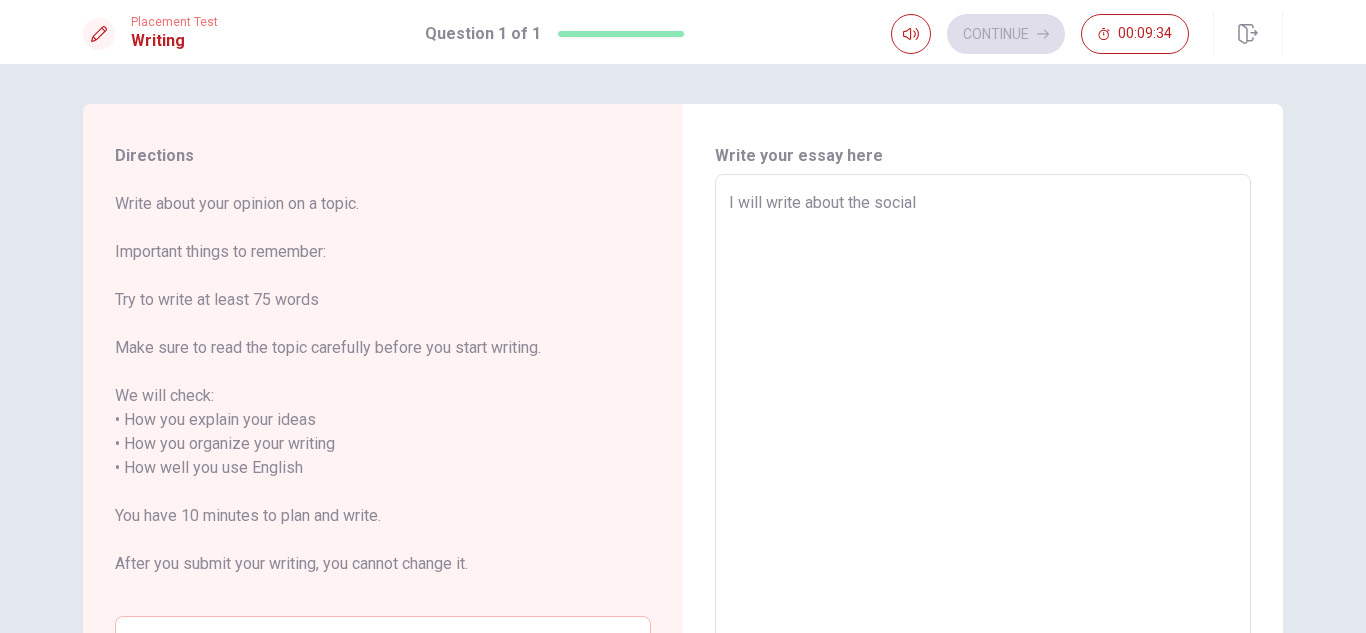 type on "I will write about the social" 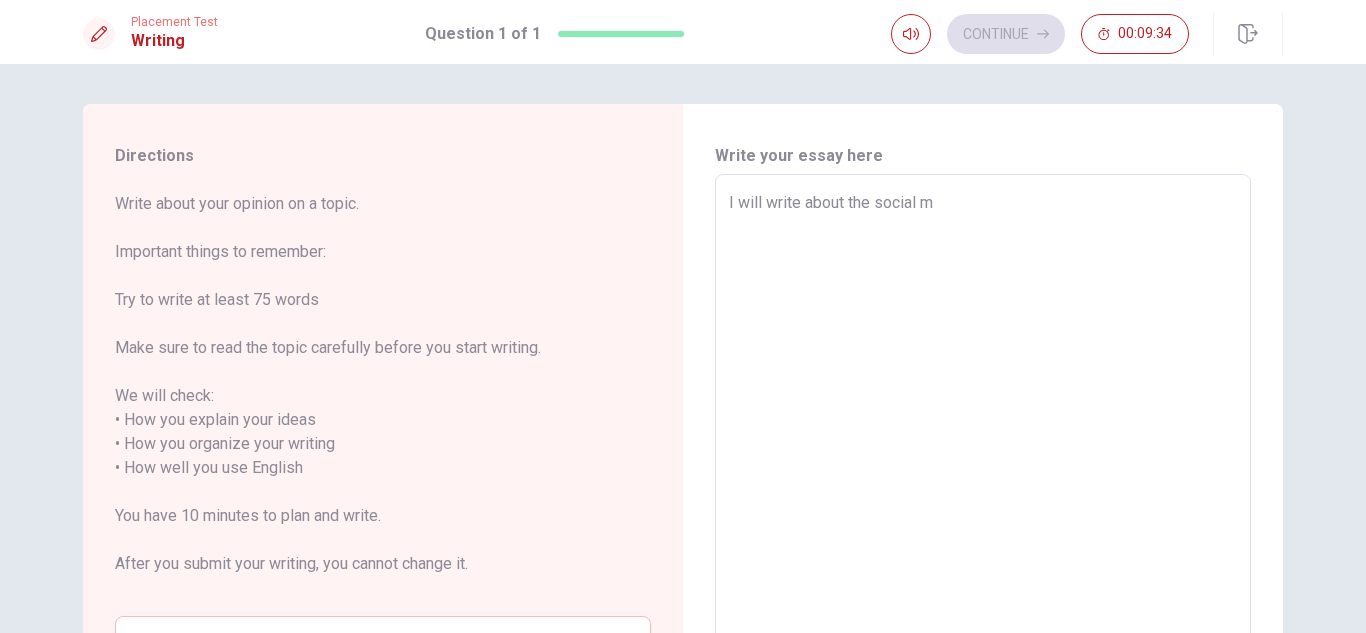type on "x" 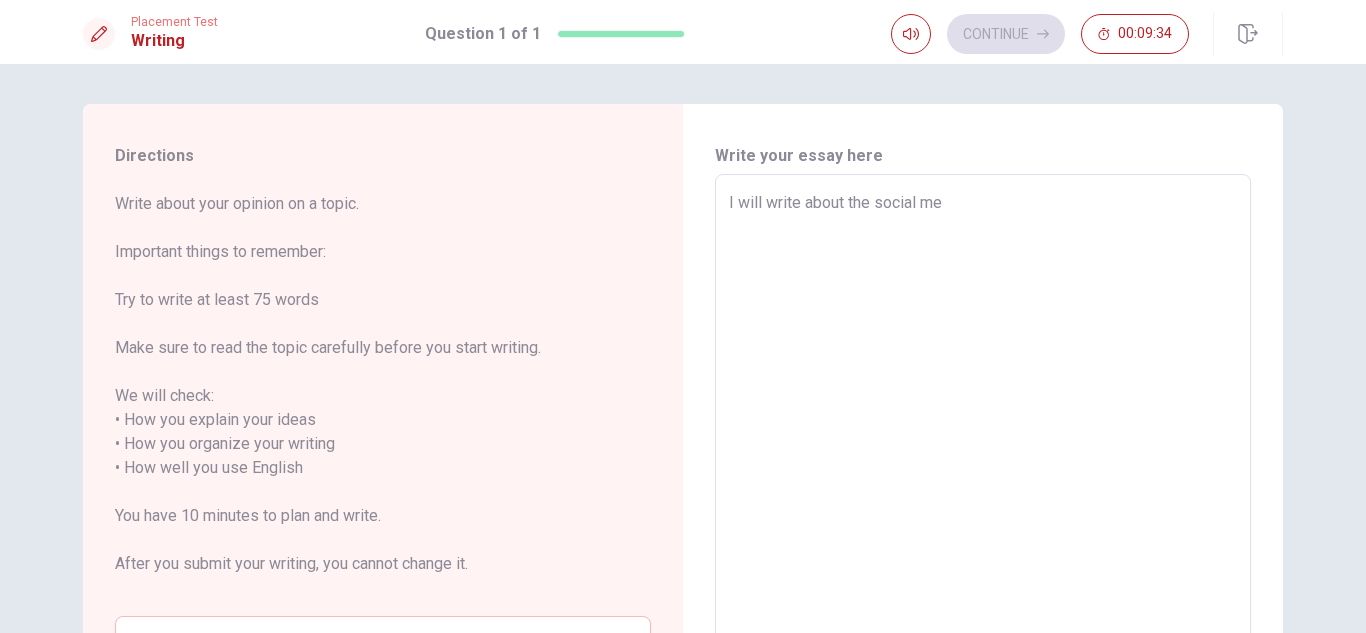 type on "x" 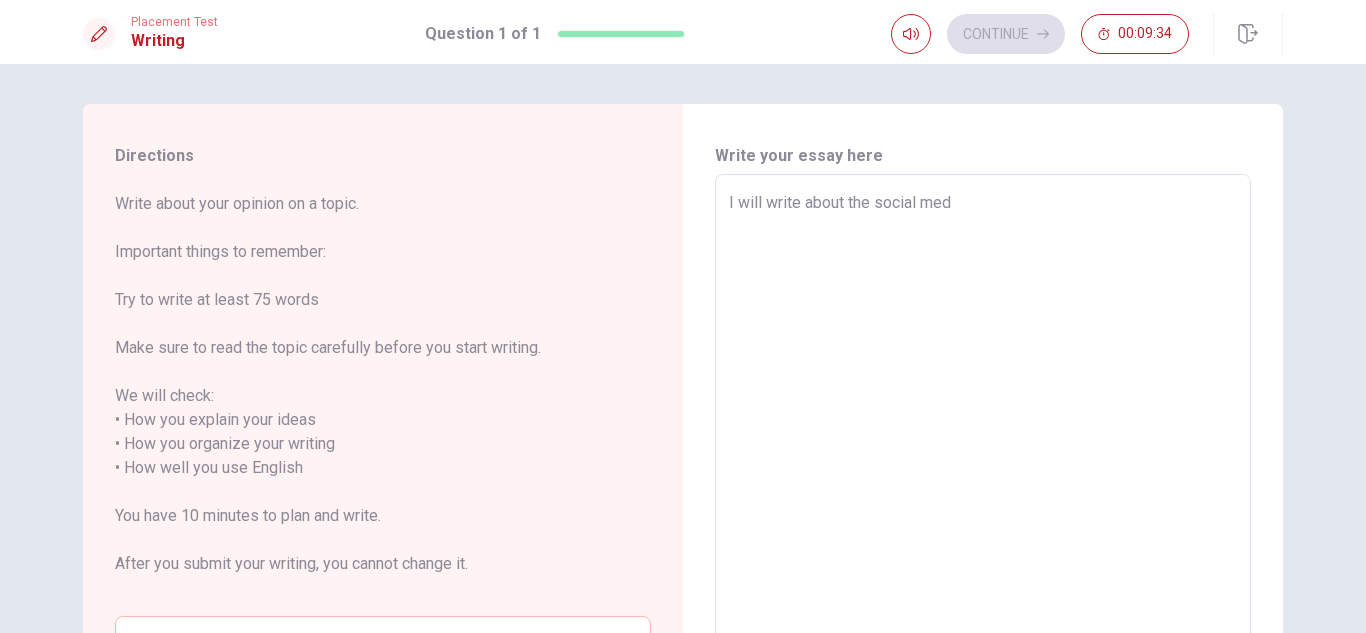type on "x" 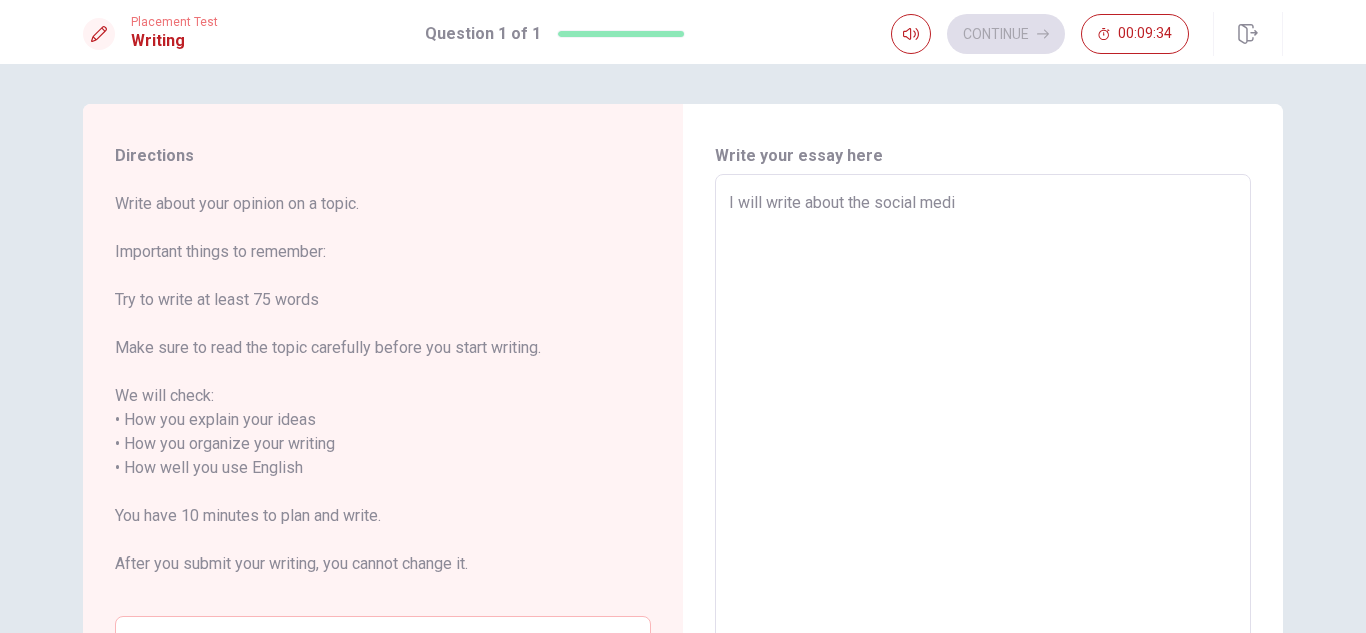 type on "x" 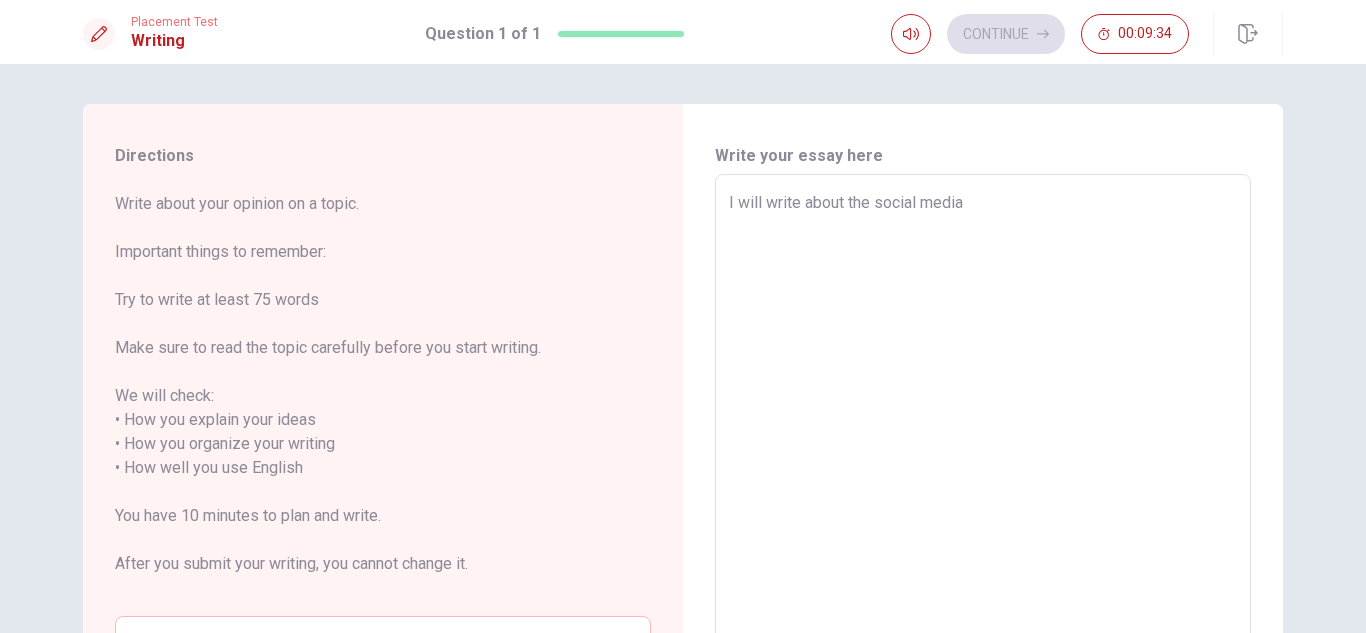 type on "x" 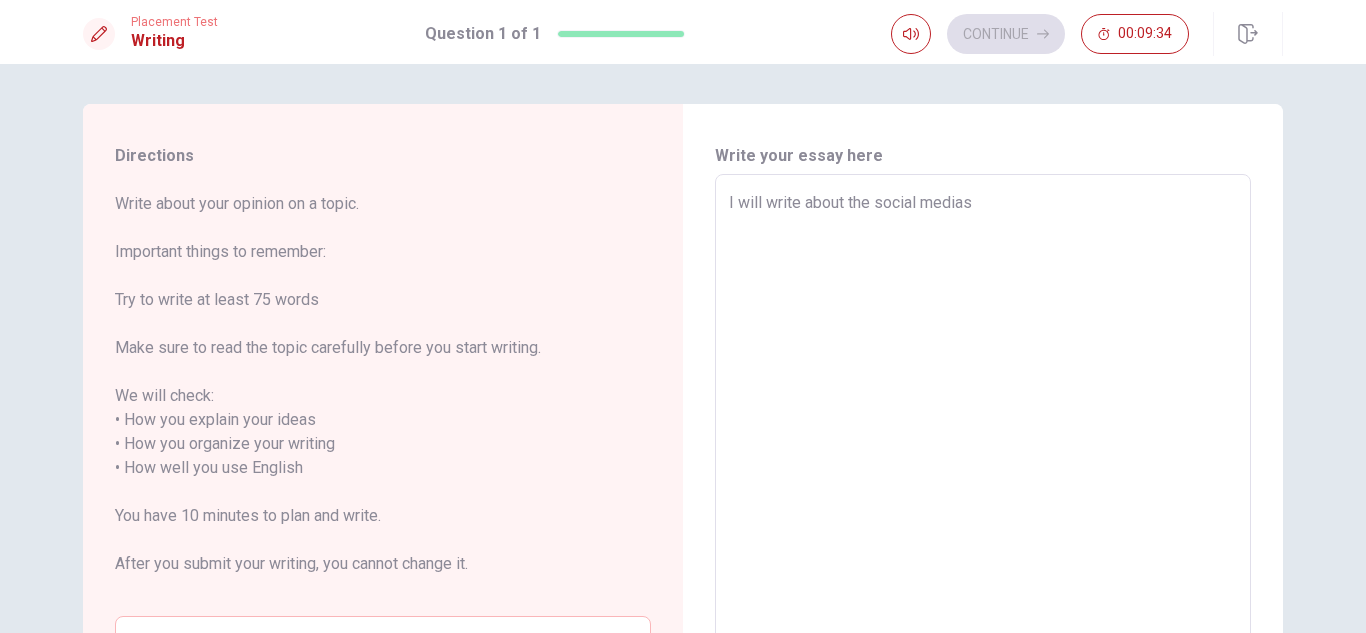 type on "x" 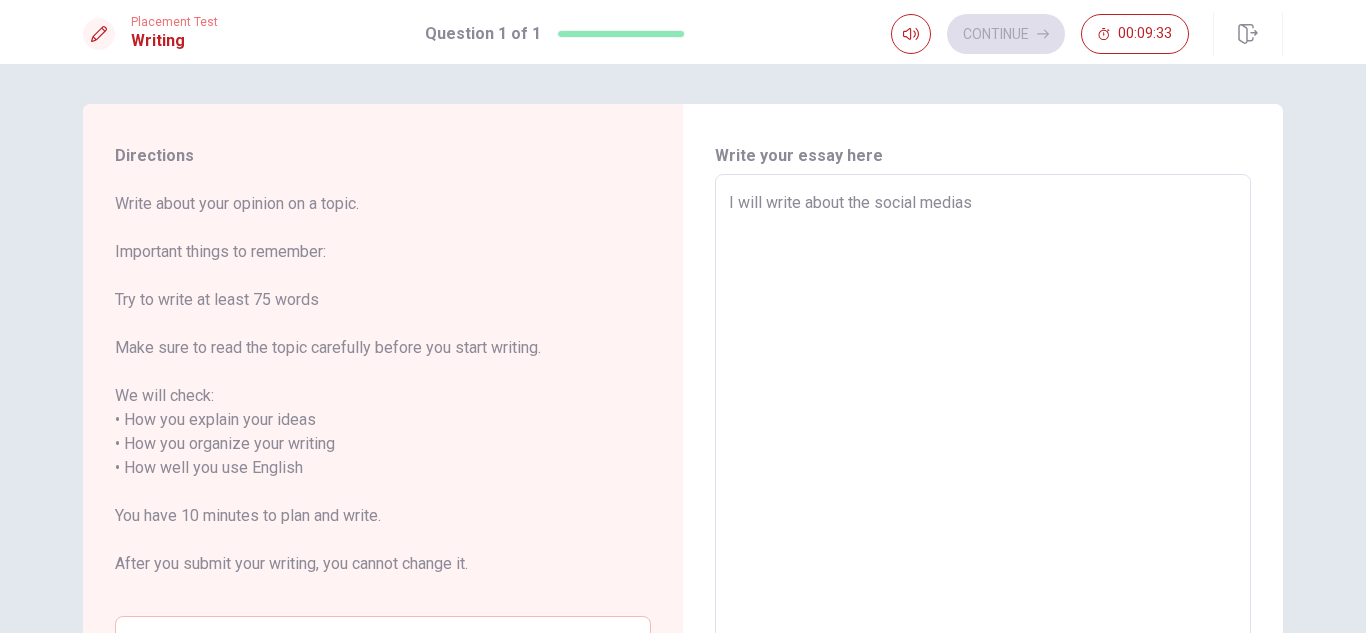 type on "I will write about the social medias" 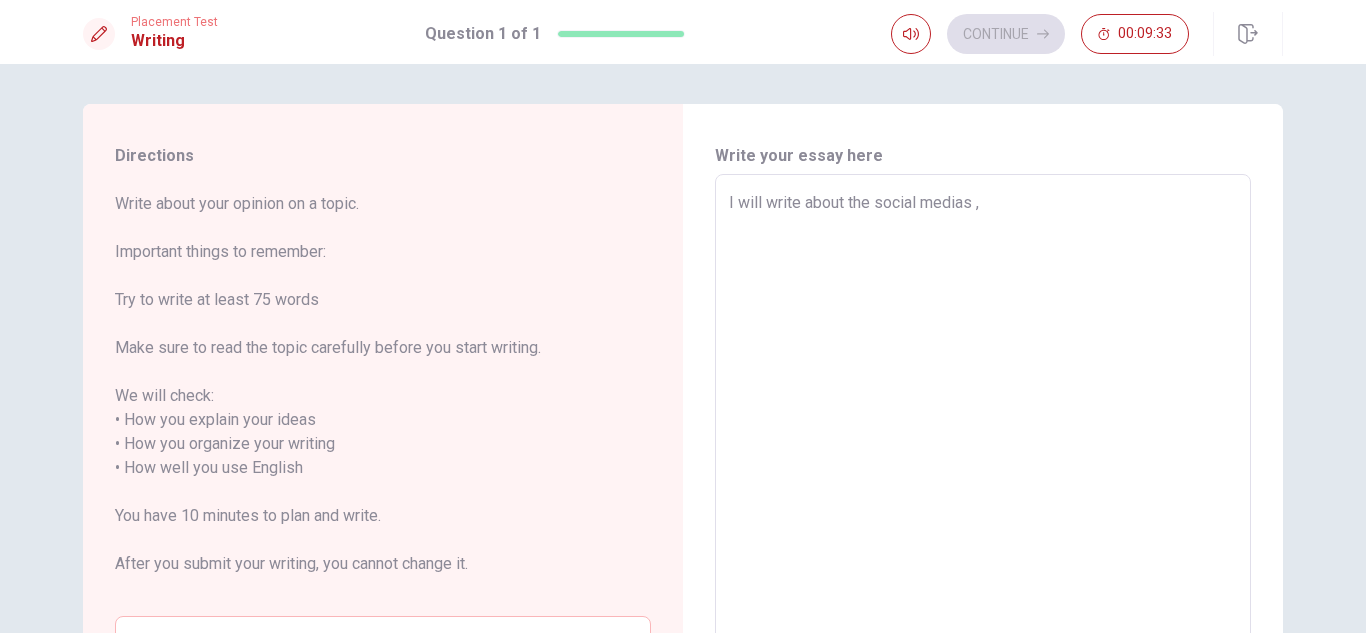 type on "x" 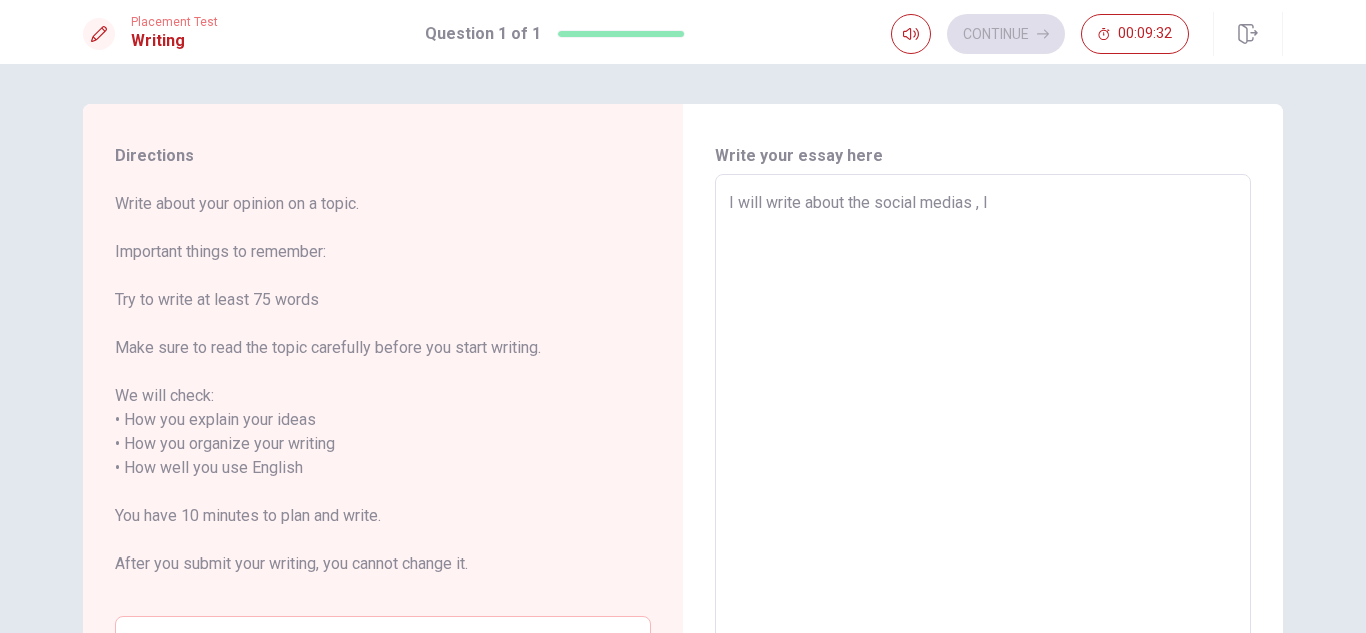 type on "I will write about the social medias , li" 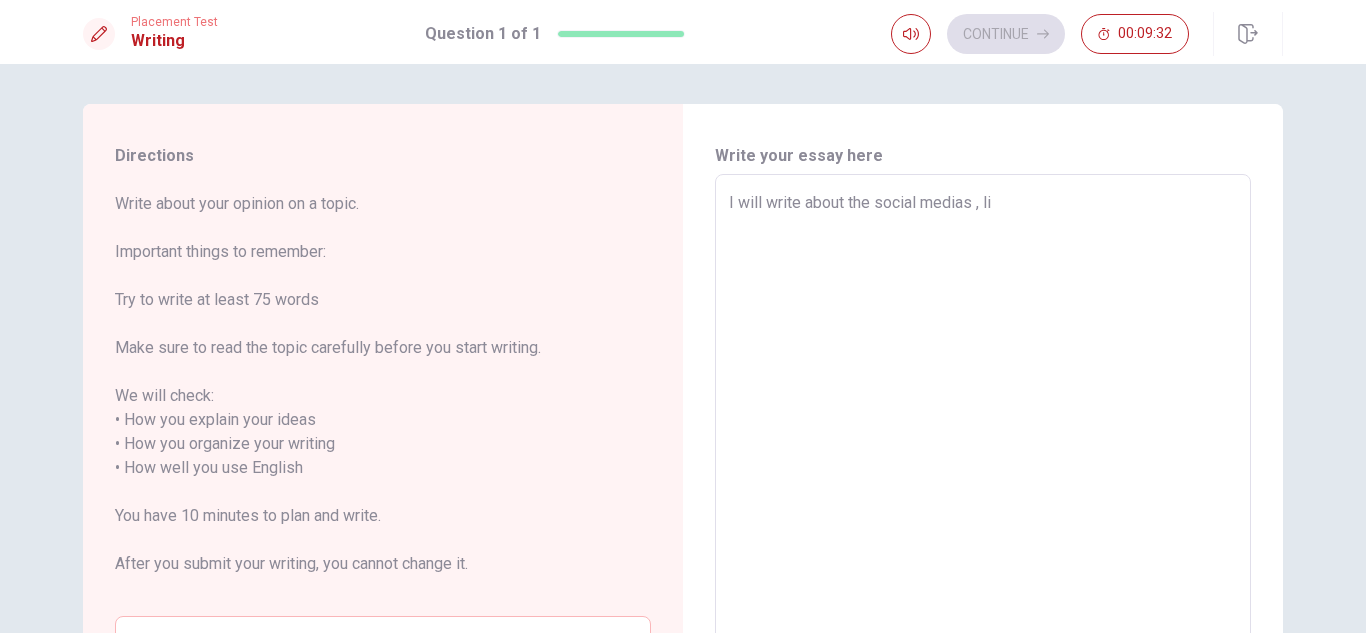 type on "x" 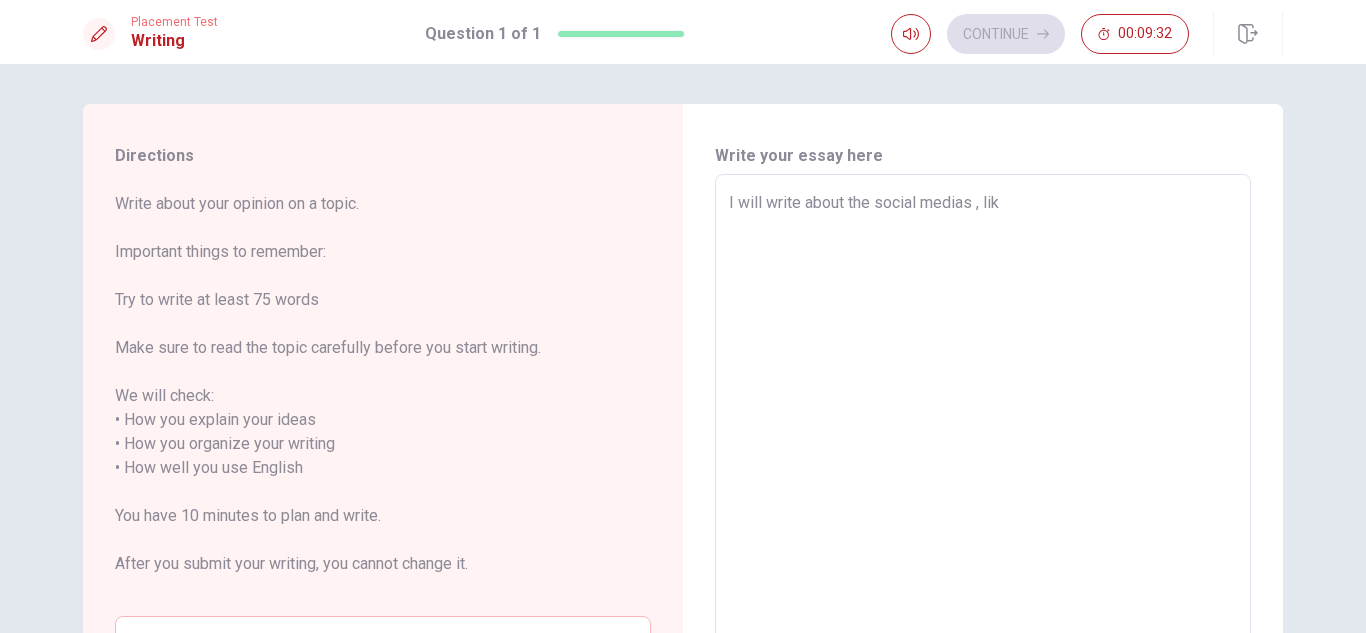 type on "x" 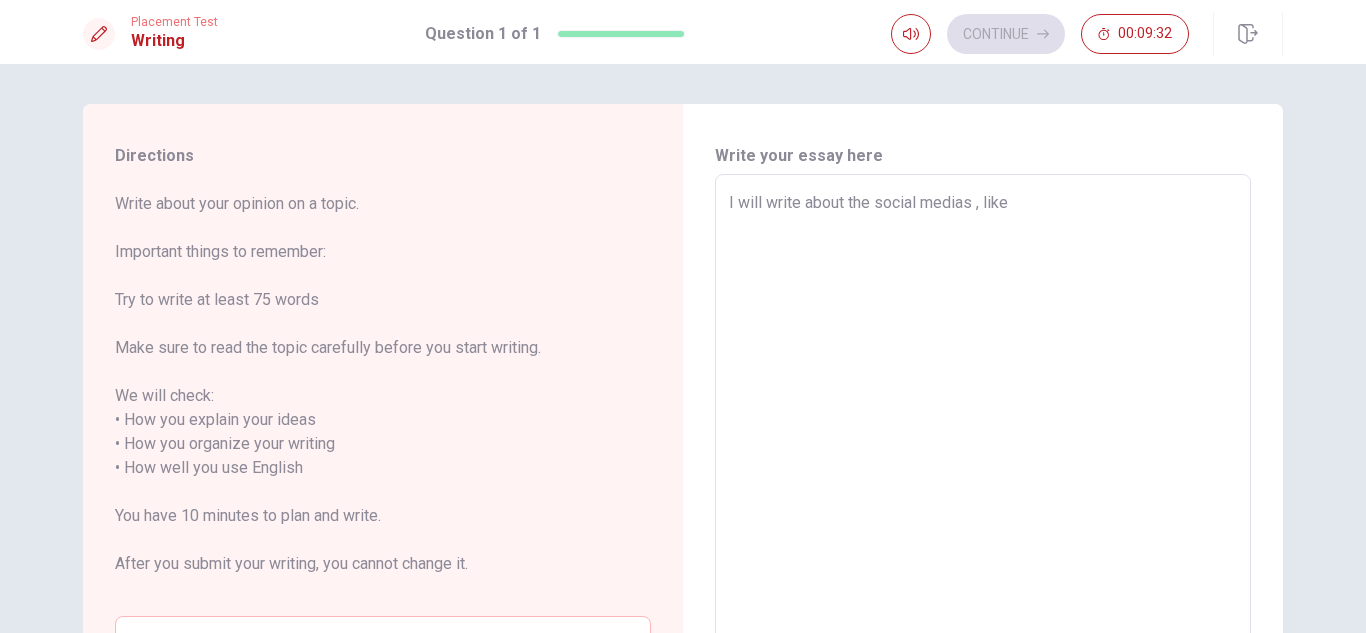type on "x" 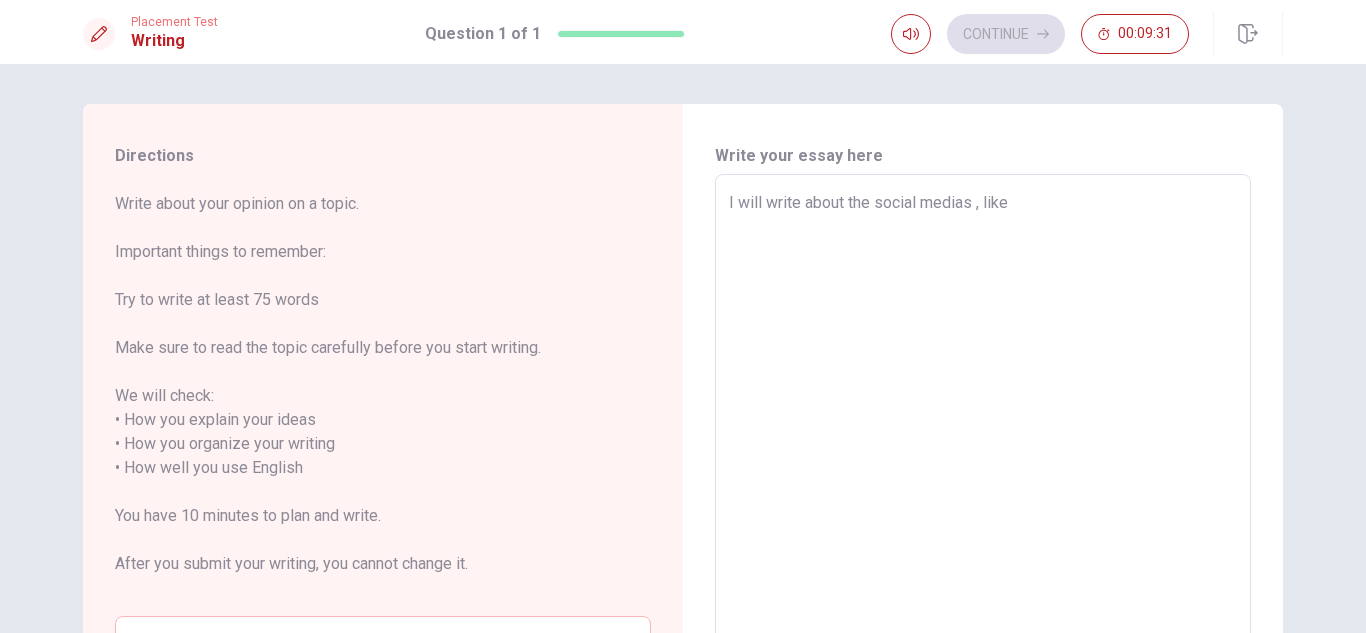type on "I will write about the social medias , like i" 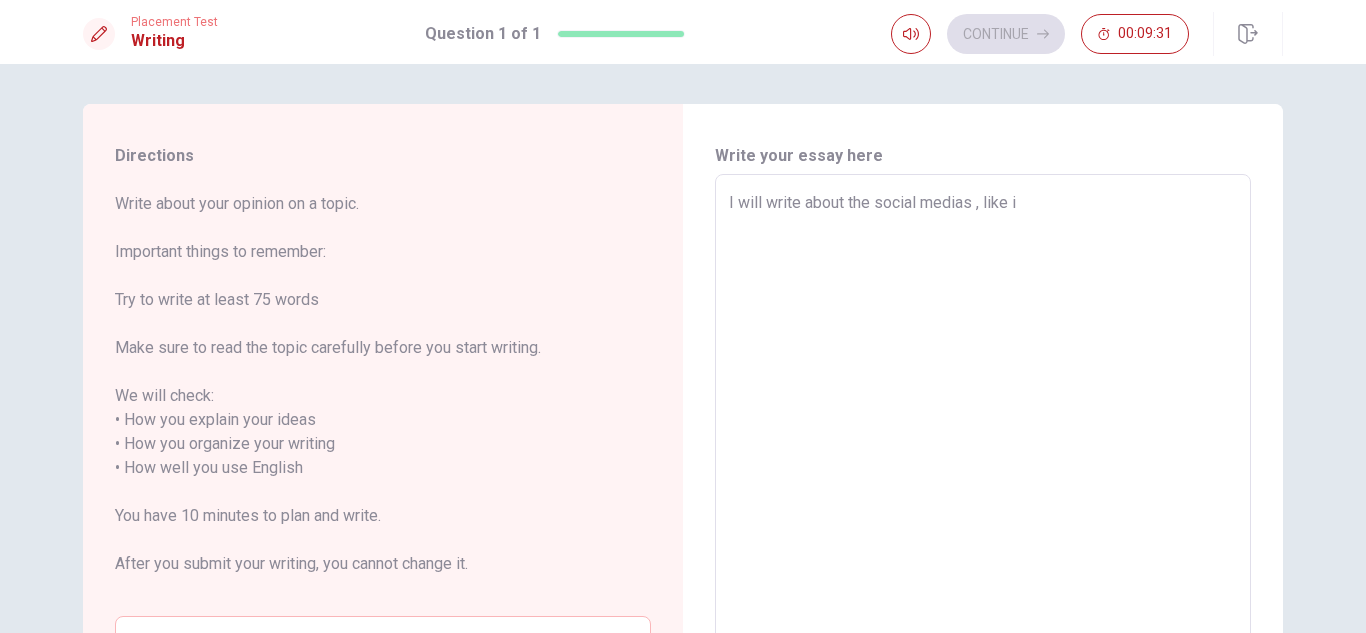 type on "x" 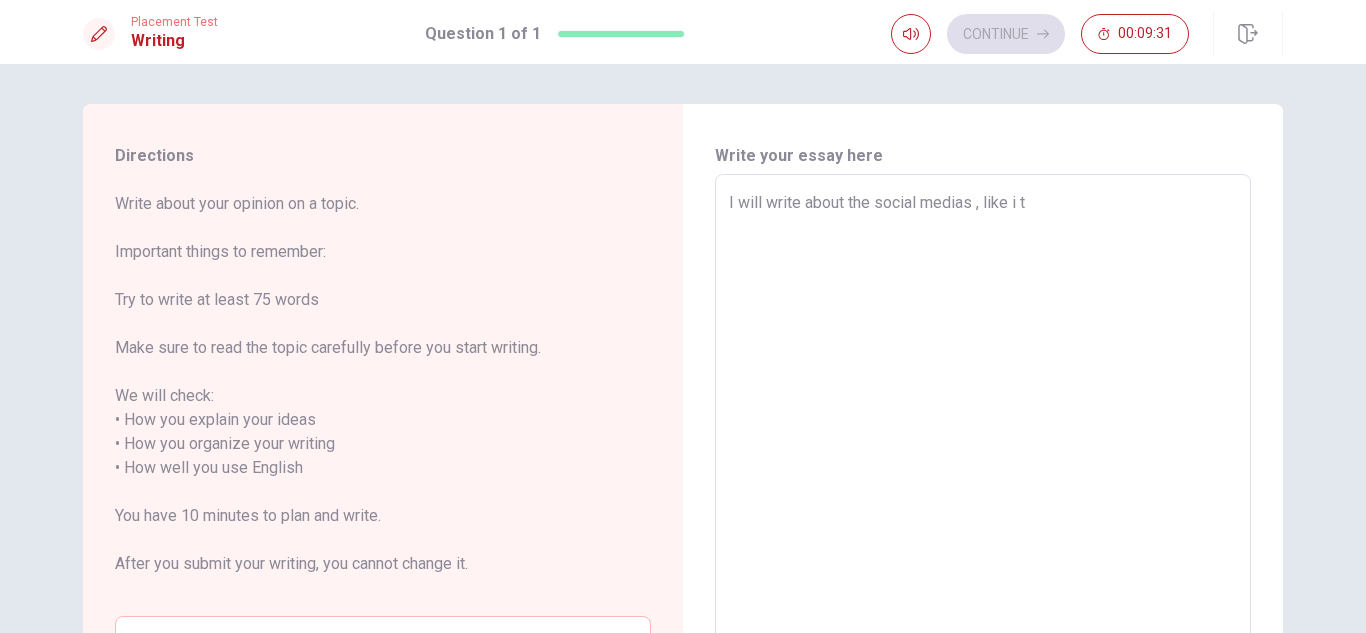 type on "x" 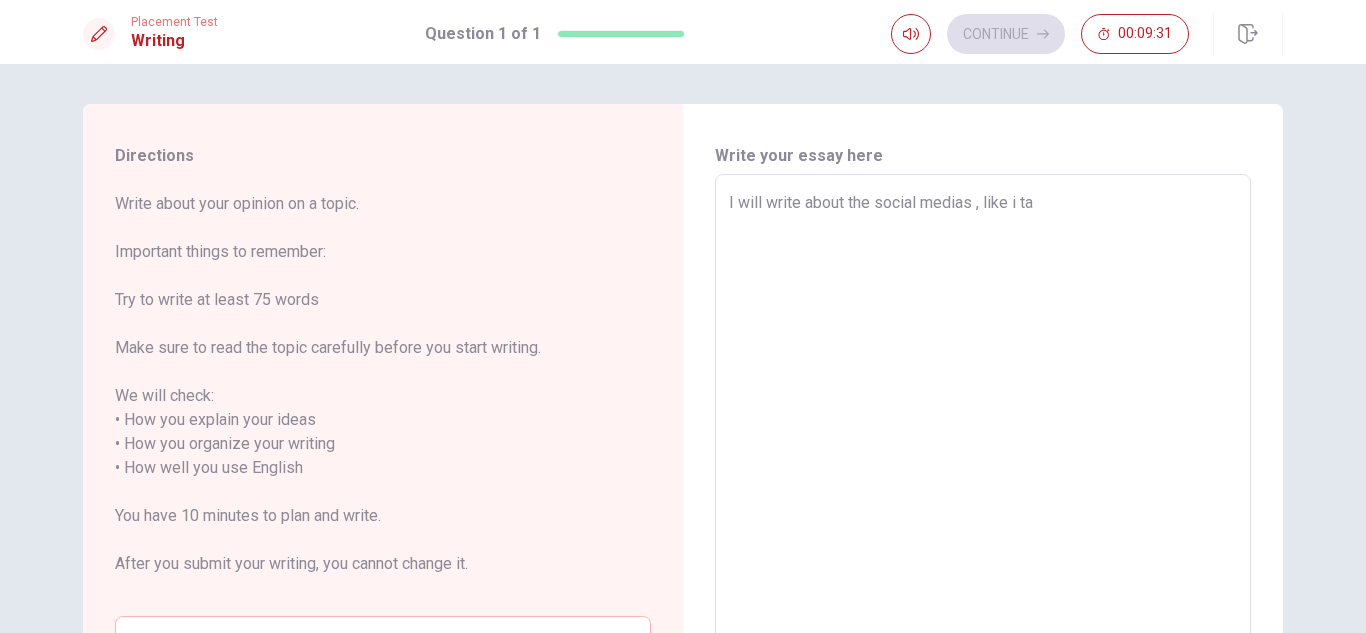 type on "x" 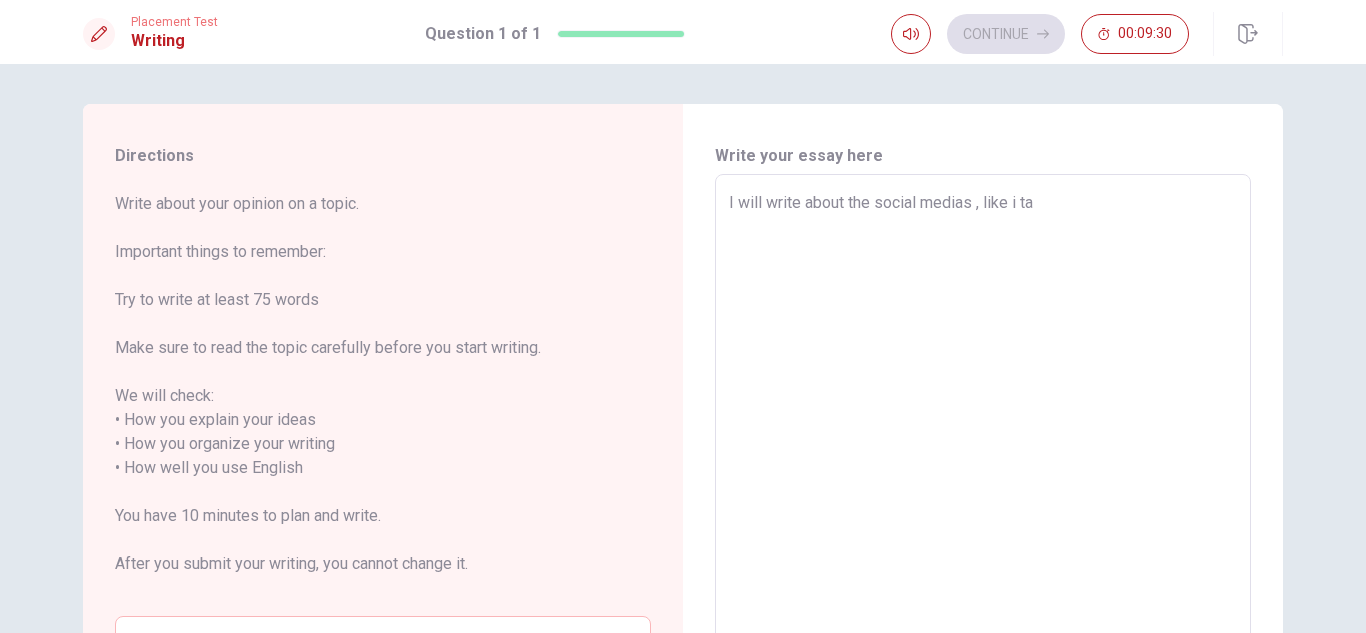 type on "I will write about the social medias , like i t" 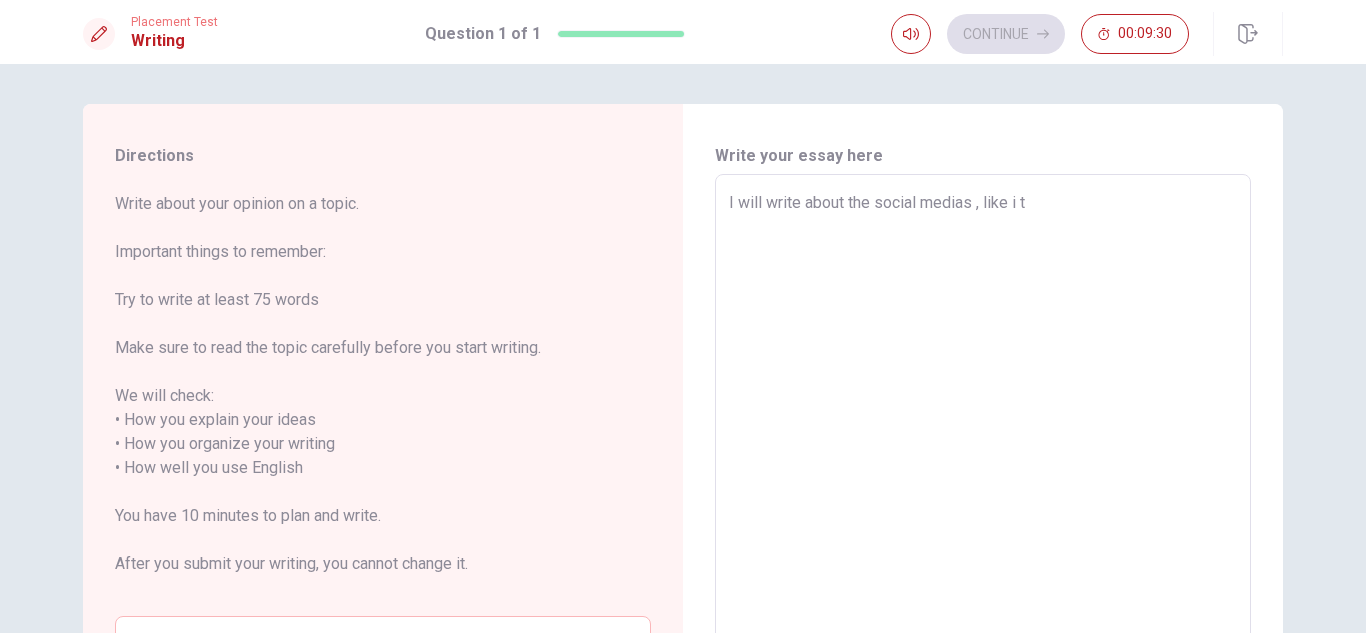 type on "x" 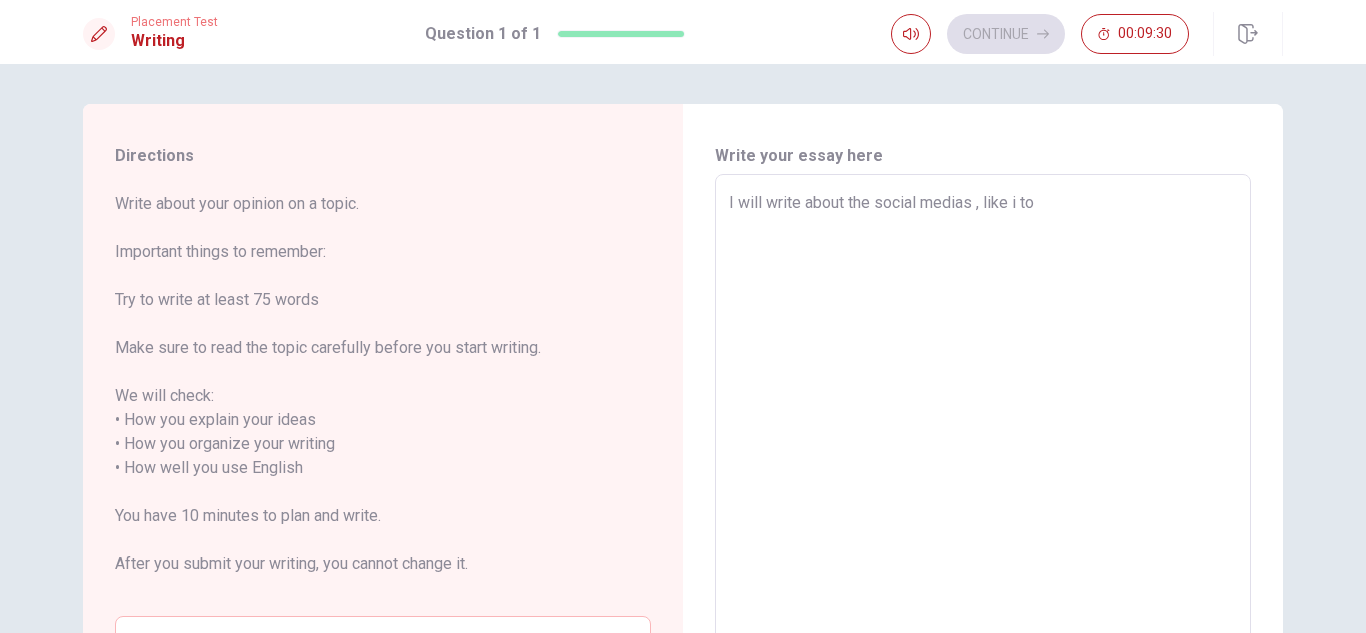 type on "x" 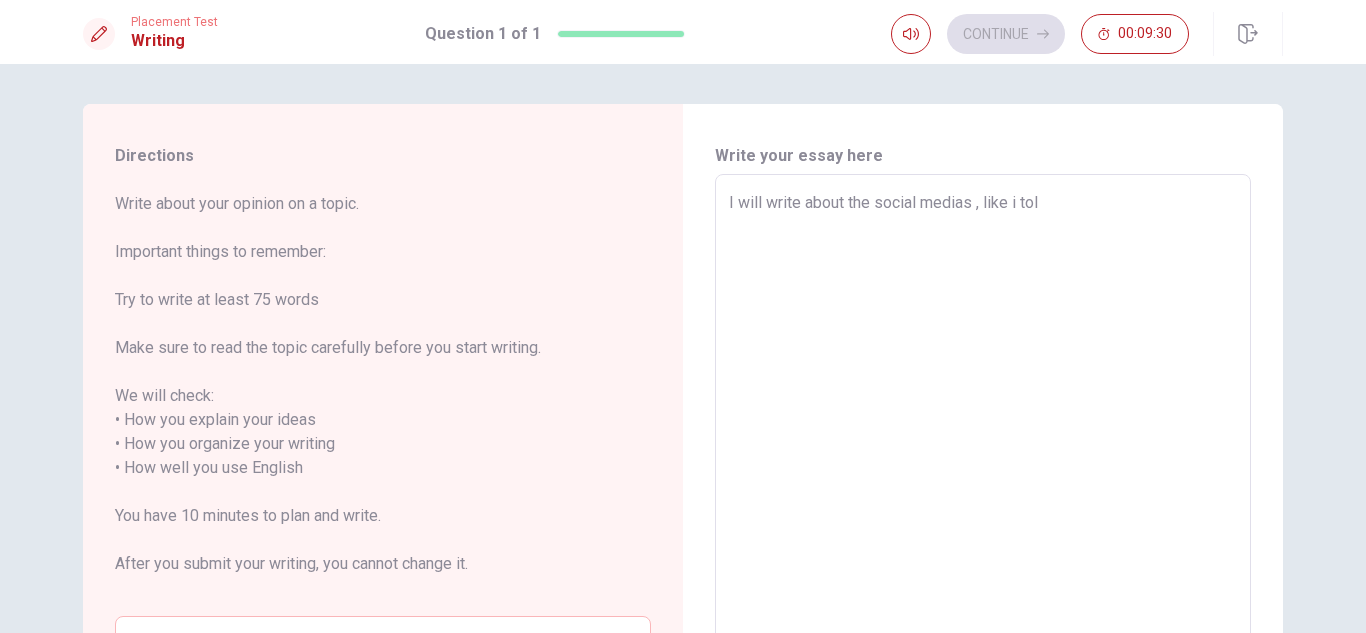 type on "x" 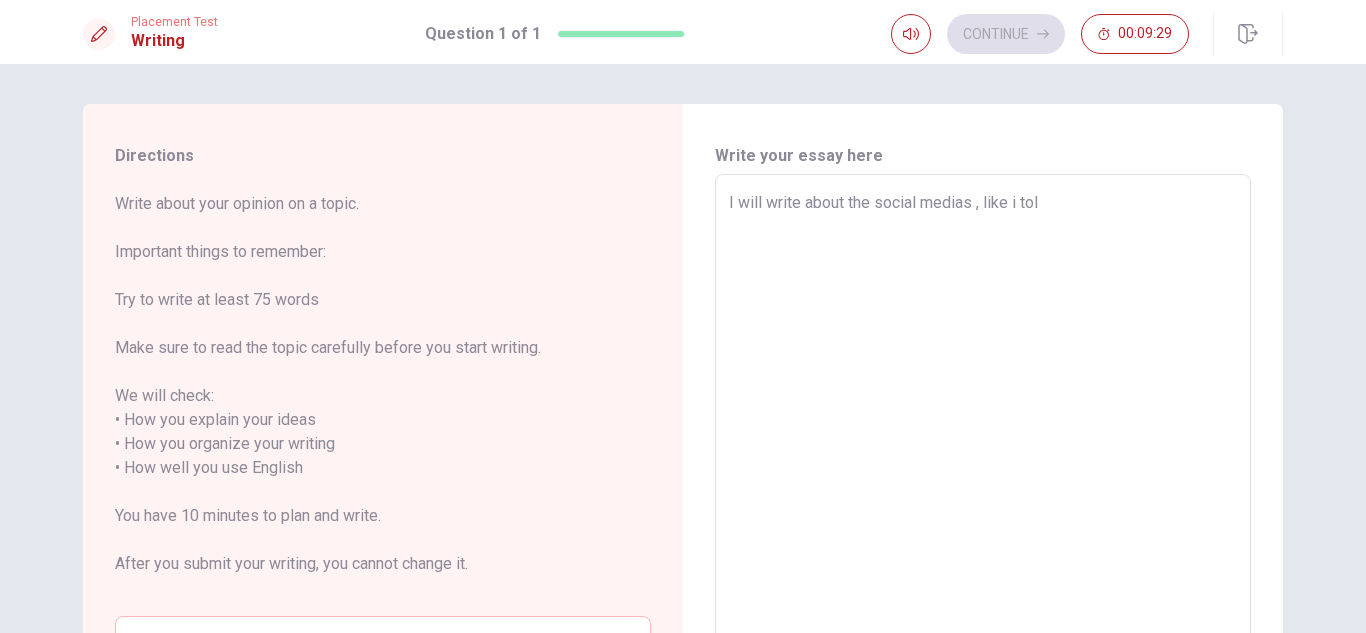 type on "I will write about the social medias , like i told" 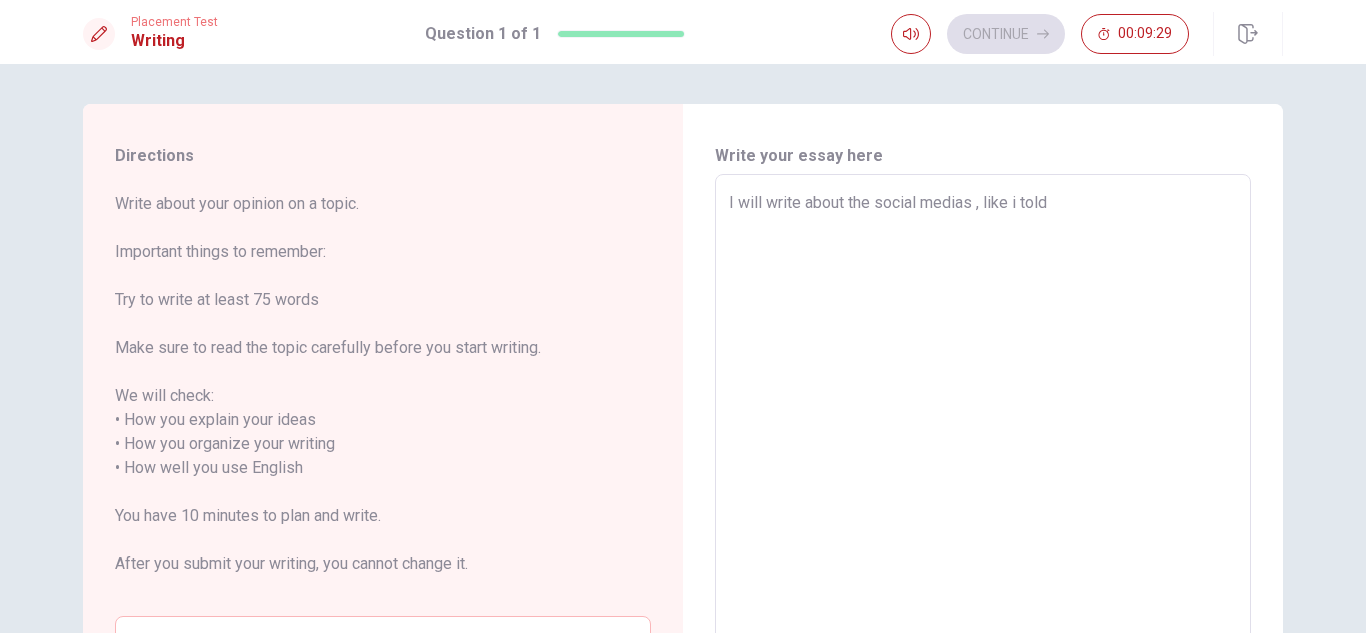 type on "x" 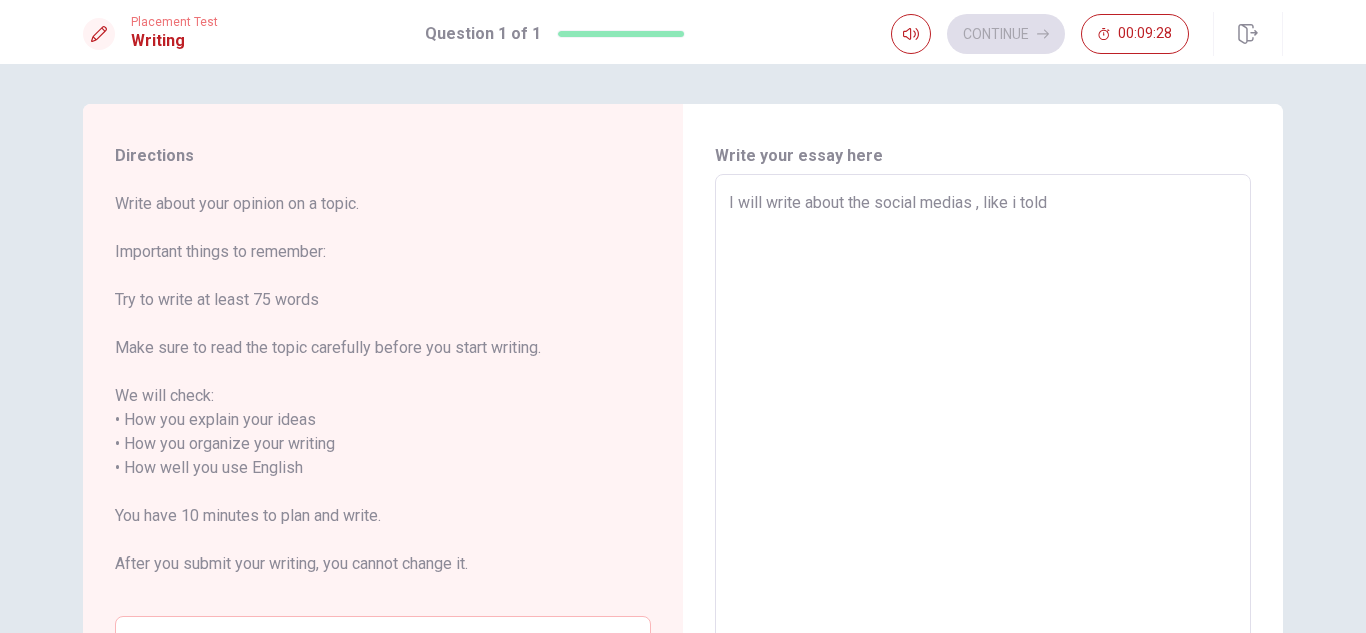 type on "I will write about the social medias , like i told o" 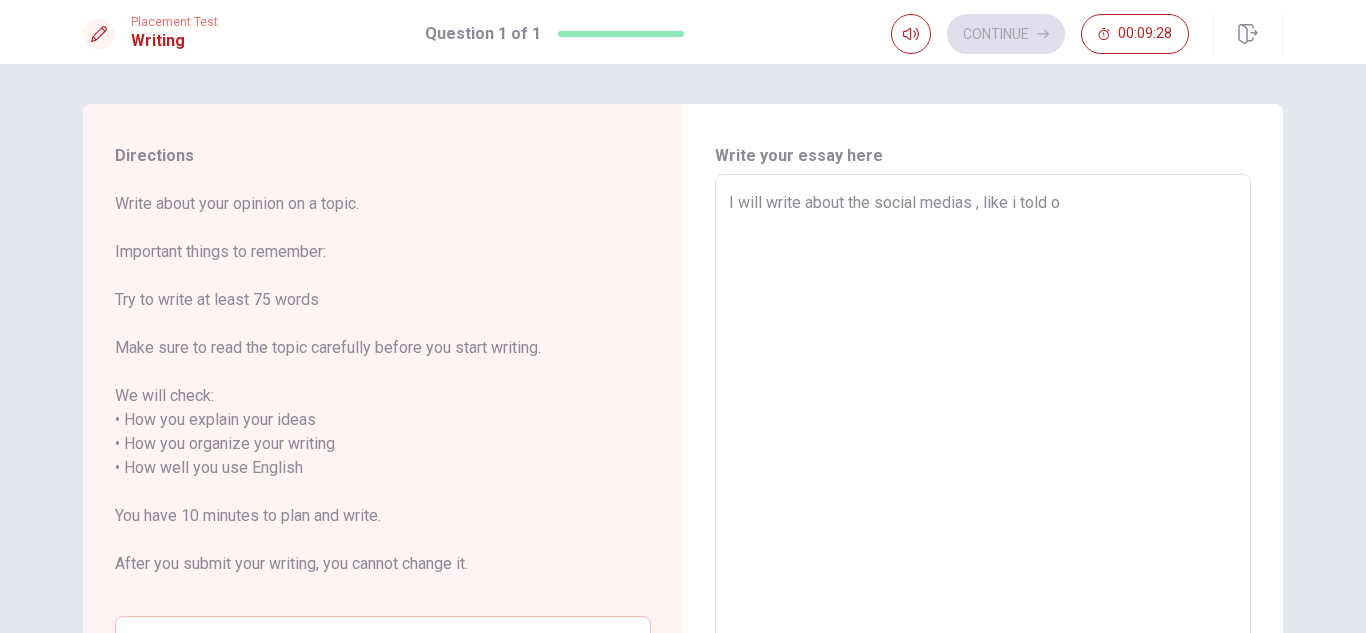 type on "x" 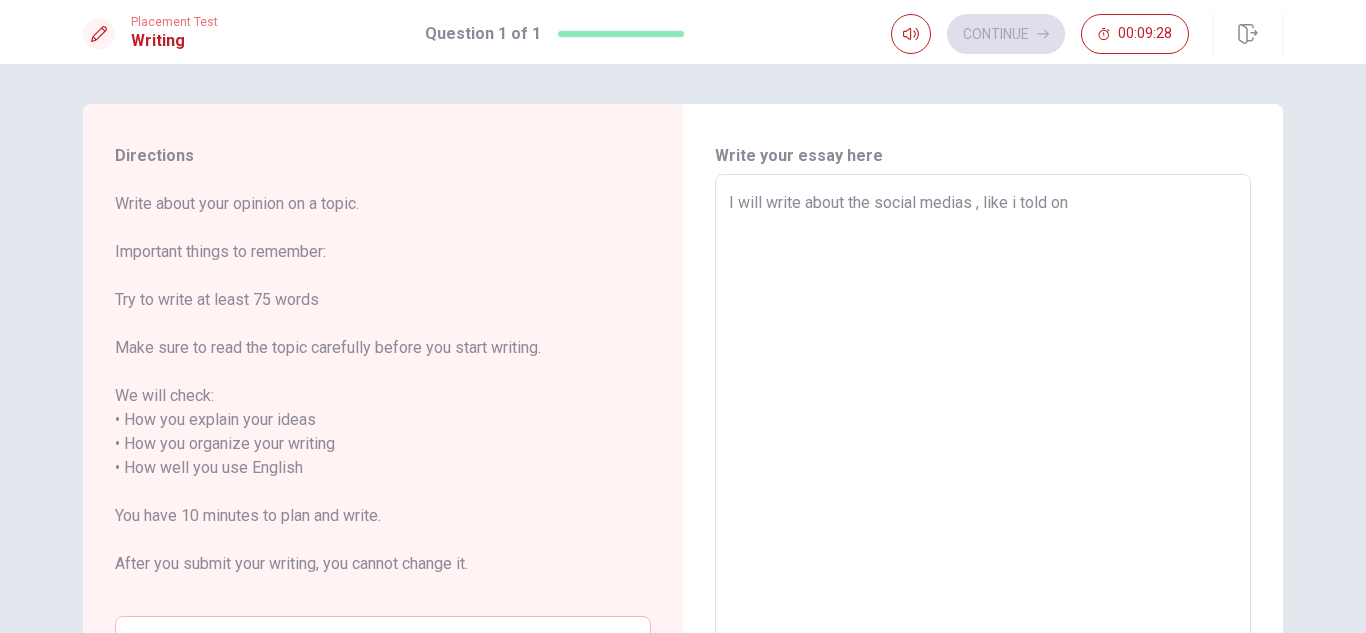 type on "x" 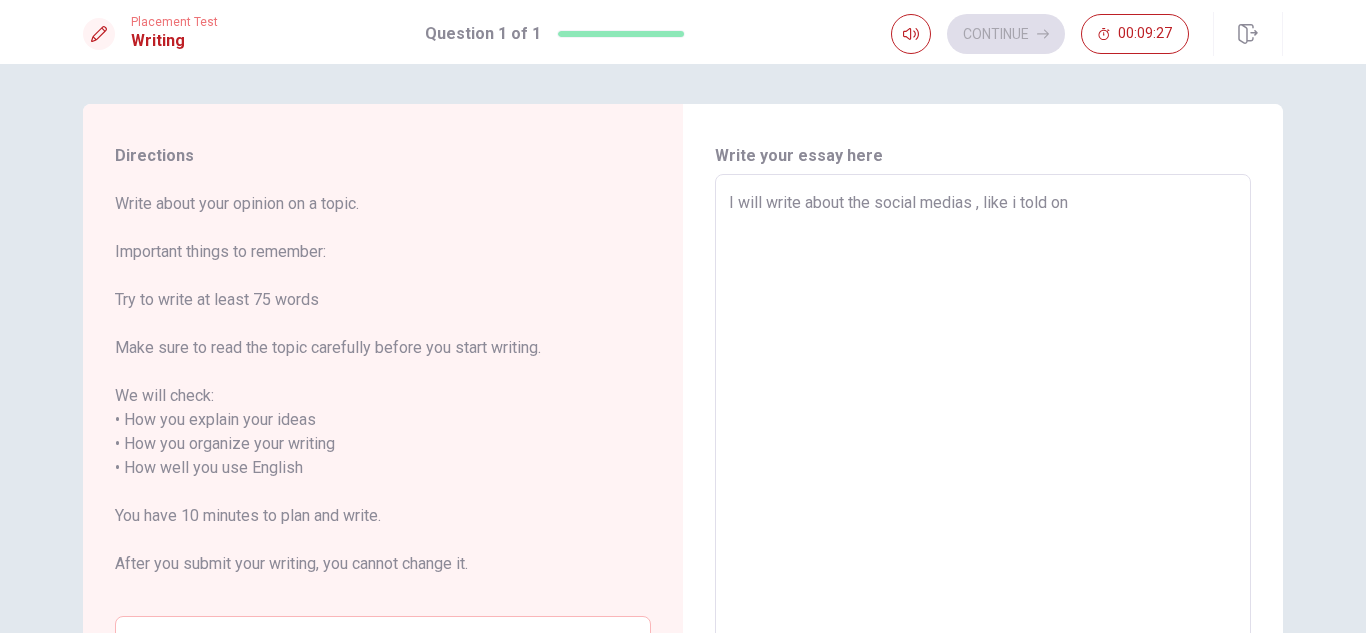 type on "I will write about the social medias , like i told on t" 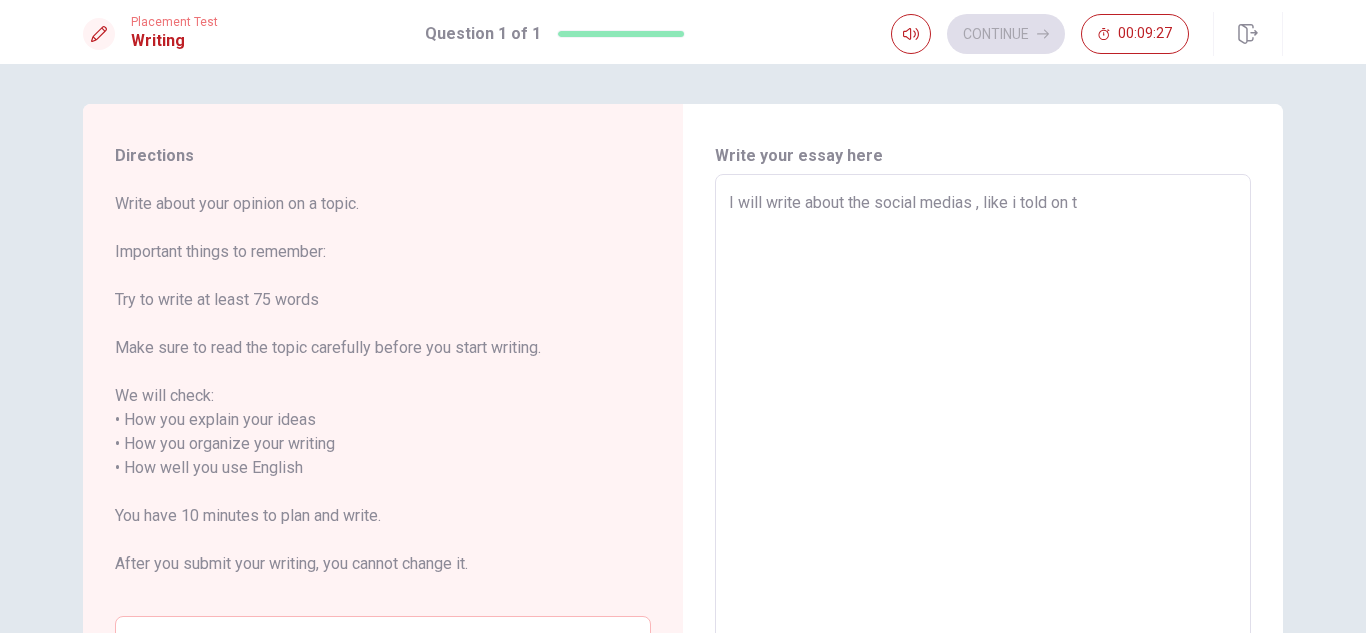type on "x" 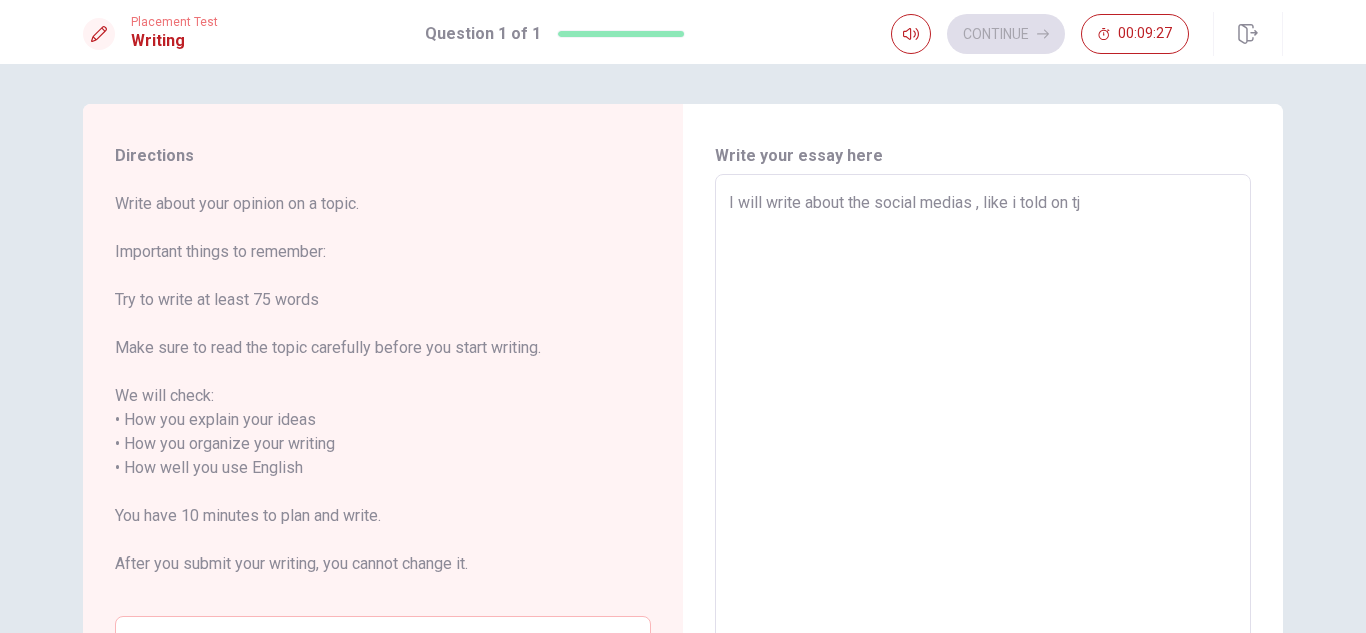 type on "x" 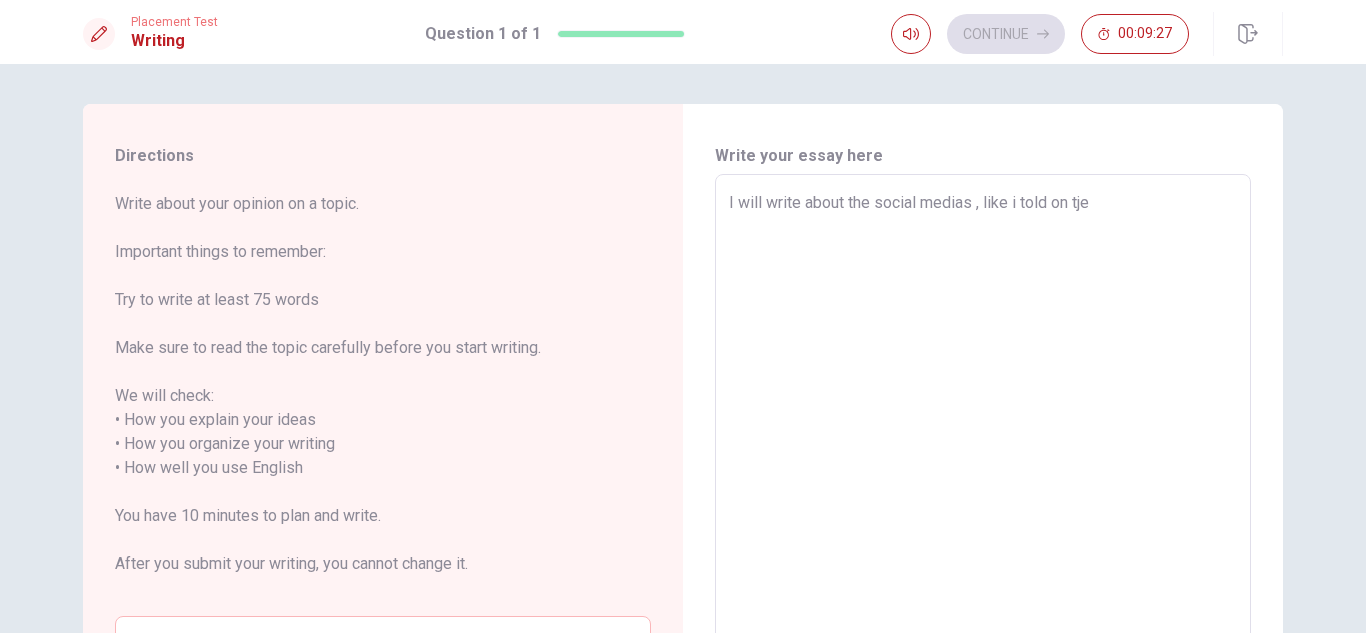 type on "x" 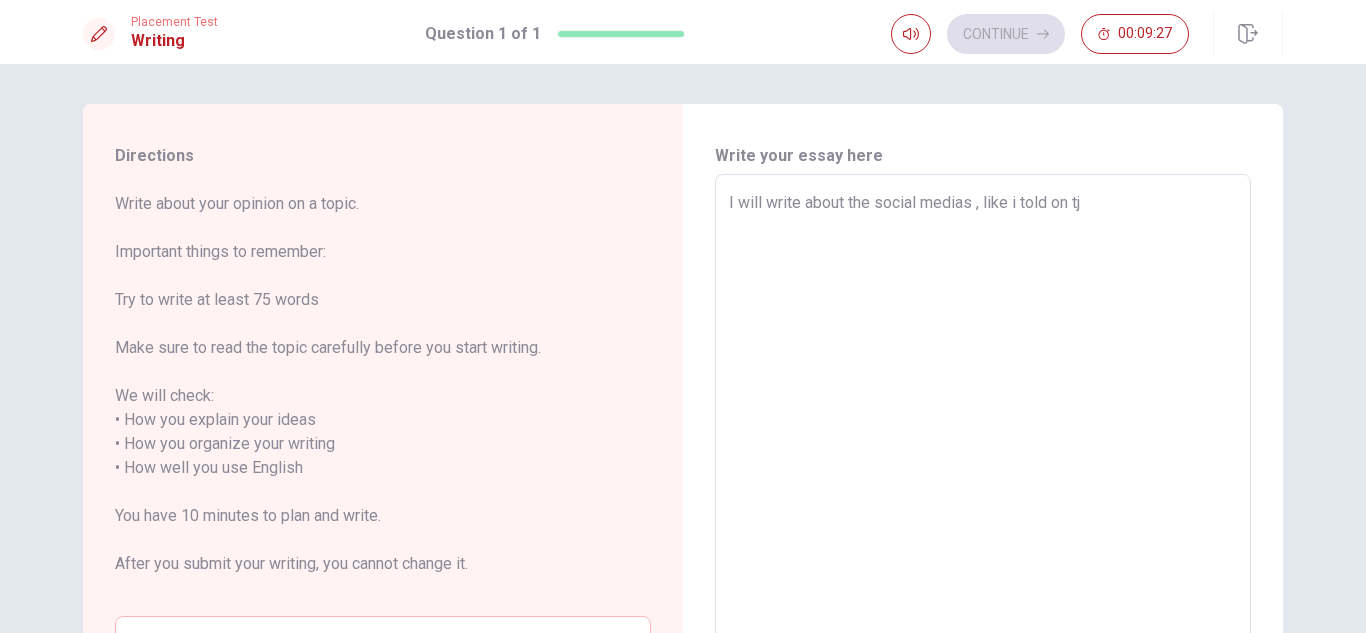 type on "x" 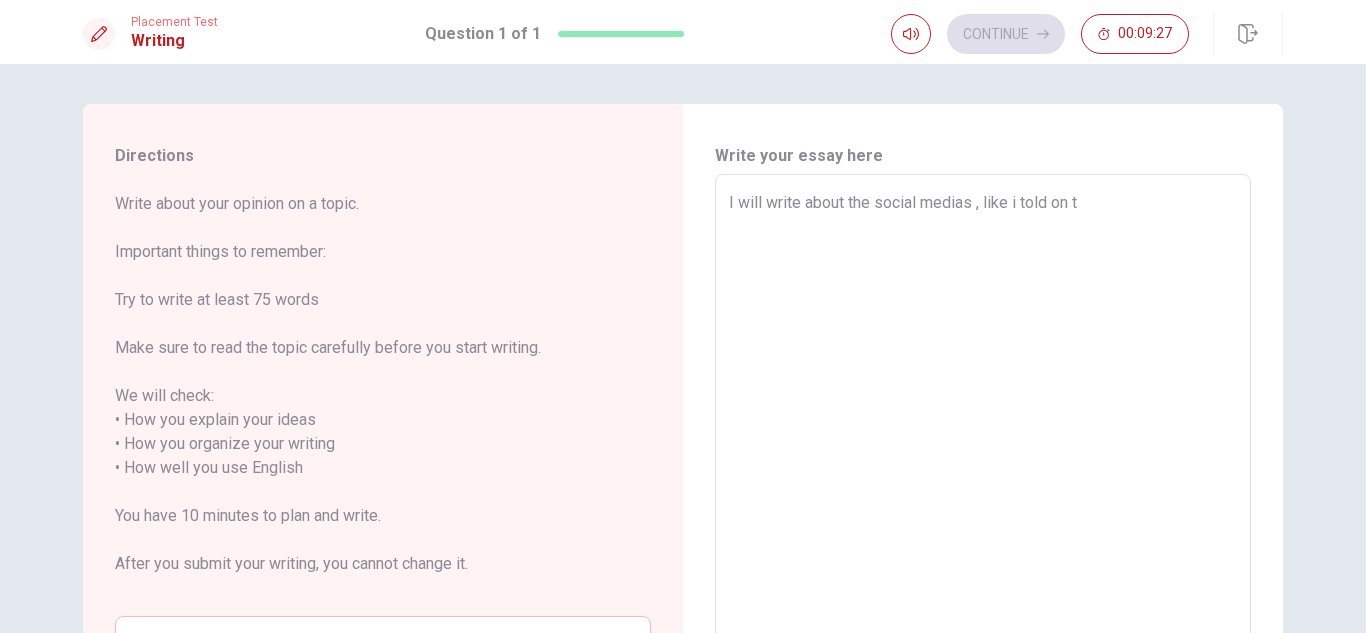 type on "x" 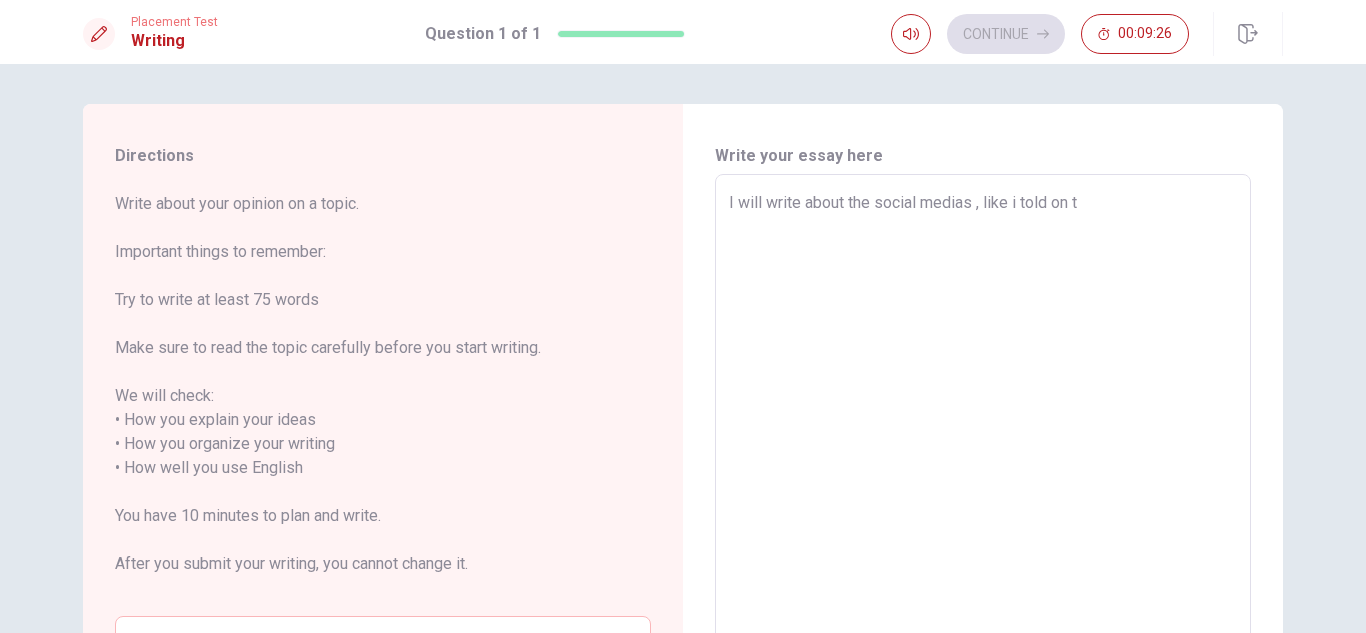 type on "I will write about the social medias , like i told on th" 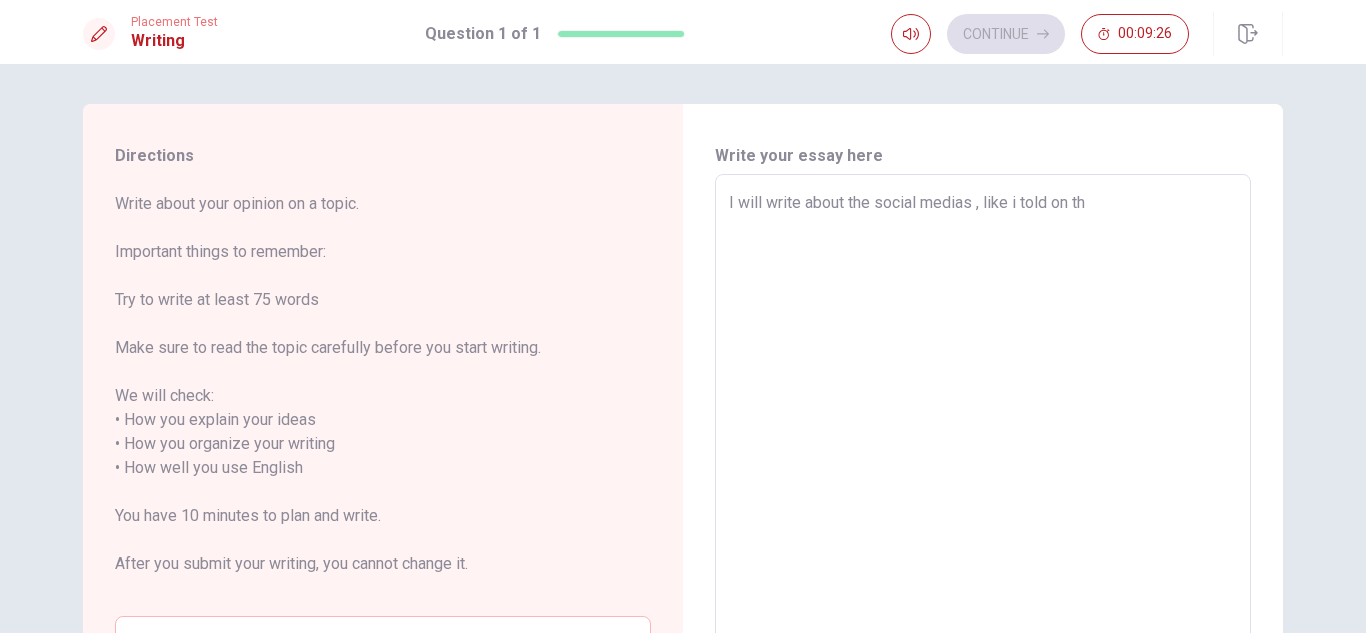 type on "x" 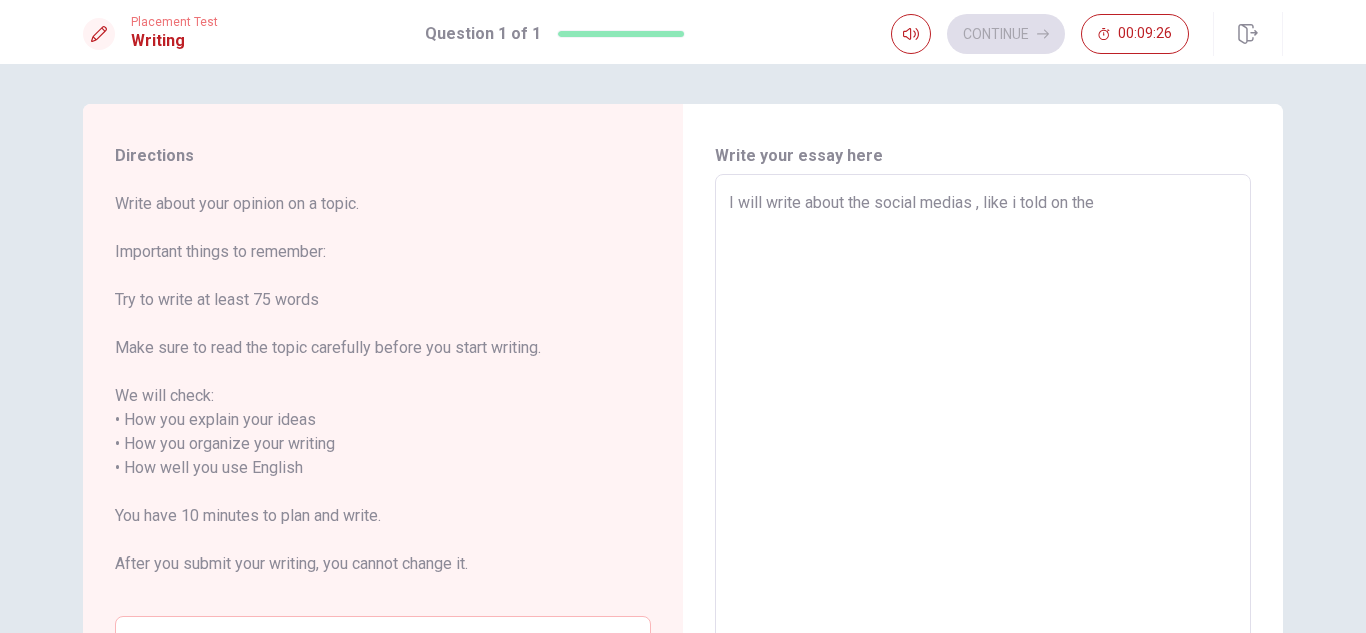 type on "x" 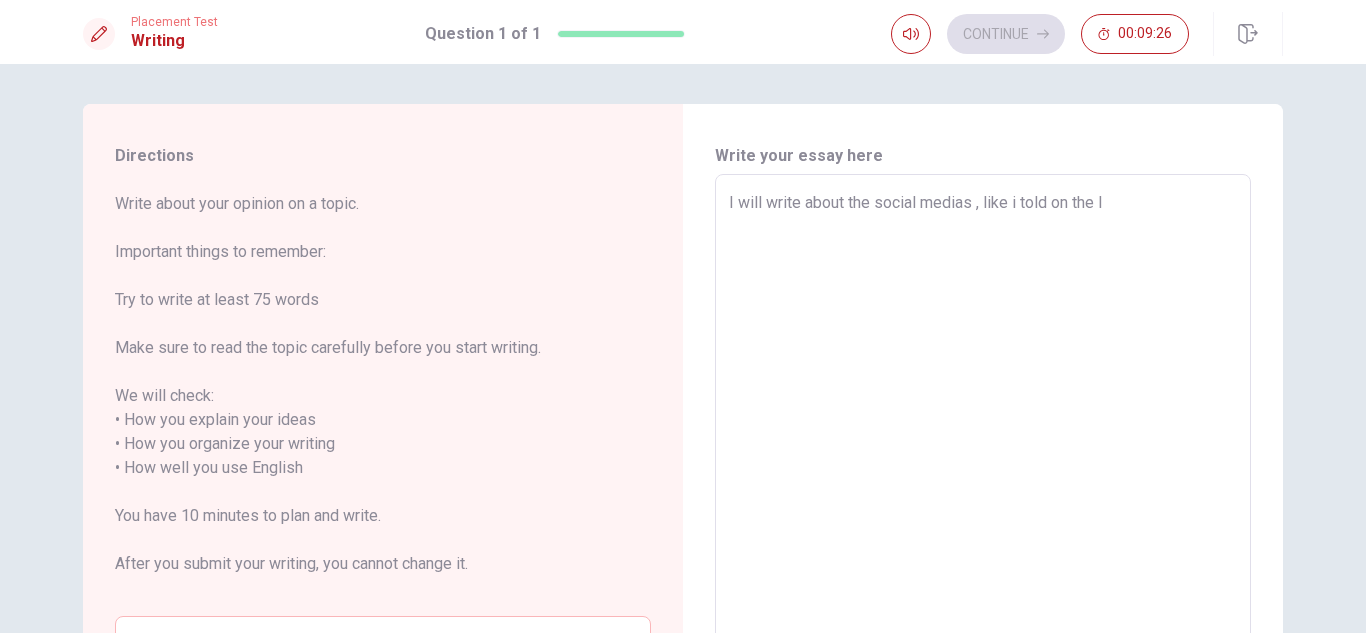 type on "x" 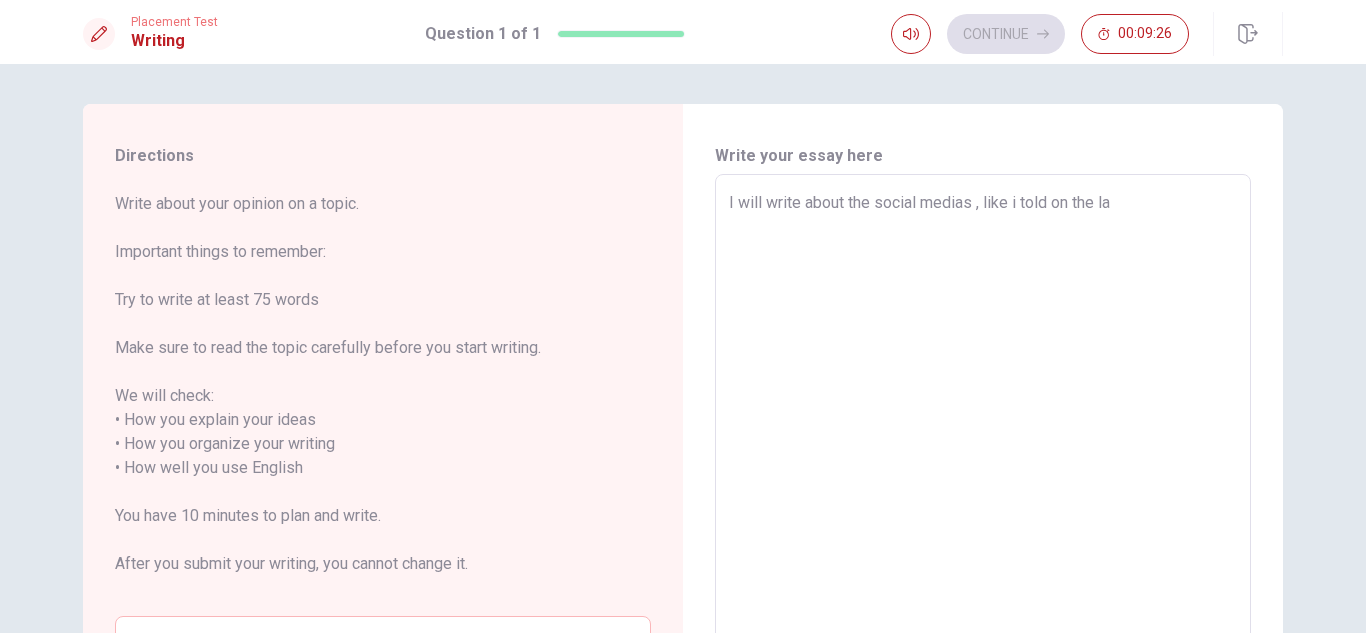 type on "x" 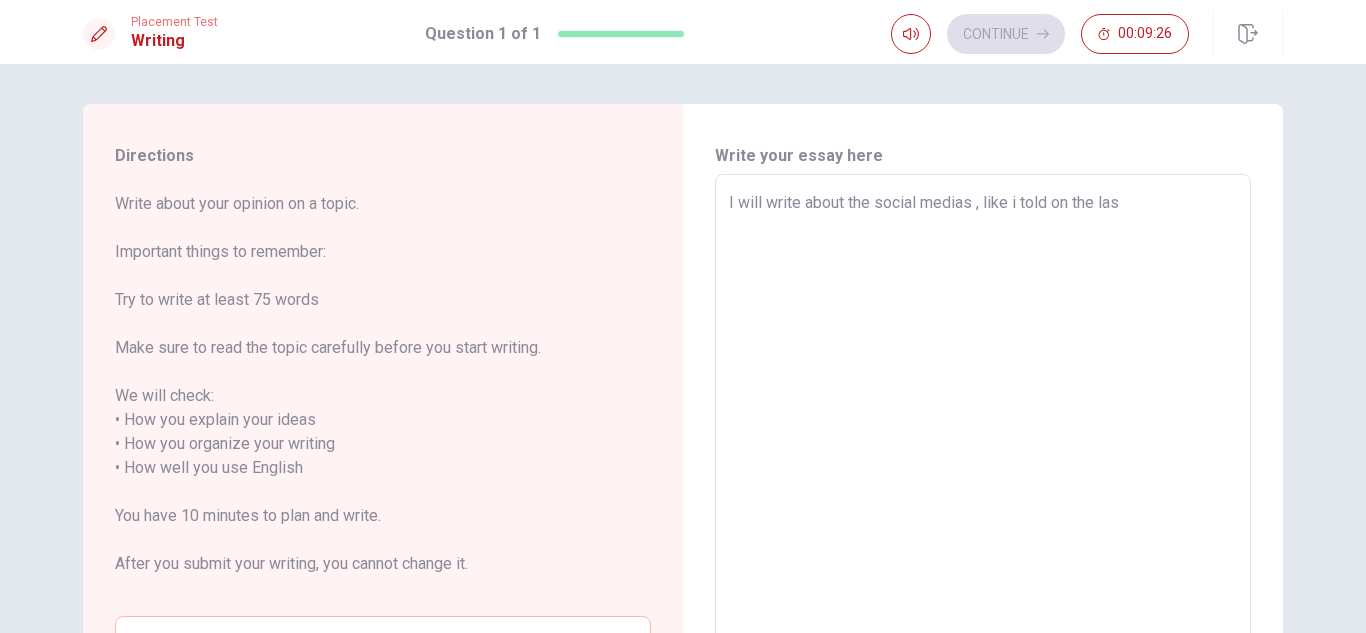 type on "x" 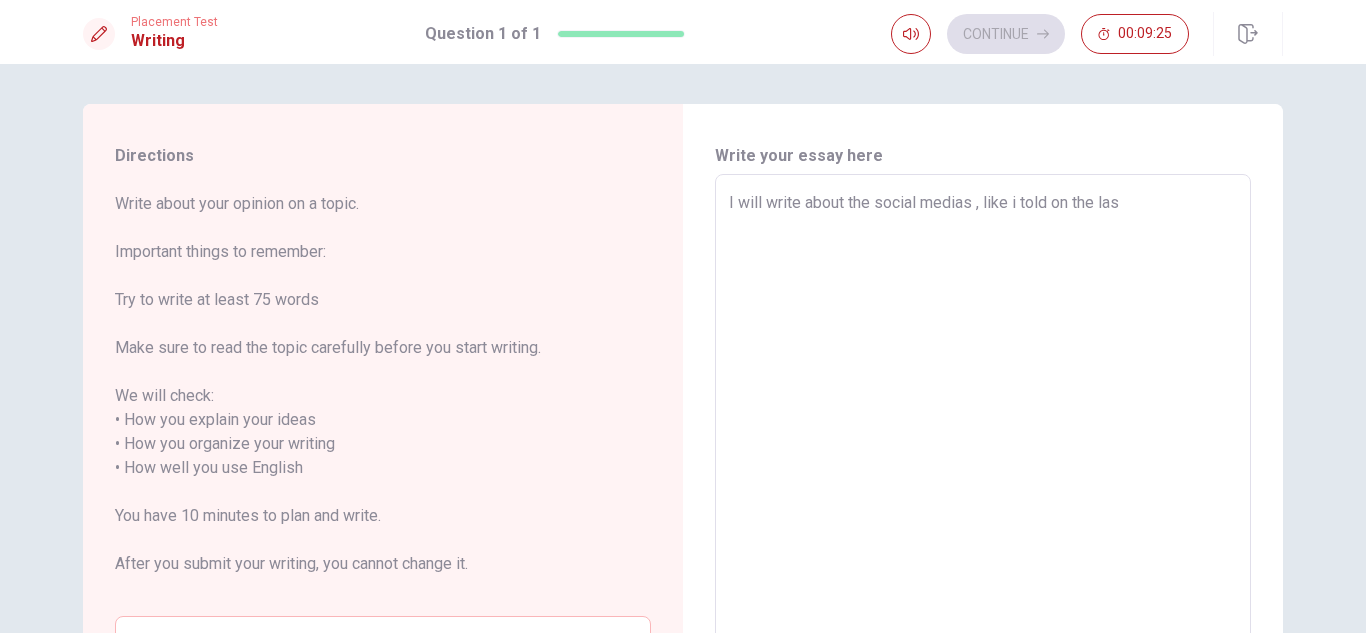 type on "I will write about the social medias , like i told on the last" 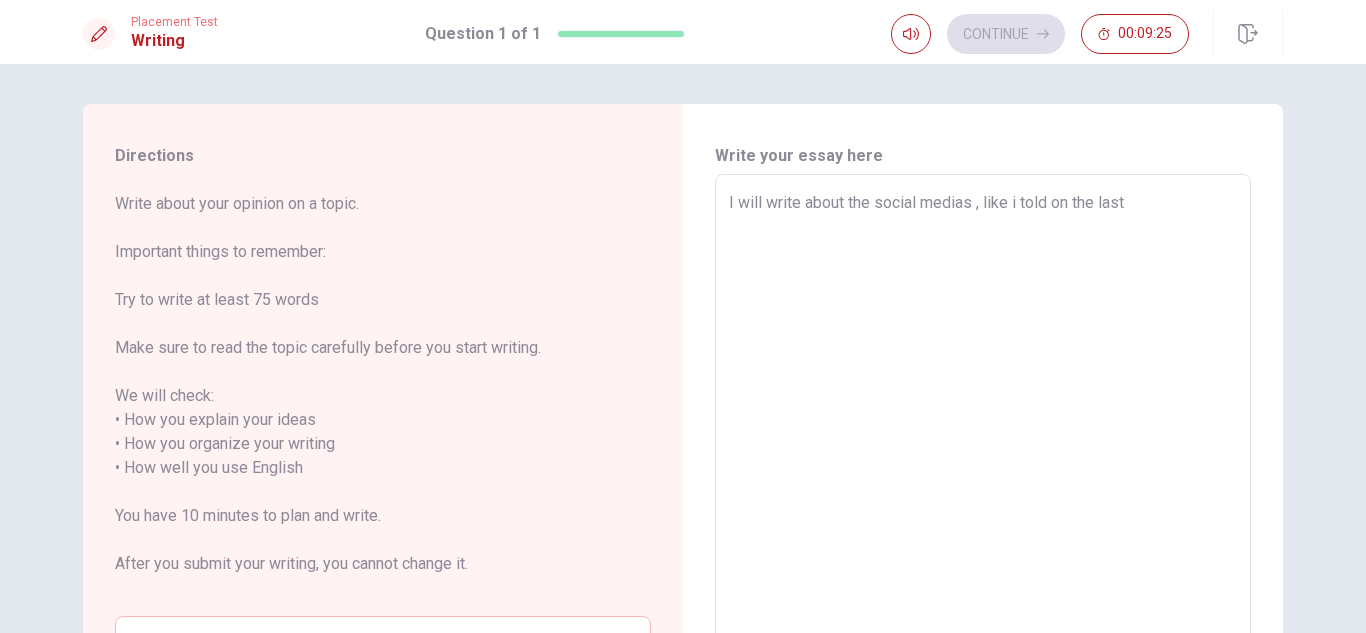 type on "x" 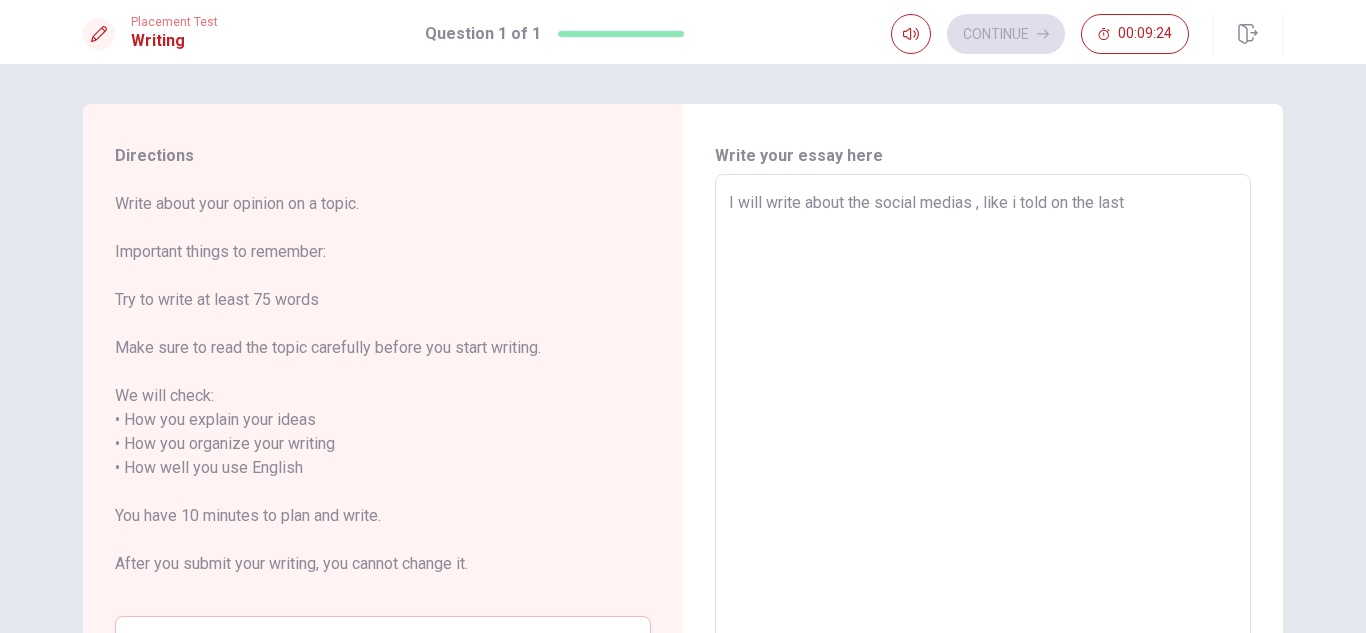 type on "I will write about the social medias , like i told on the last p" 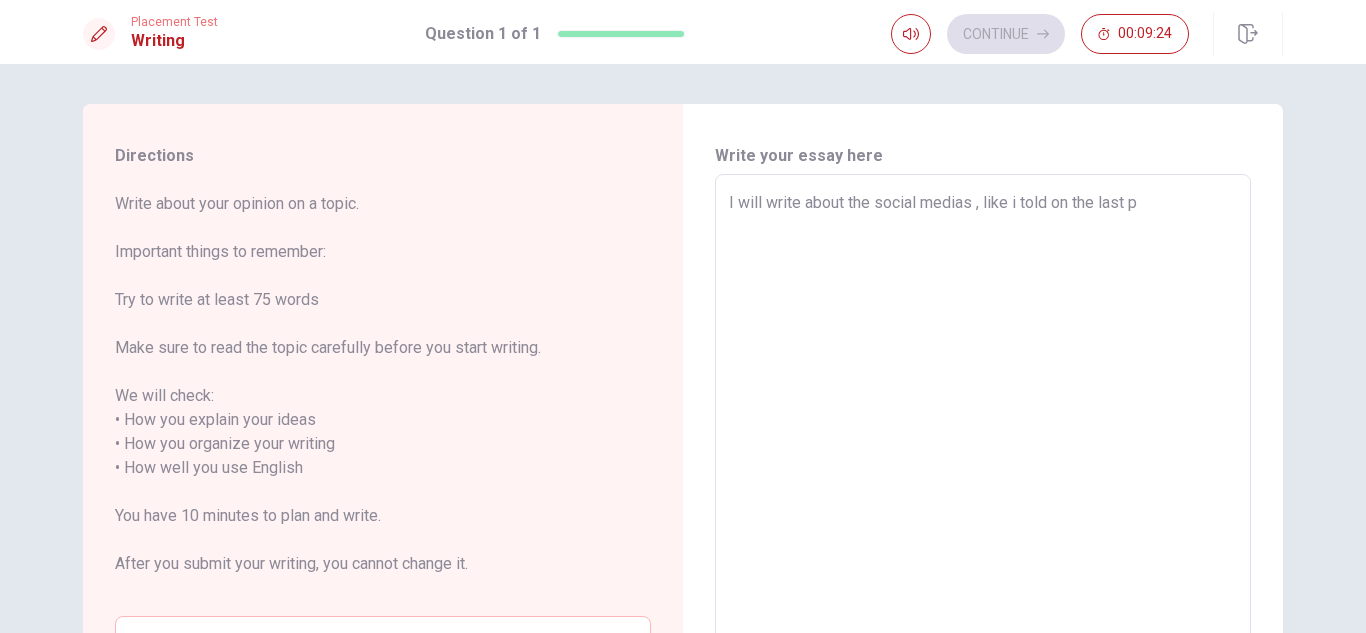 type on "x" 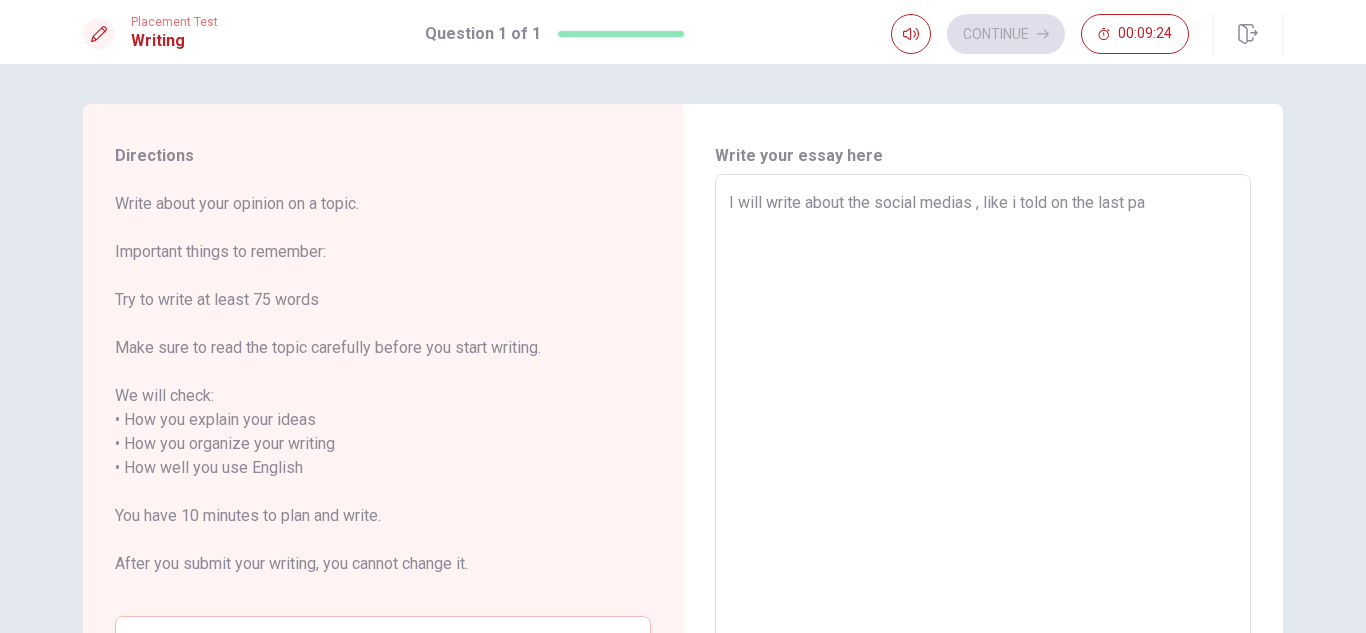 type on "x" 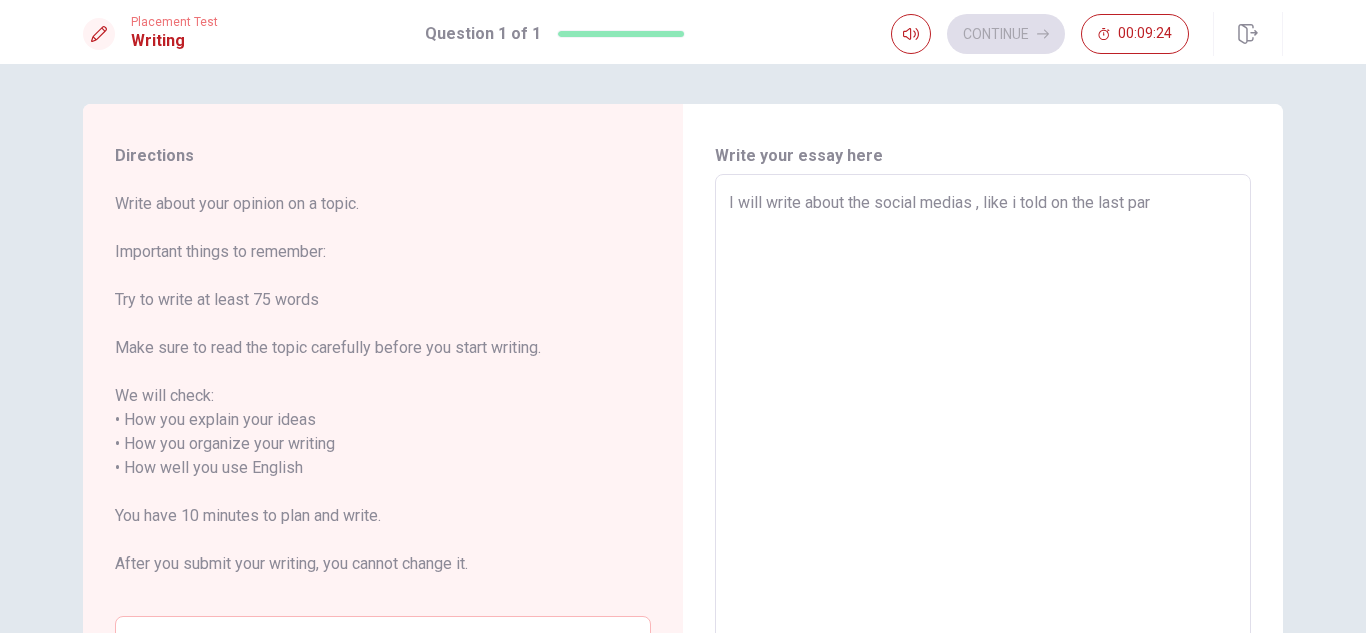 type on "x" 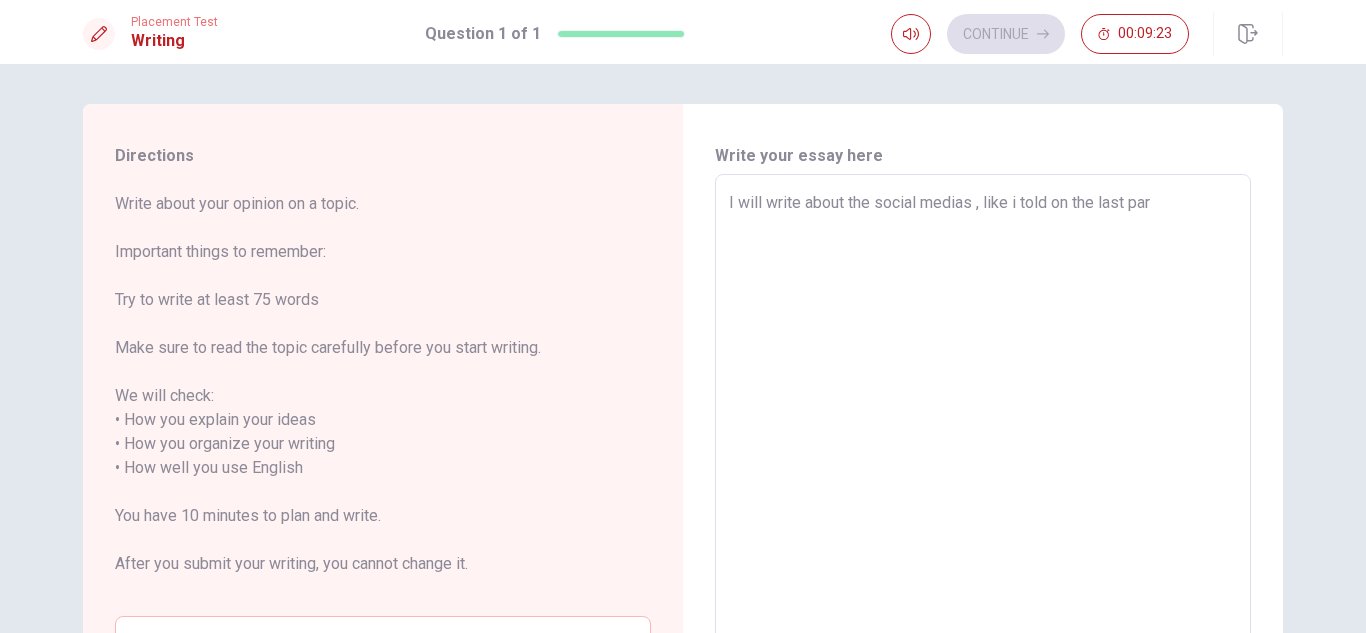 type on "I will write about the social medias , like i told on the last part" 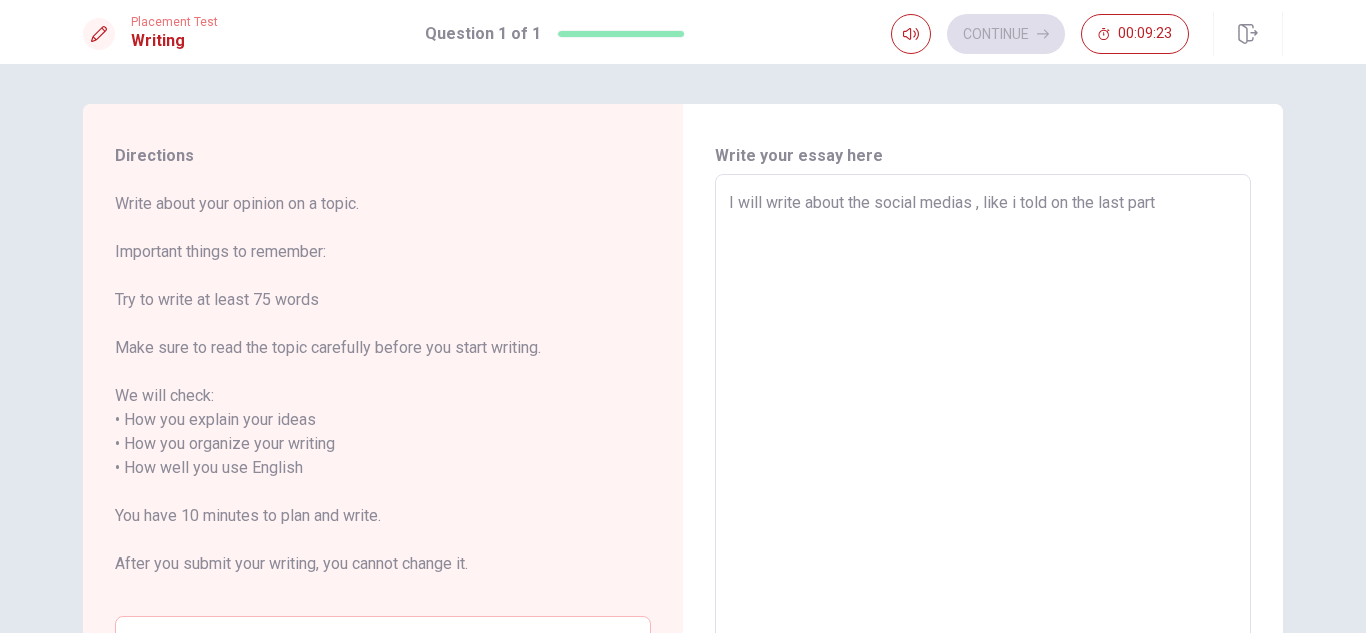 type on "x" 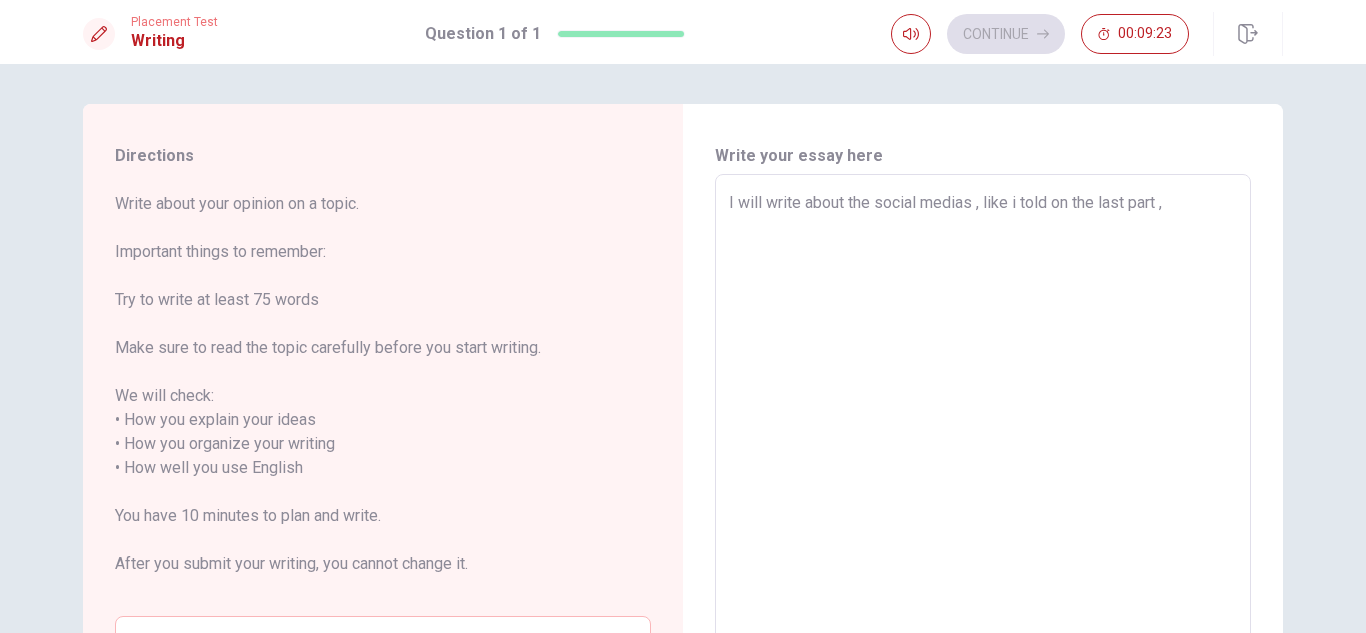 type on "x" 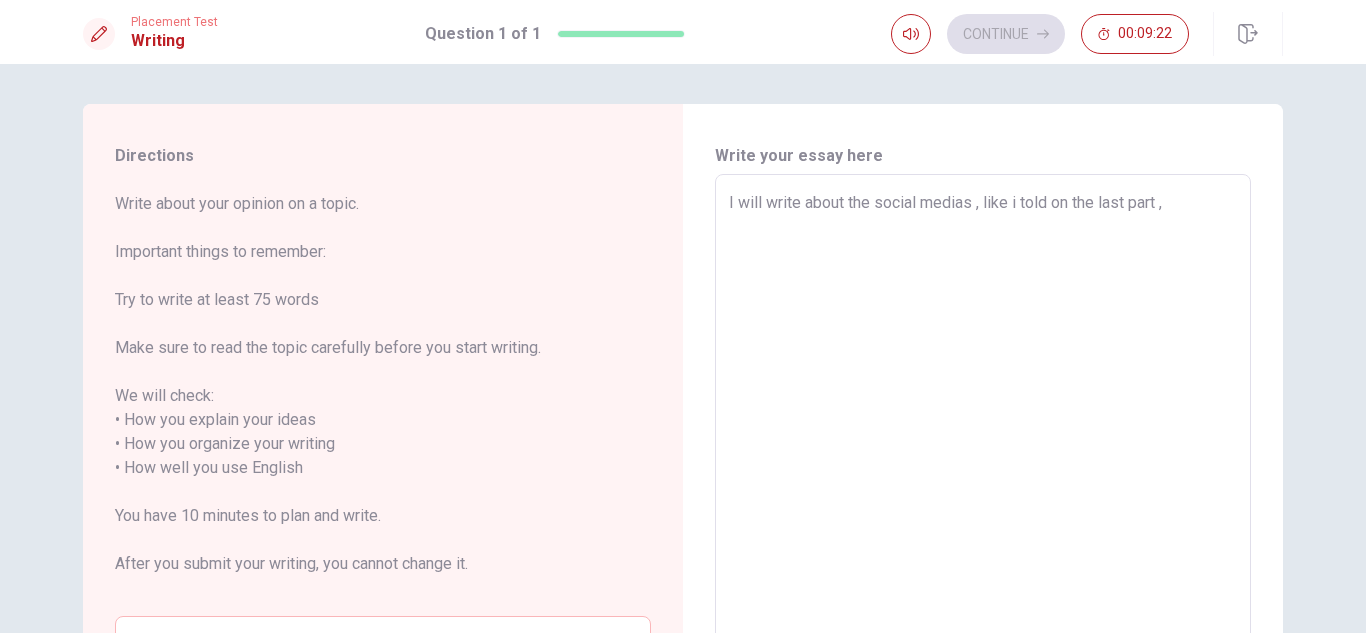 type on "I will write about the social medias , like i told on the last part ," 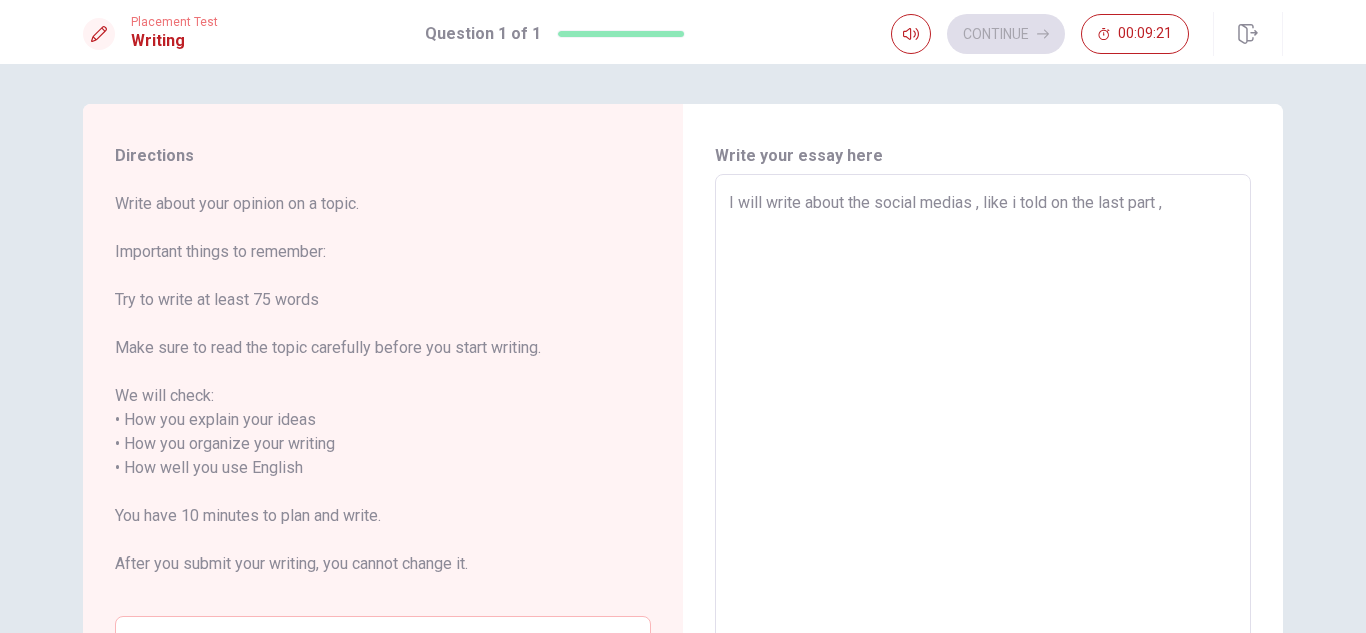 type on "I will write about the social medias , like i told on the last part , i" 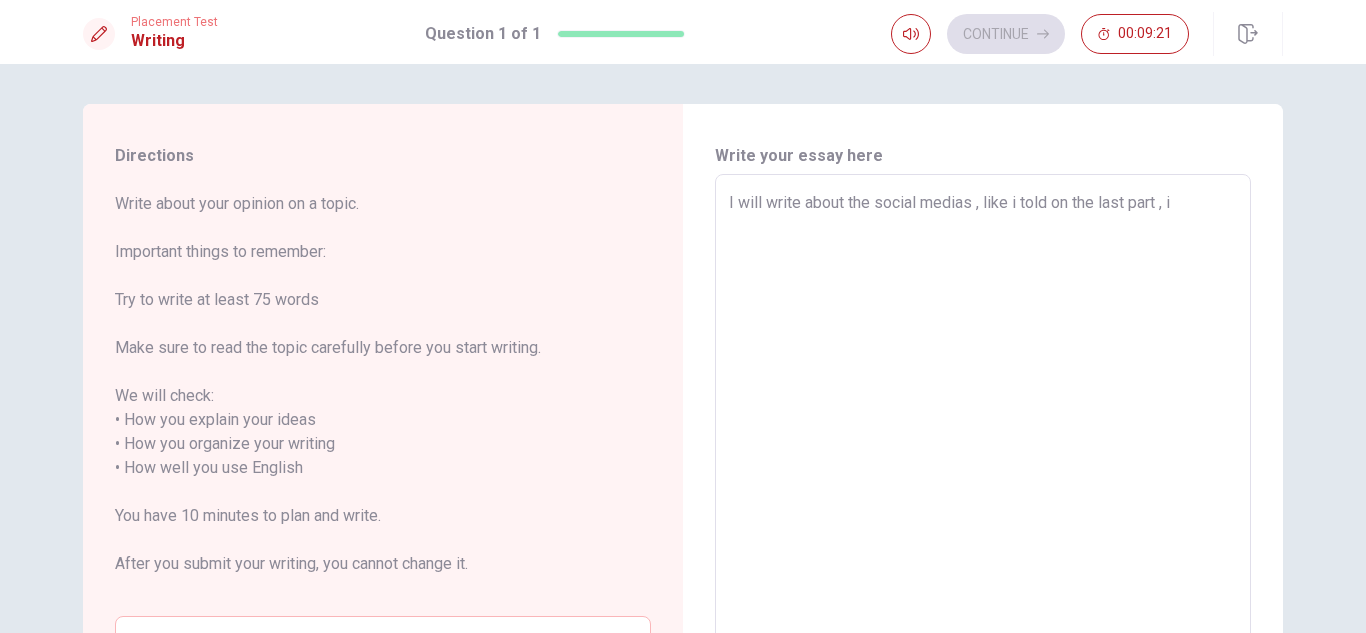 type on "x" 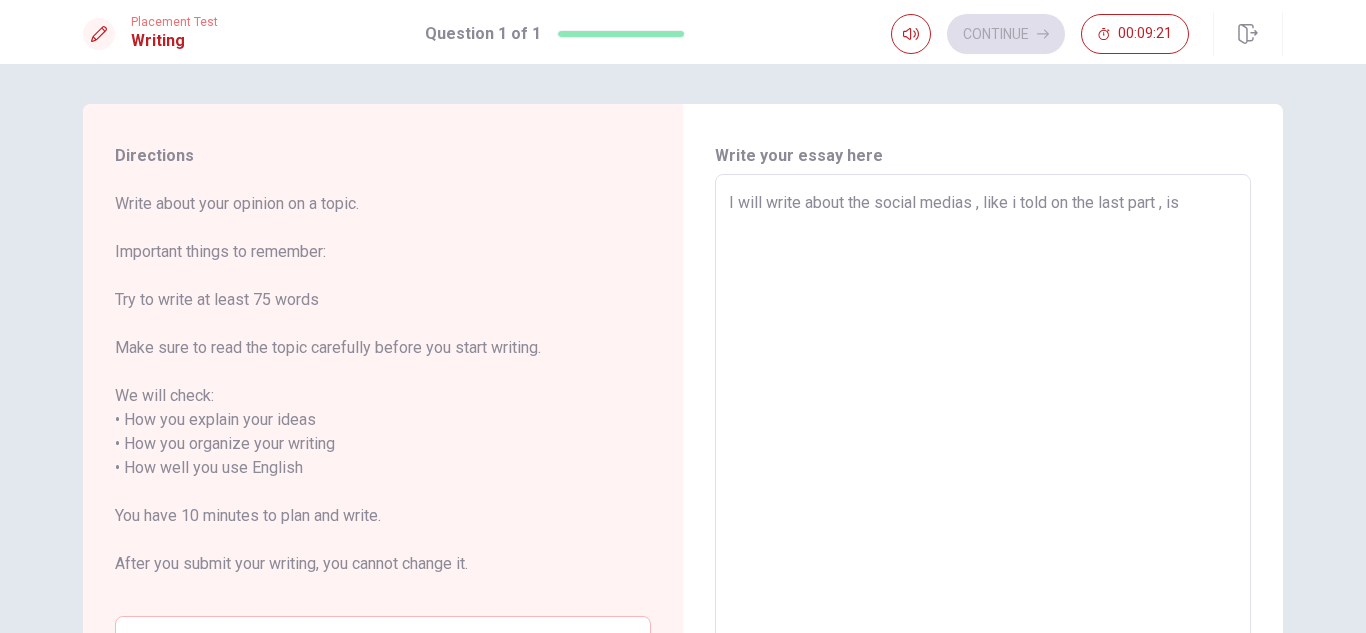 type on "x" 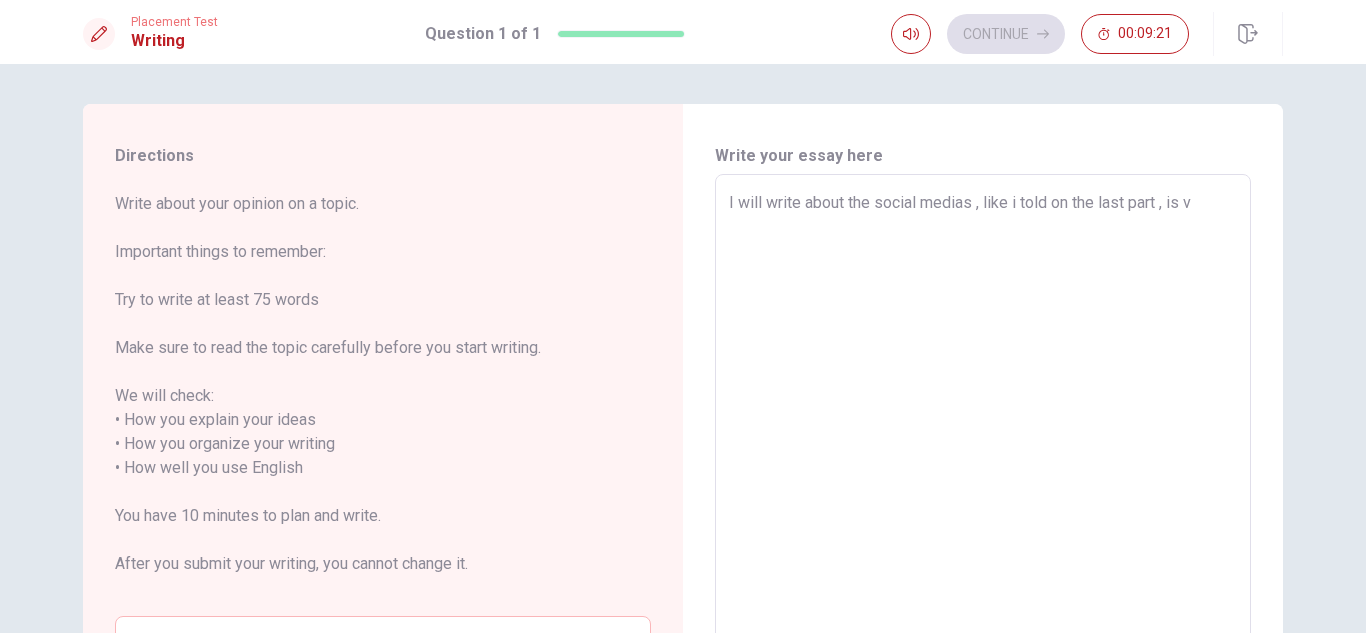 type on "x" 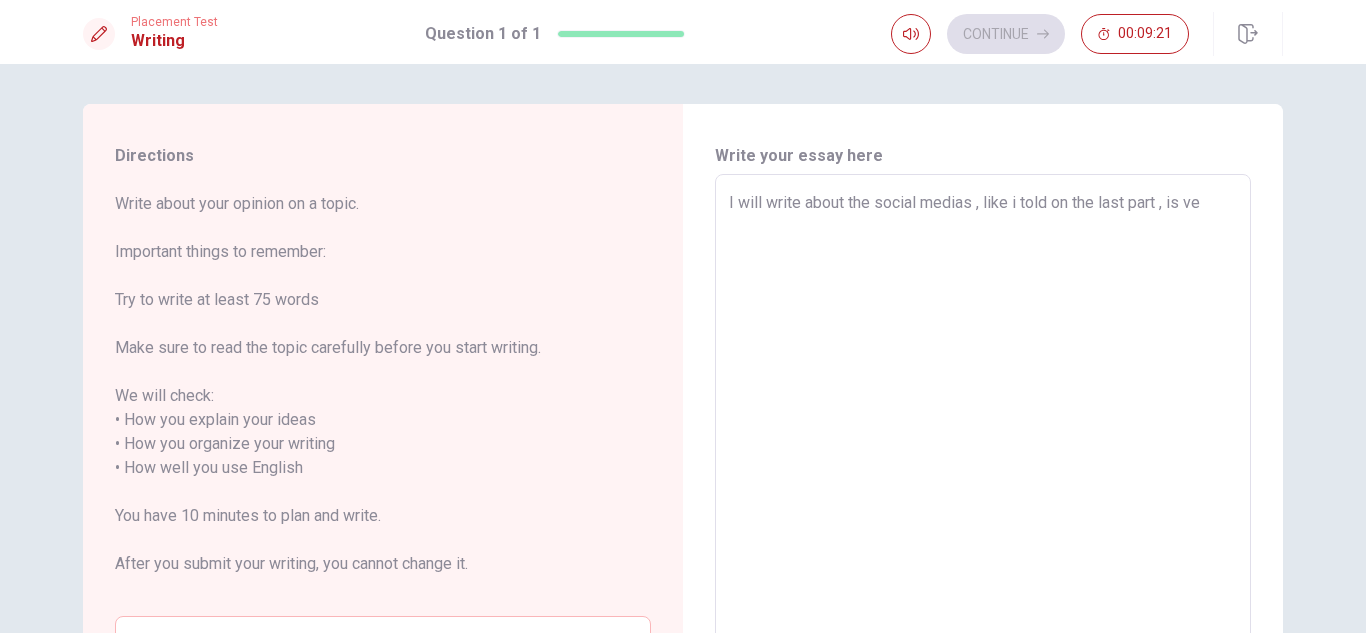 type on "x" 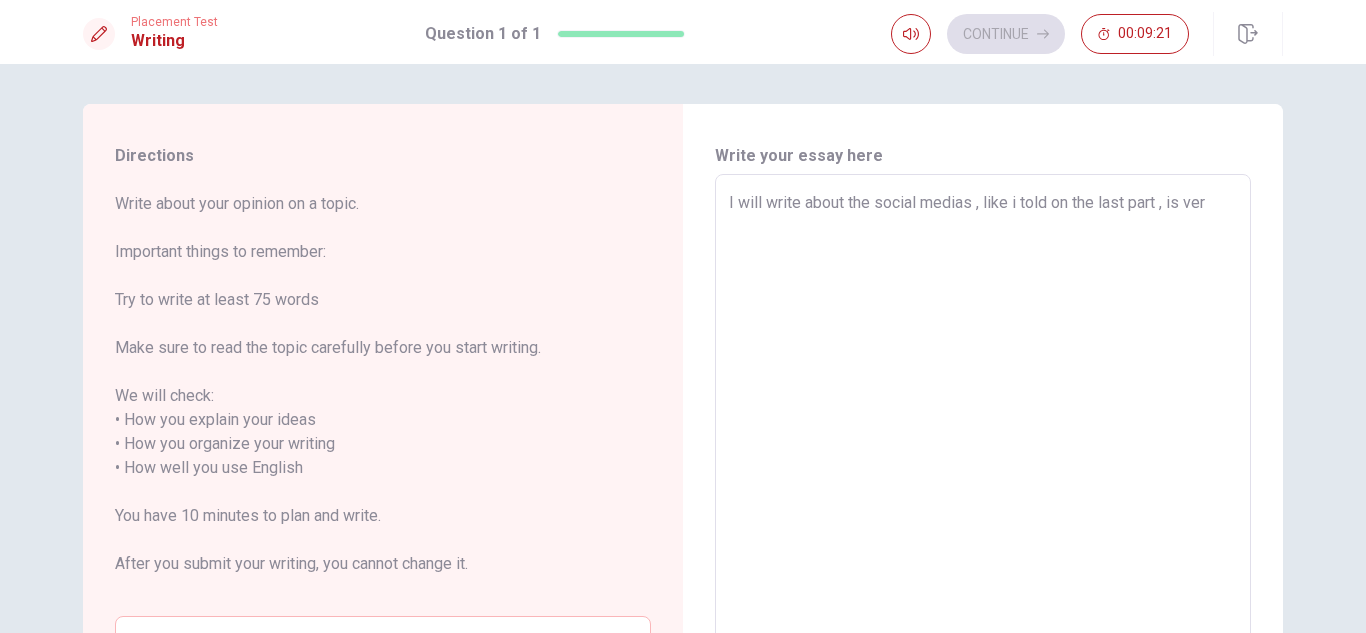 type on "x" 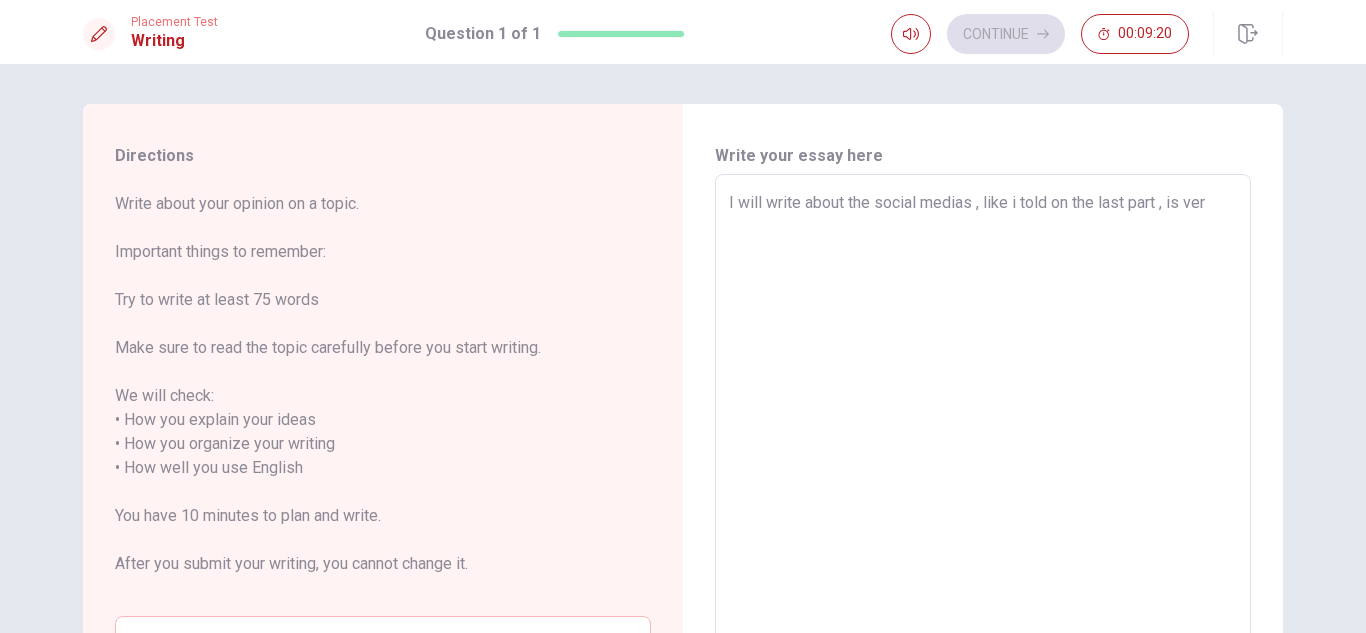 type on "I will write about the social medias , like i told on the last part , is very" 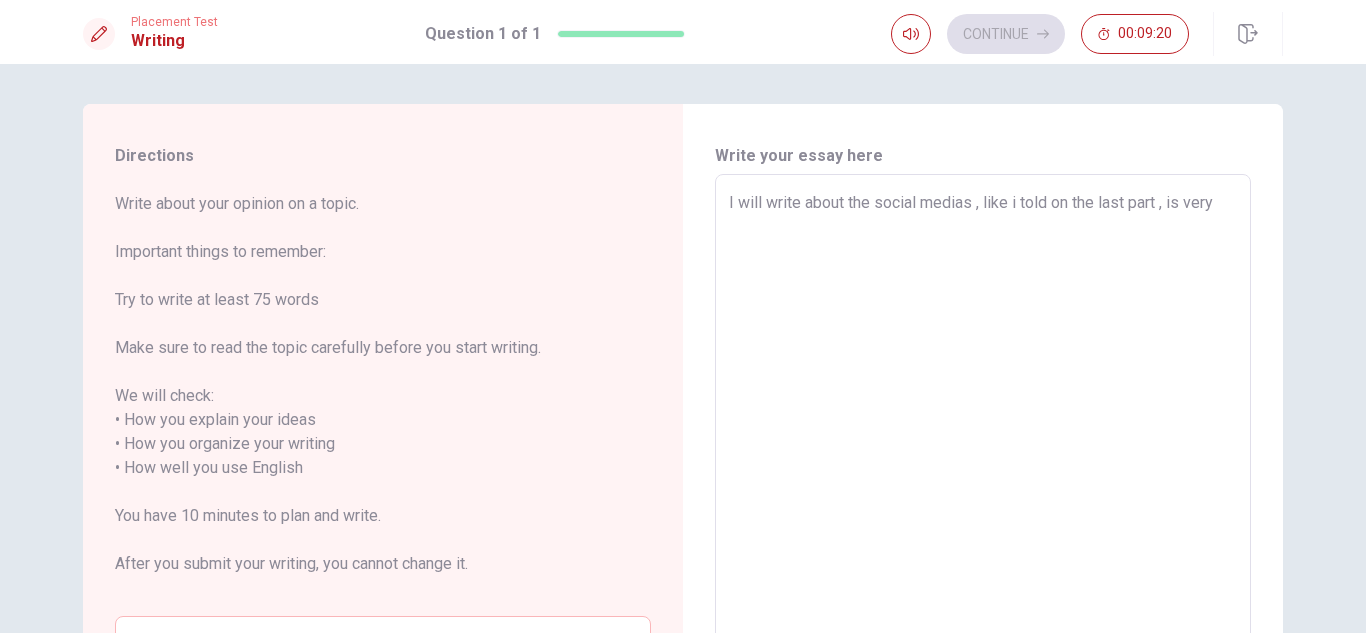 type on "x" 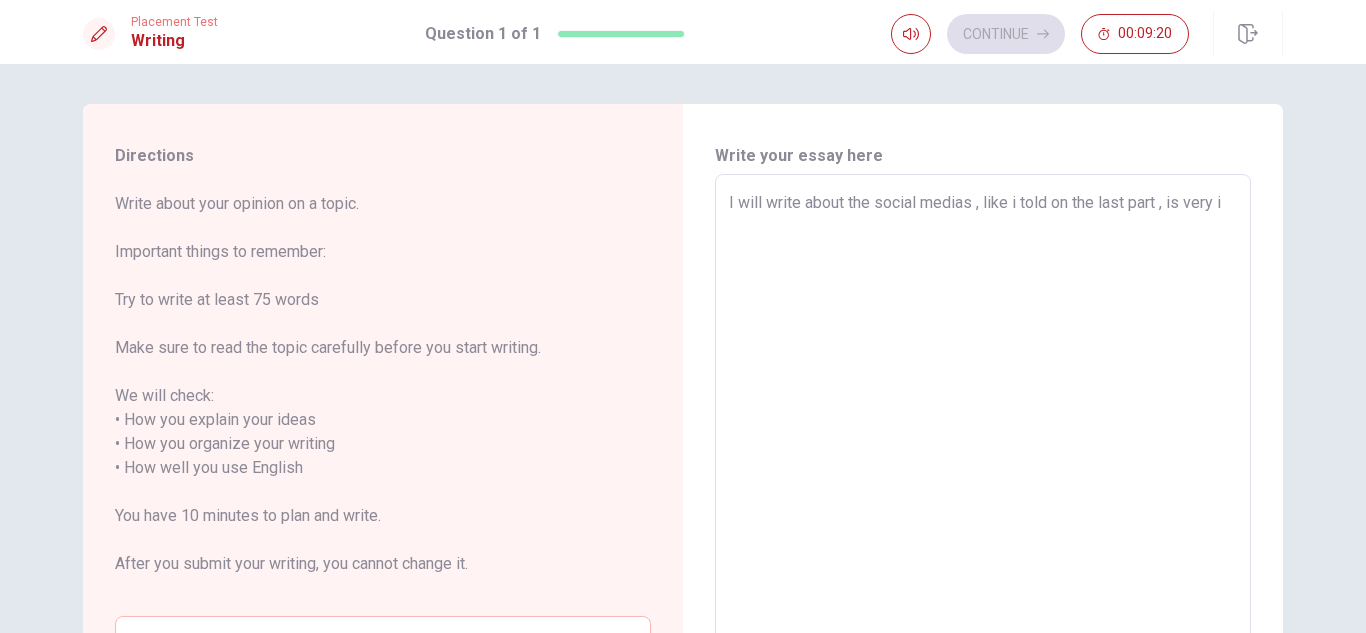 type on "x" 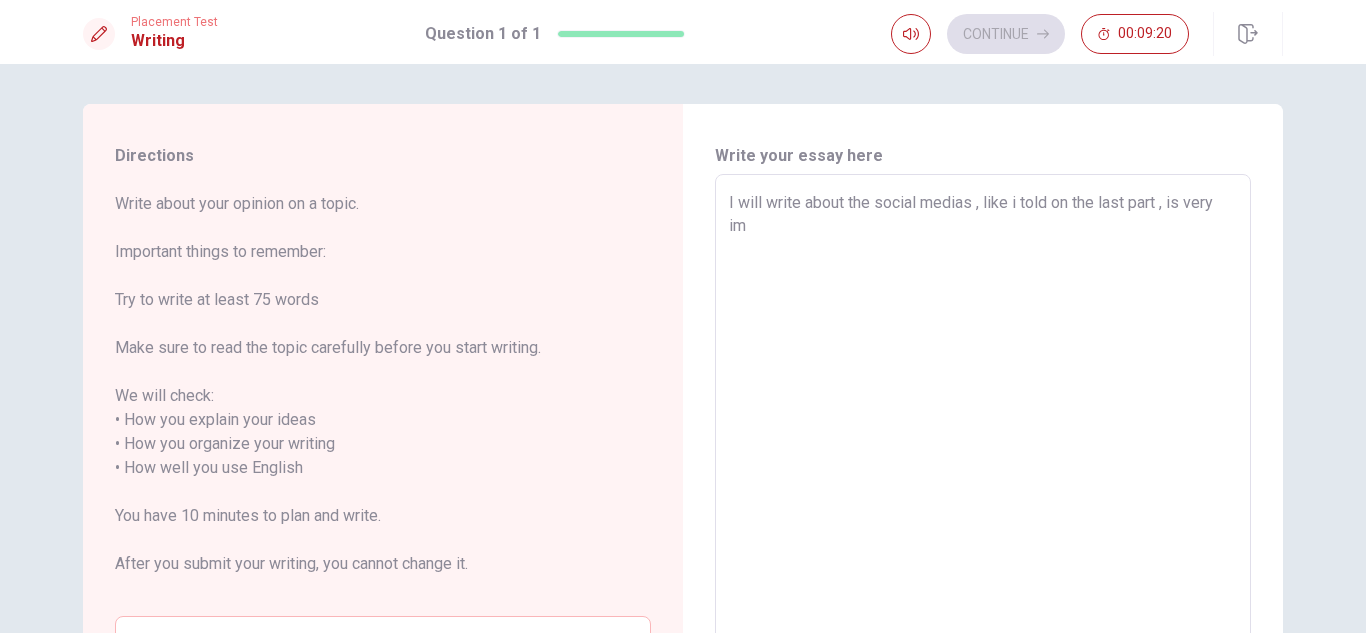 type on "x" 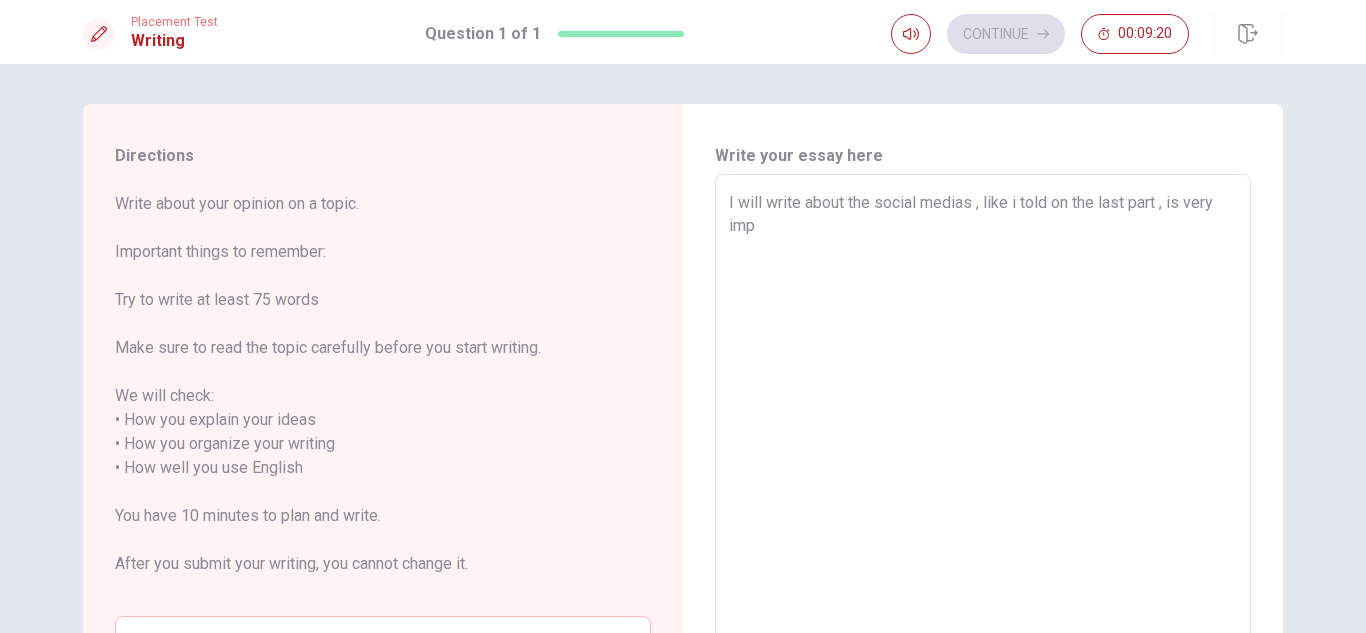 type on "x" 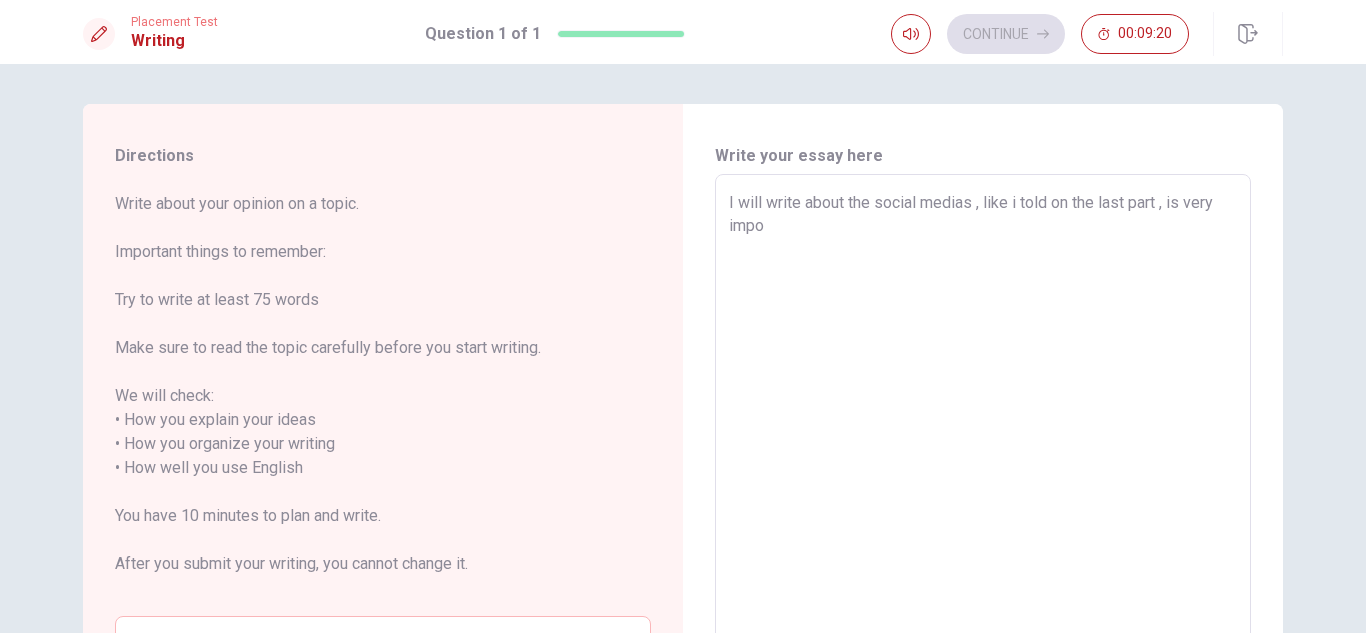 type on "x" 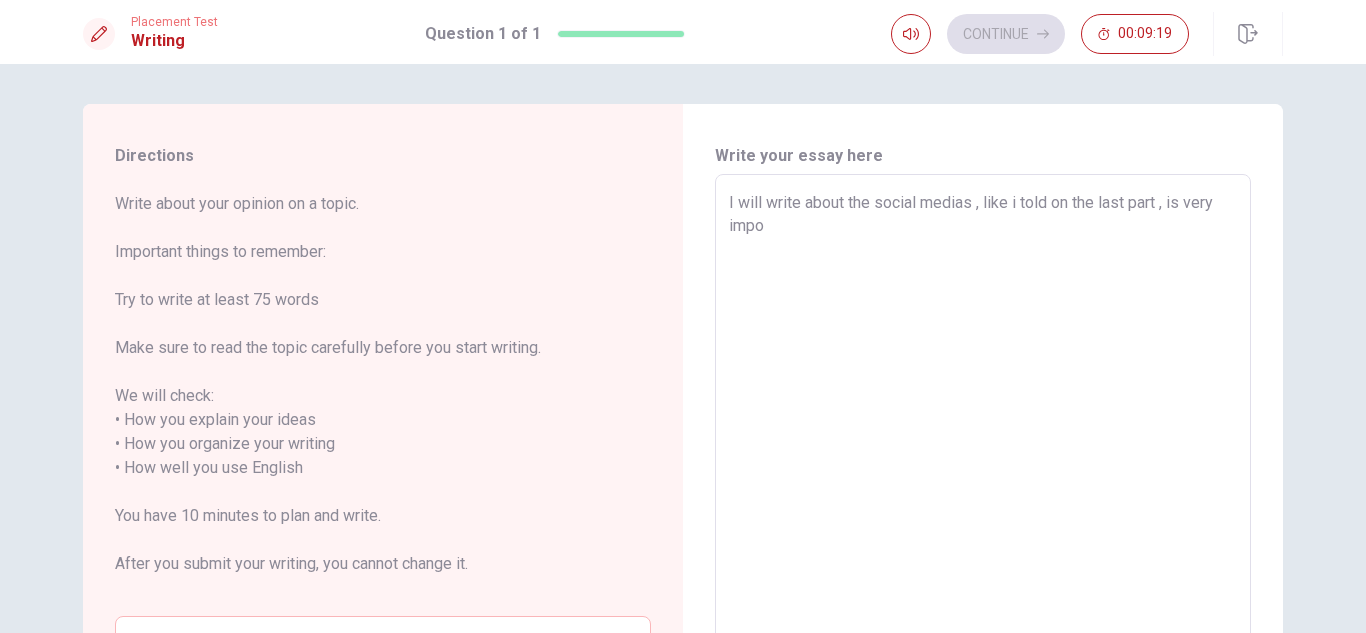 type on "I will write about the social medias , like i told on the last part , is very impor" 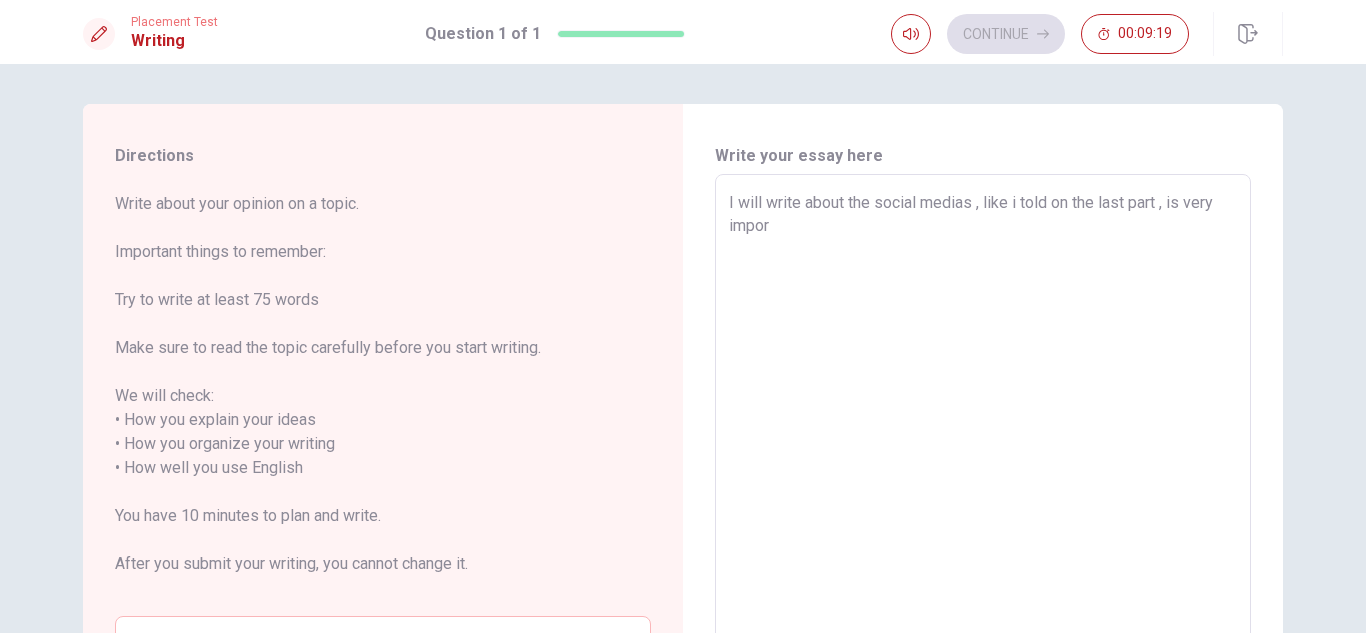 type on "x" 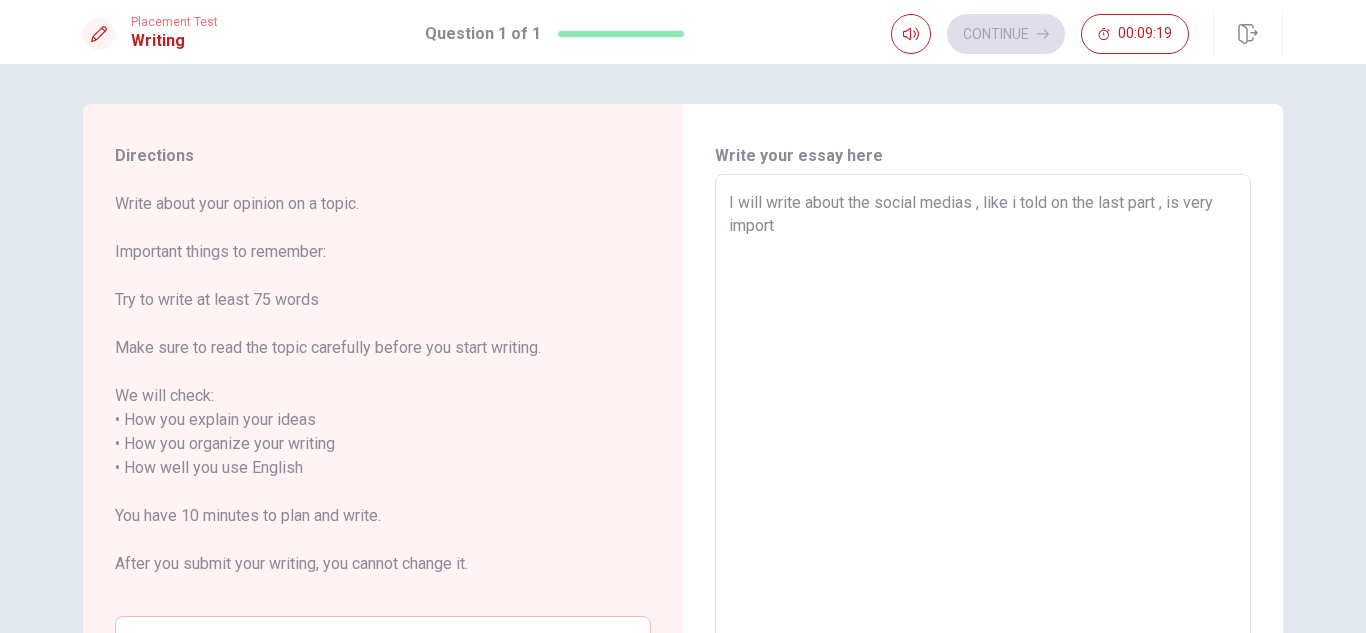 type on "x" 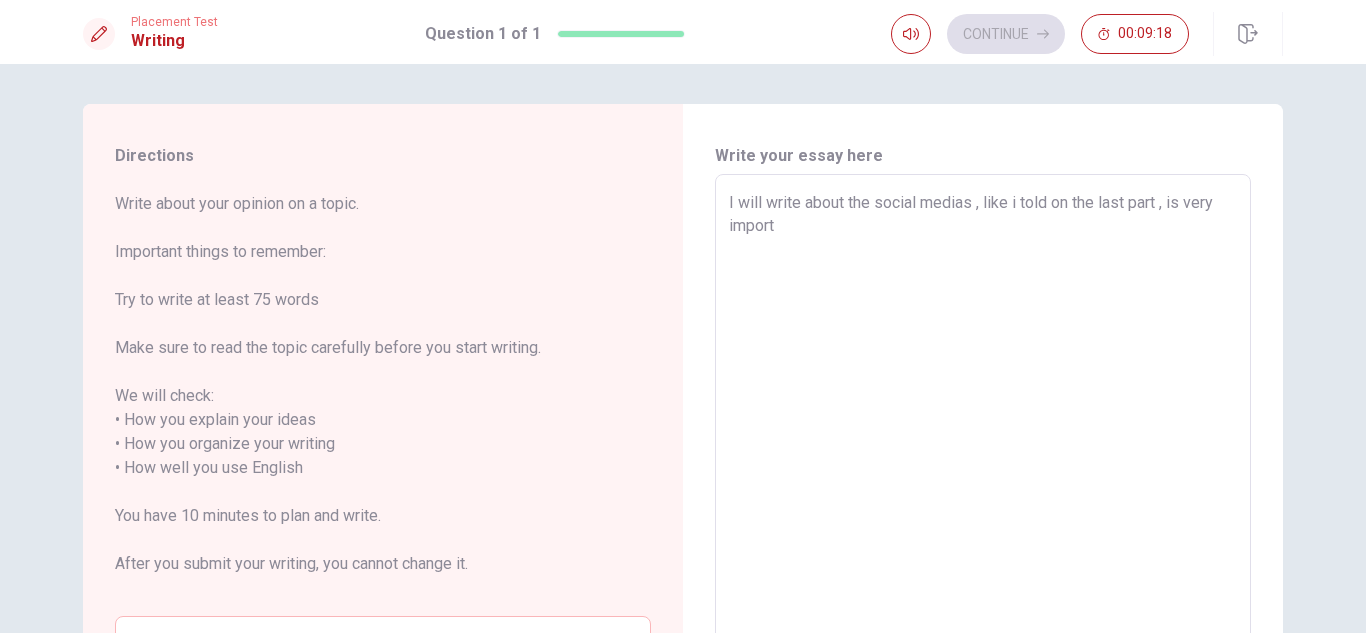 type on "I will write about the social medias , like i told on the last part , is very importa" 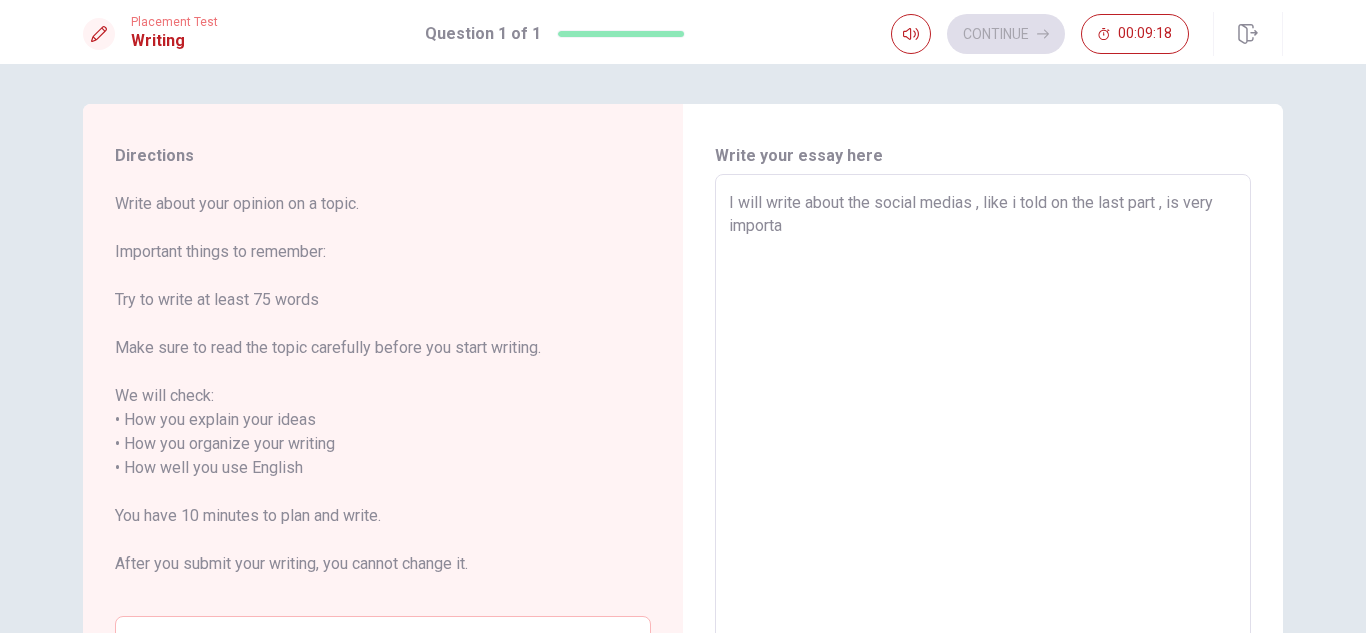 type on "x" 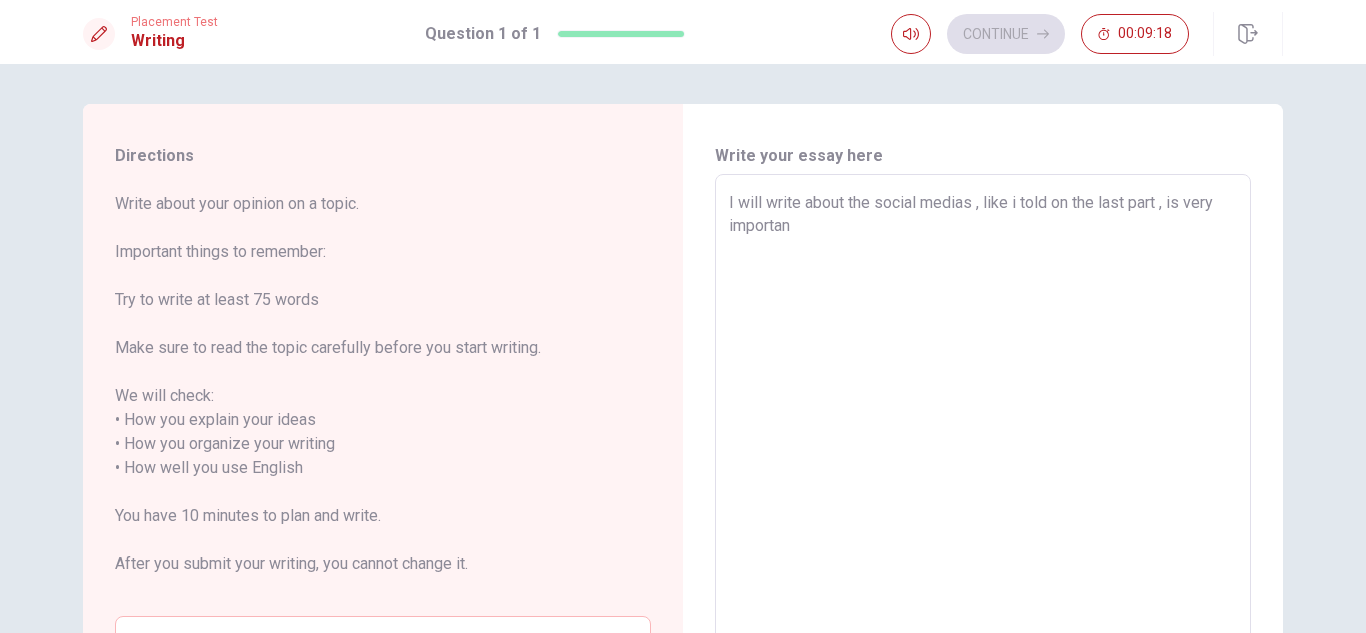 type on "I will write about the social medias , like i told on the last part , is very important" 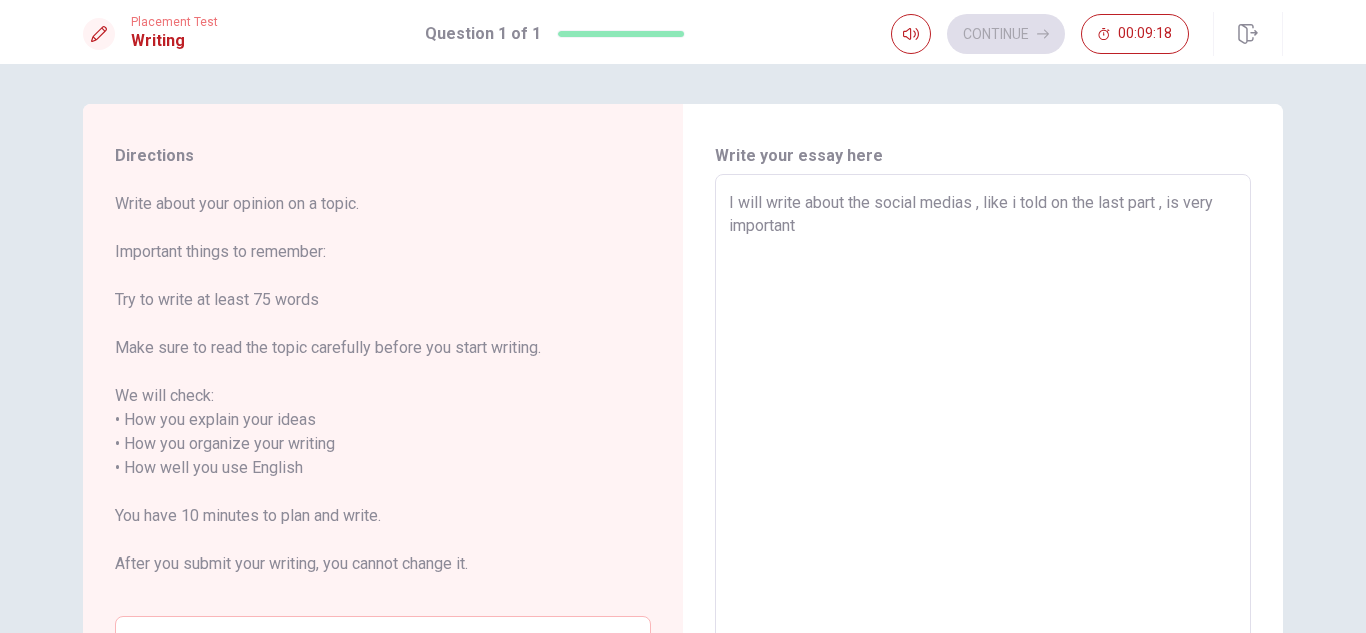 type on "x" 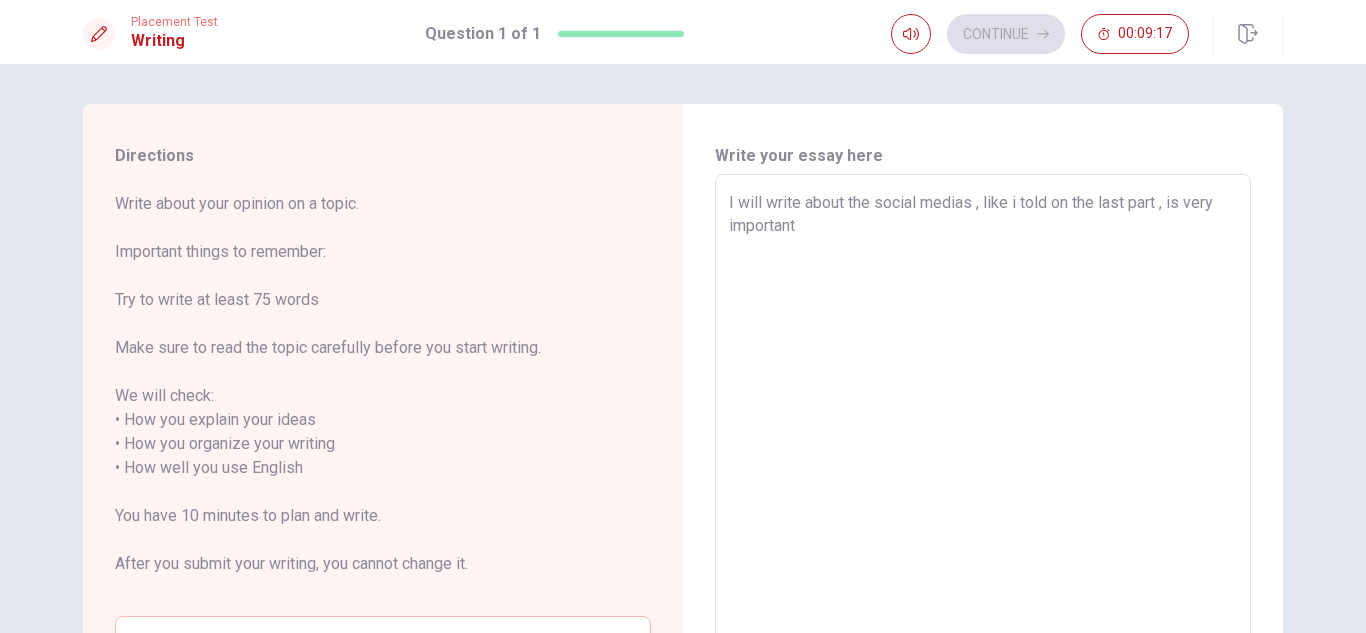 type on "I will write about the social medias , like i told on the last part , is very important t" 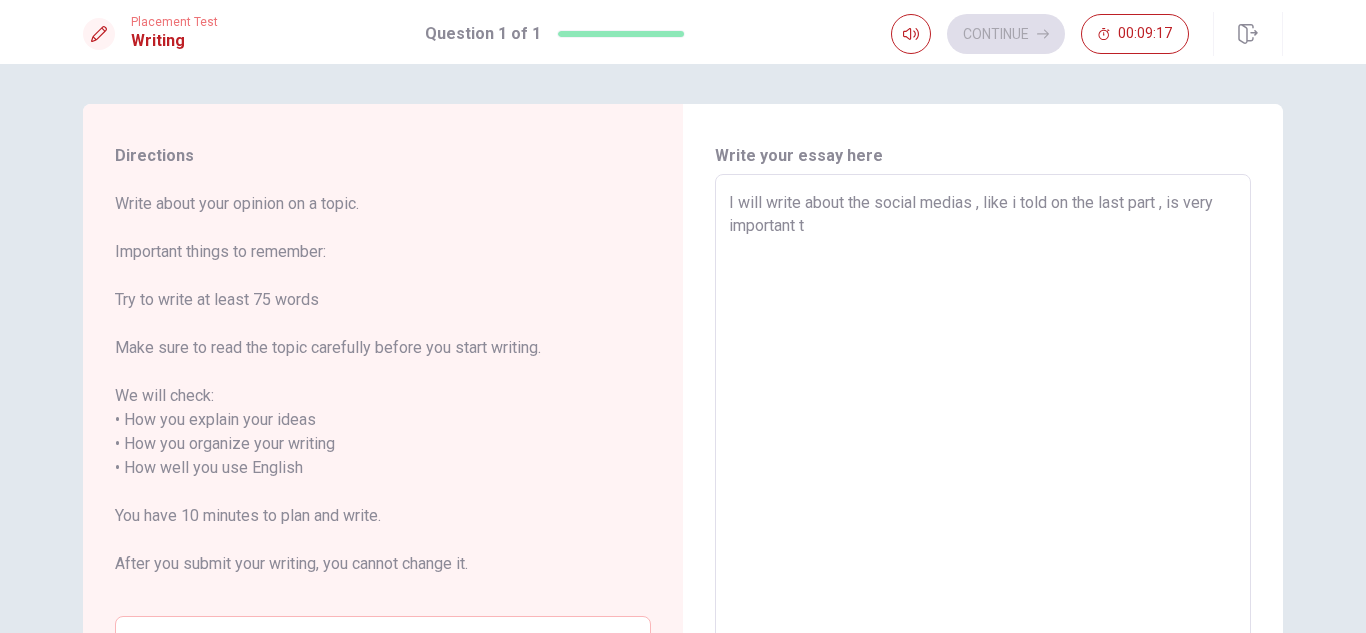 type on "x" 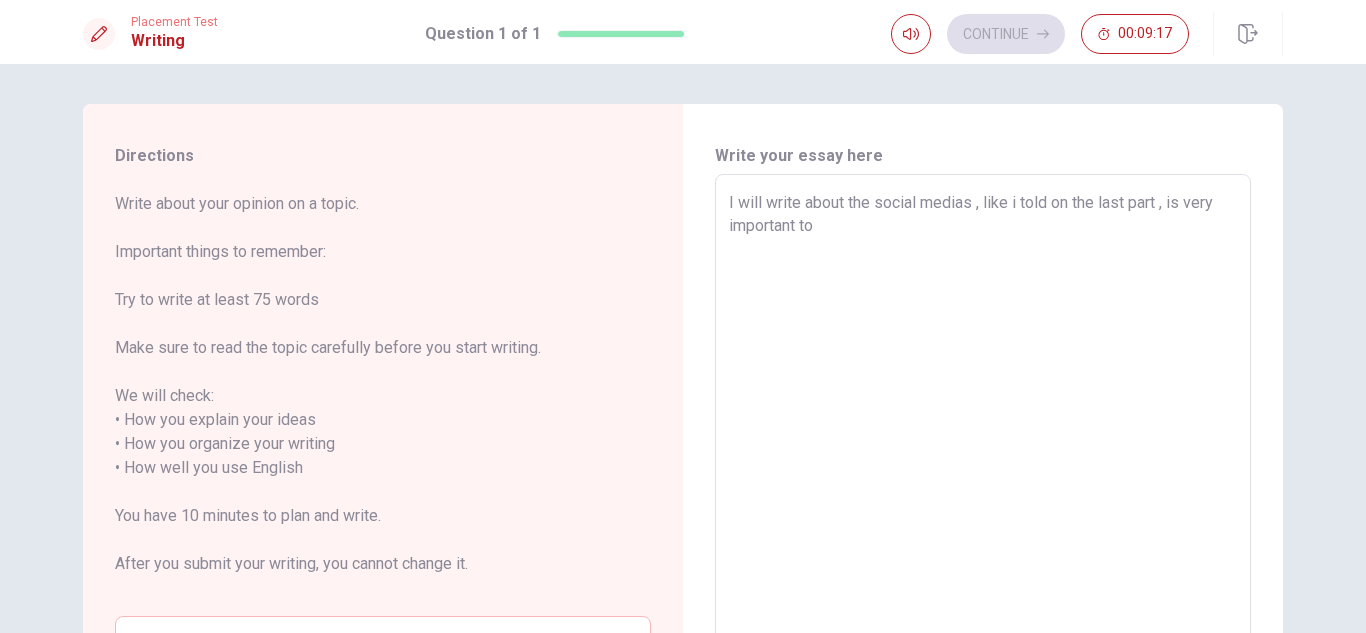 type on "x" 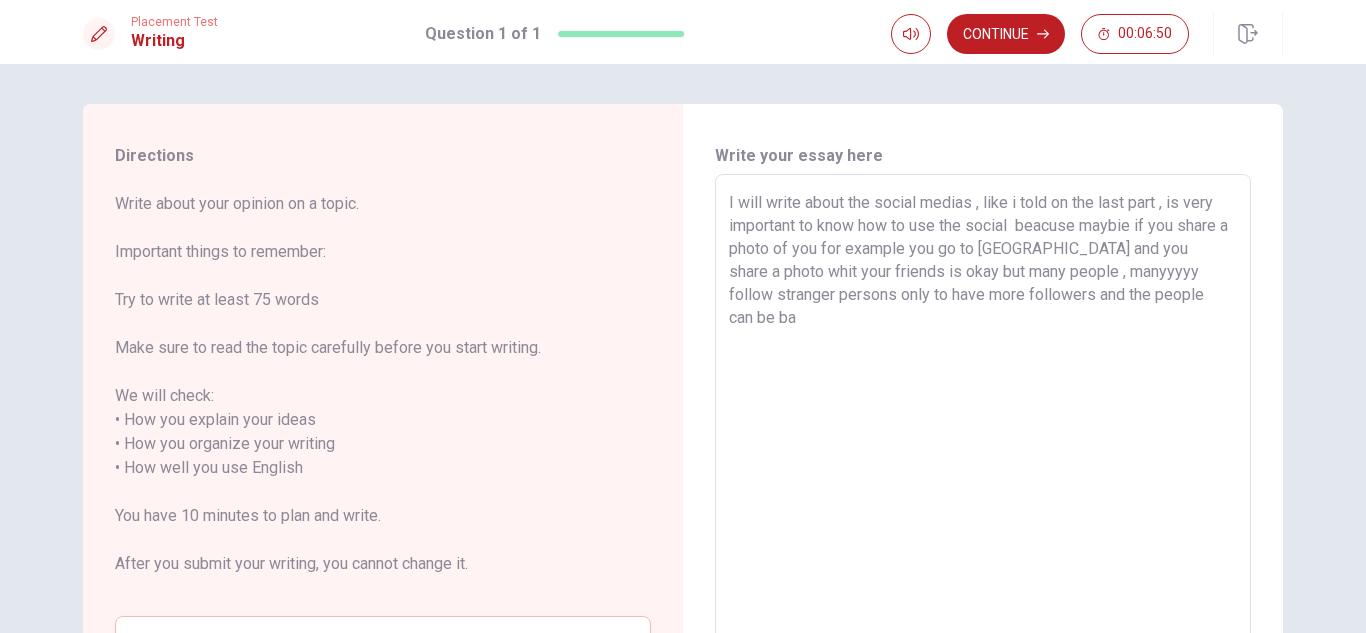 click on "I will write about the social medias , like i told on the last part , is very important to know how to use the social  beacuse maybie if you share a photo of you for example you go to [GEOGRAPHIC_DATA] and you share a photo whit your friends is okay but many people , manyyyyy follow stranger persons only to have more followers and the people can be ba" at bounding box center (983, 468) 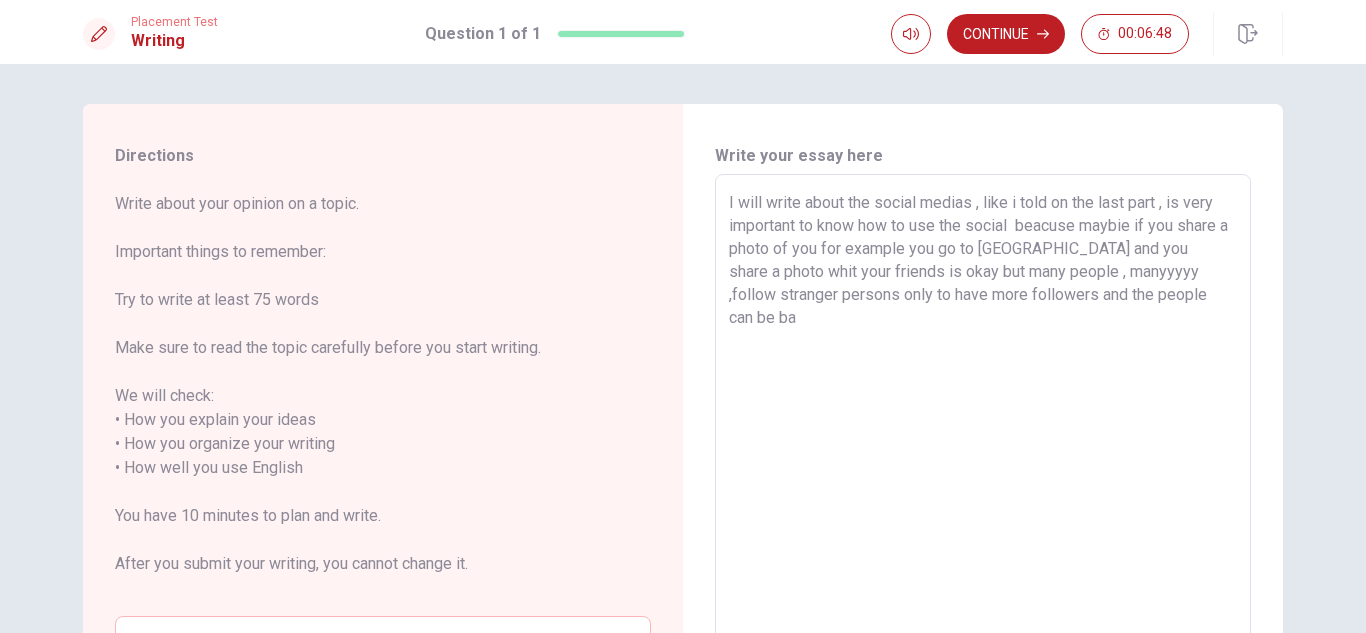 click on "I will write about the social medias , like i told on the last part , is very important to know how to use the social  beacuse maybie if you share a photo of you for example you go to [GEOGRAPHIC_DATA] and you share a photo whit your friends is okay but many people , manyyyyy ,follow stranger persons only to have more followers and the people can be ba" at bounding box center [983, 468] 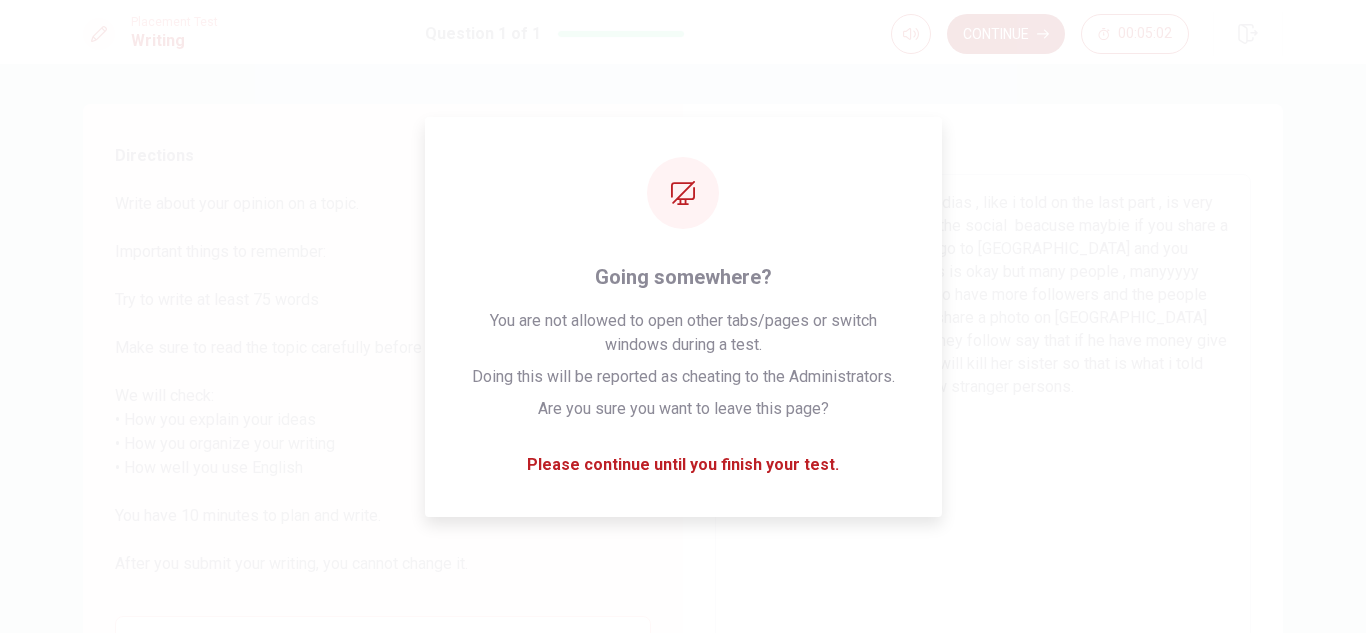 click on "Continue" at bounding box center [1006, 34] 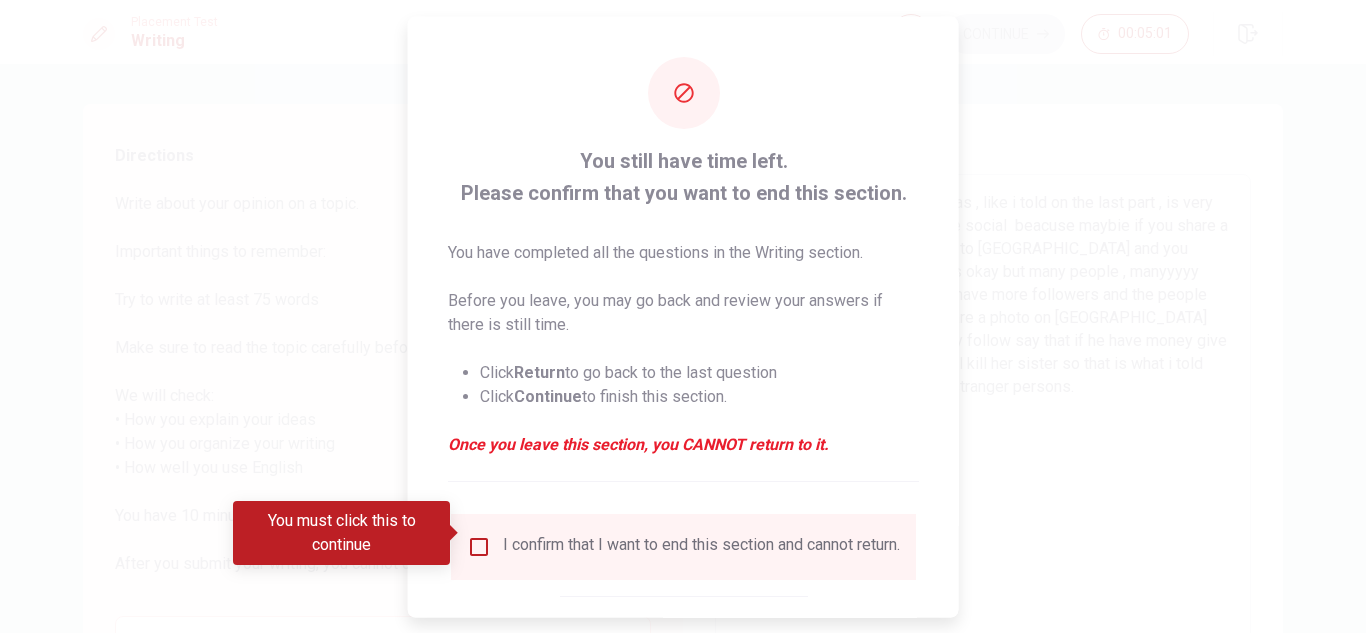 scroll, scrollTop: 113, scrollLeft: 0, axis: vertical 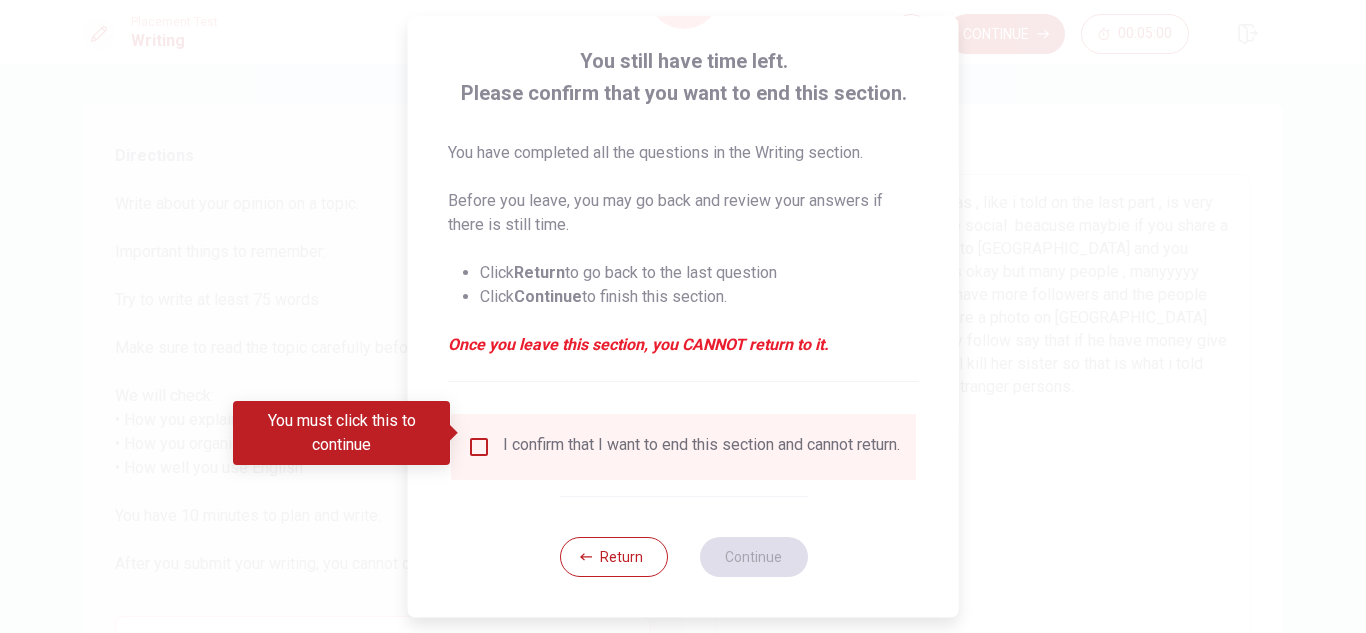 click at bounding box center [479, 447] 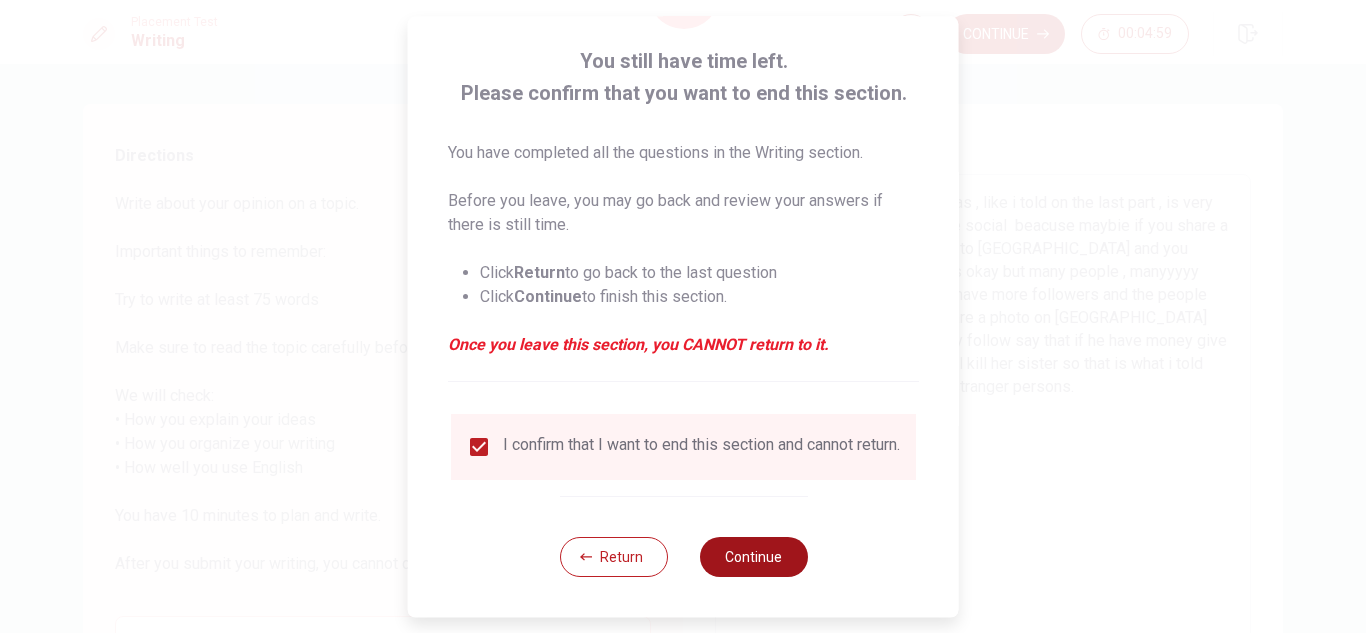 click on "Continue" at bounding box center [753, 557] 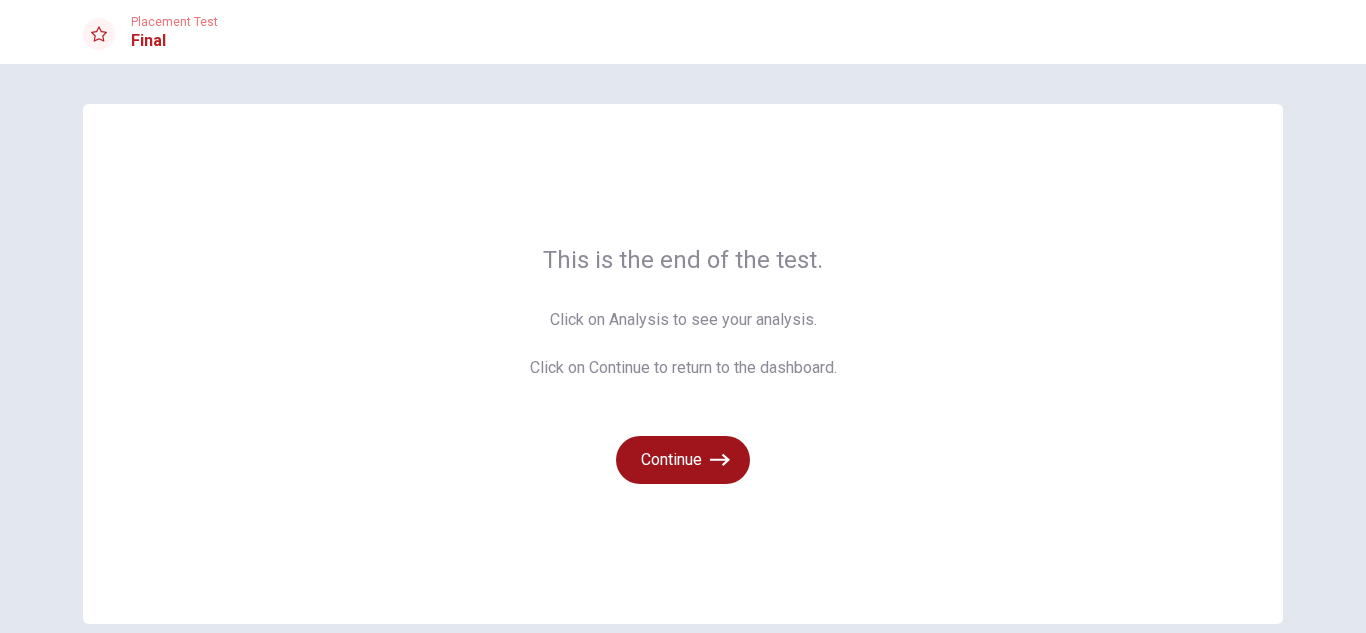 click on "Continue" at bounding box center [683, 460] 